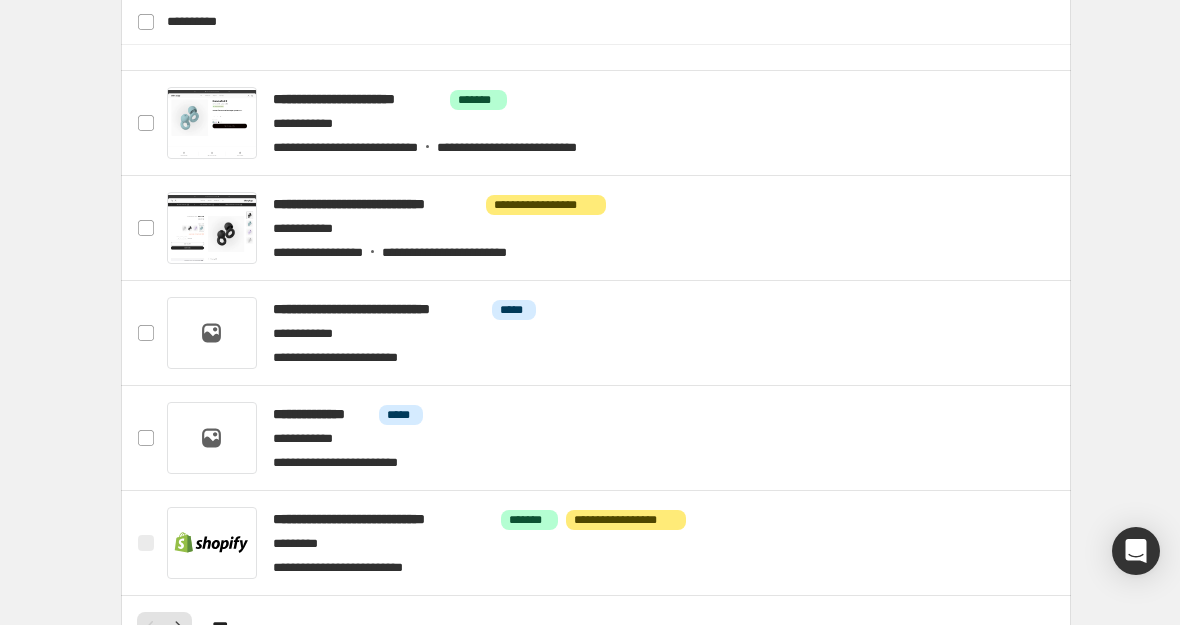 scroll, scrollTop: 1012, scrollLeft: 0, axis: vertical 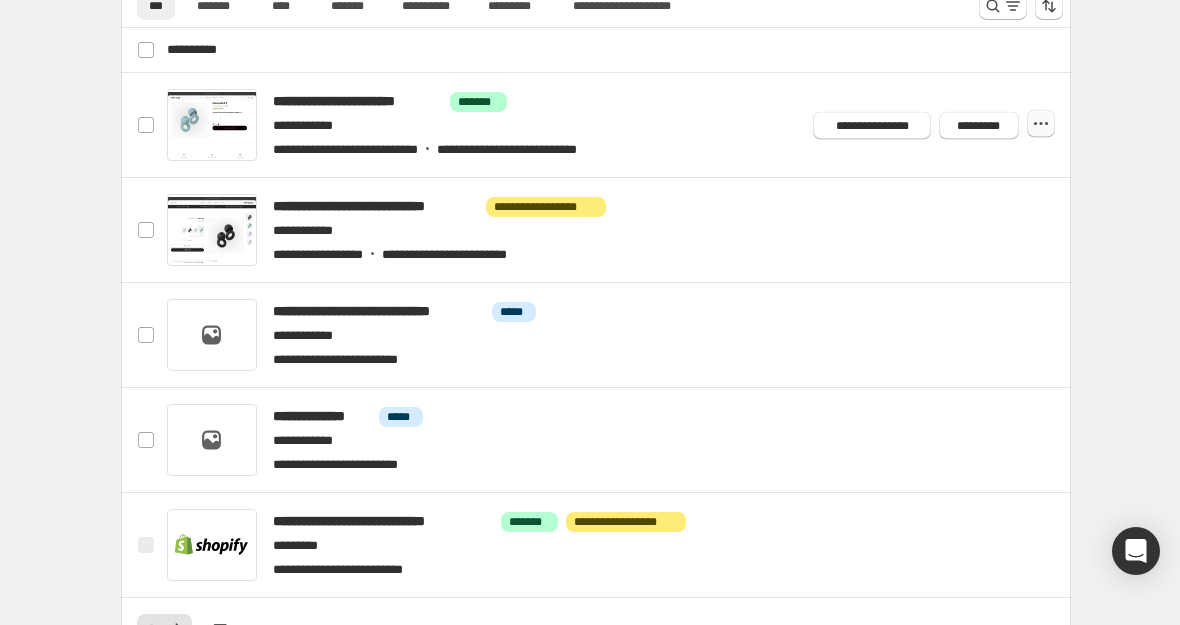 click 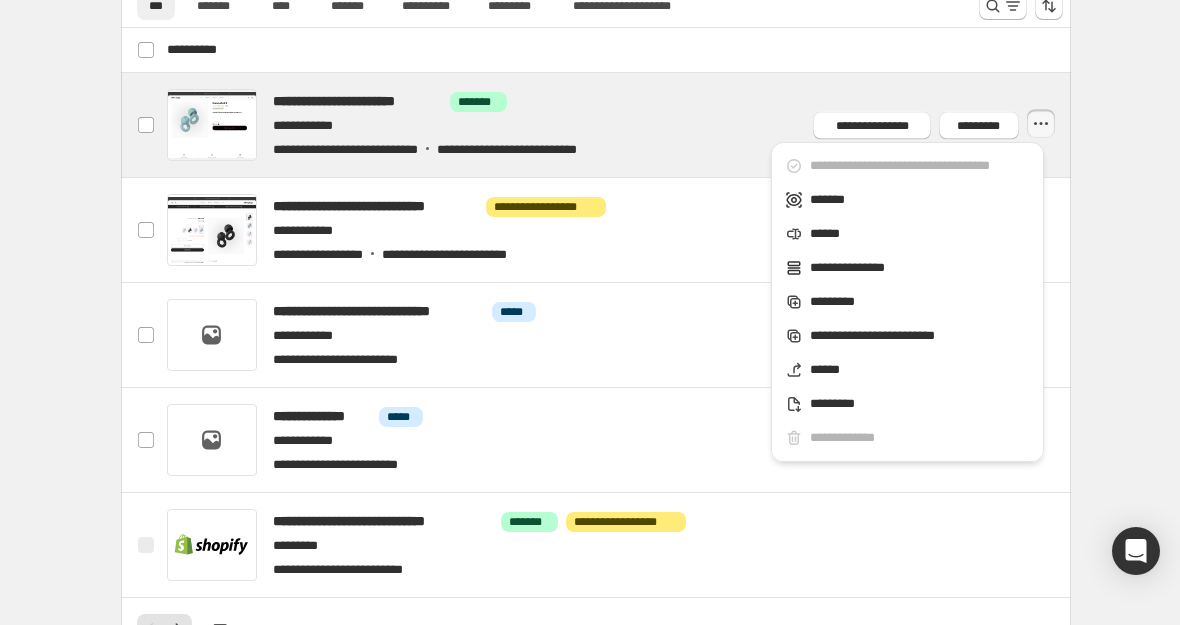 scroll, scrollTop: 990, scrollLeft: 0, axis: vertical 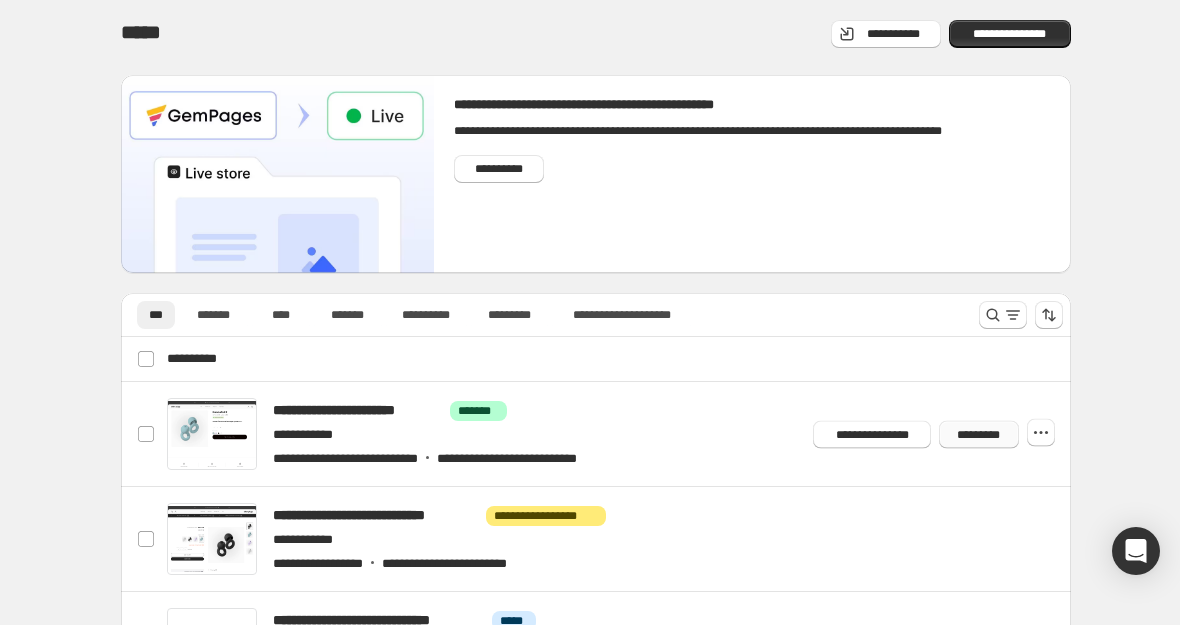 click on "*********" at bounding box center (978, 434) 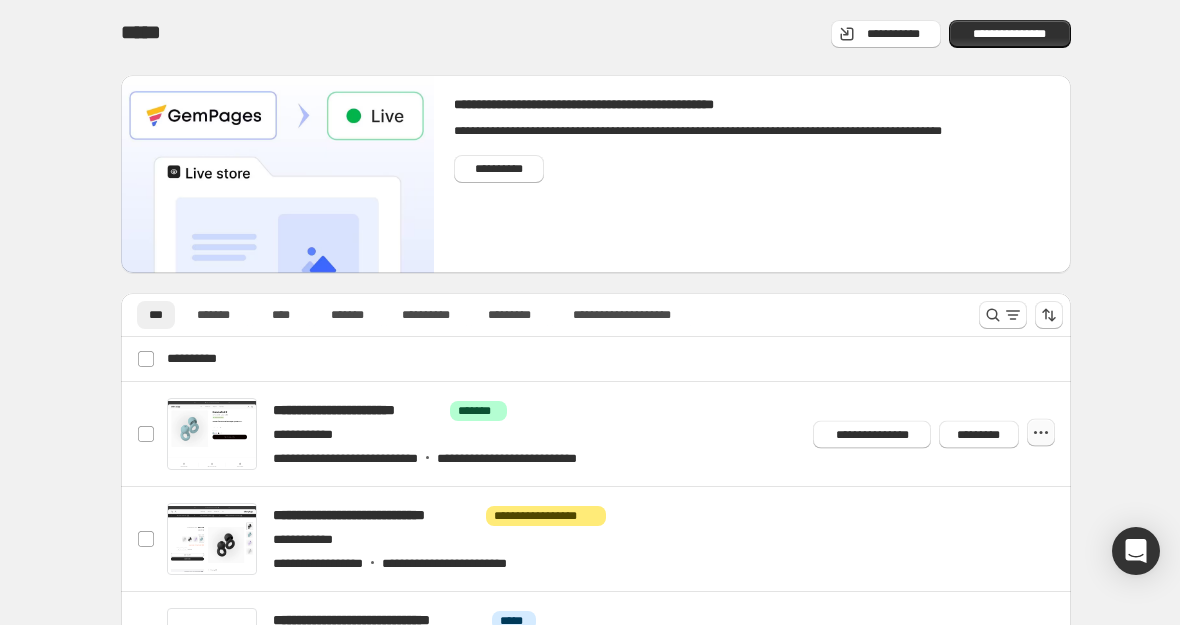 click 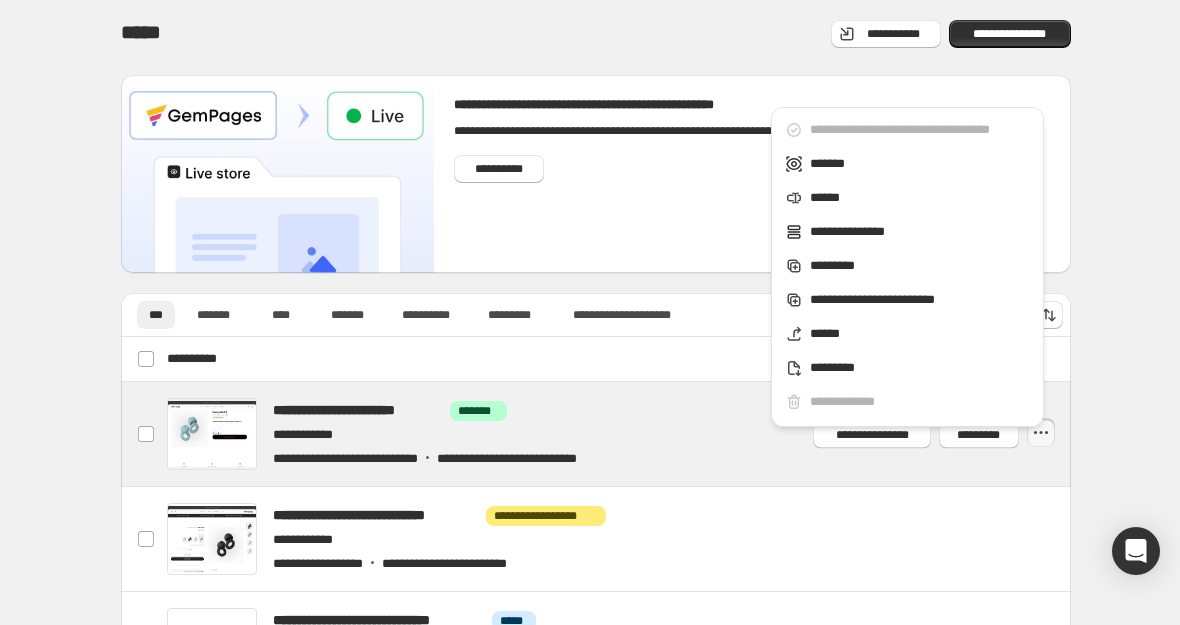 click at bounding box center (619, 434) 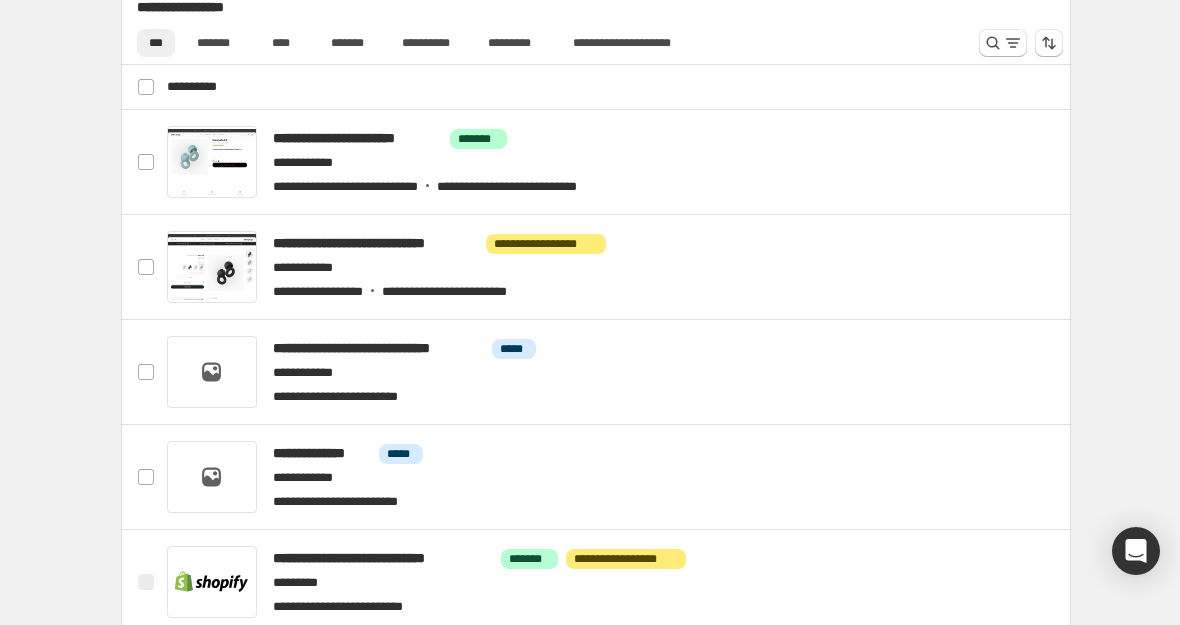 scroll, scrollTop: 980, scrollLeft: 0, axis: vertical 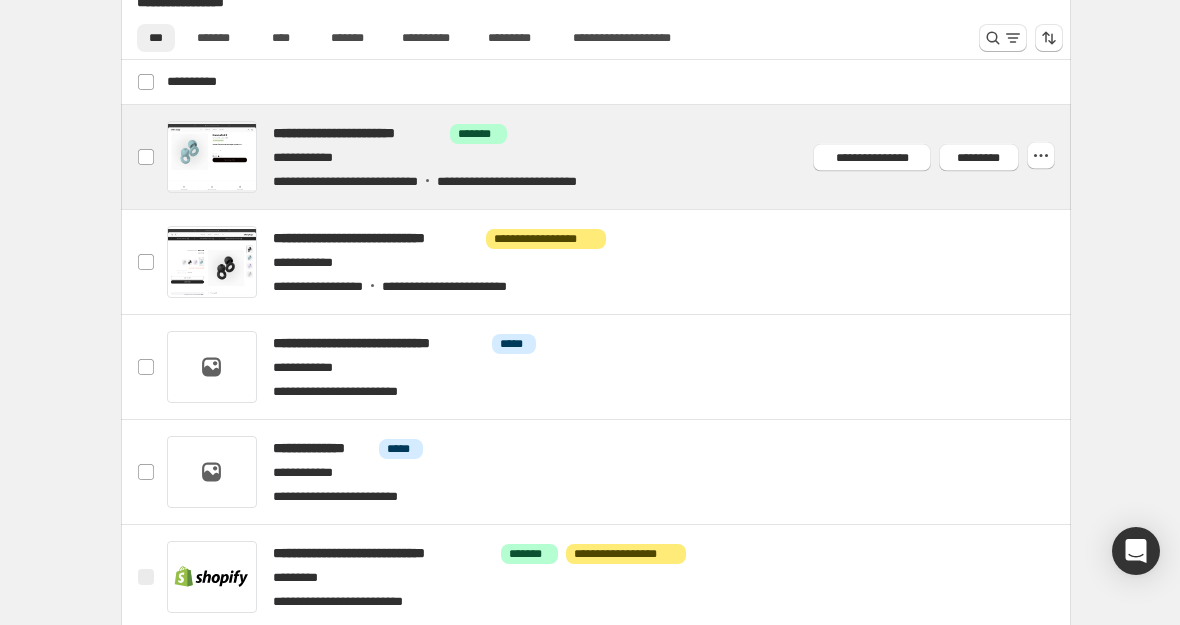 click at bounding box center [619, 157] 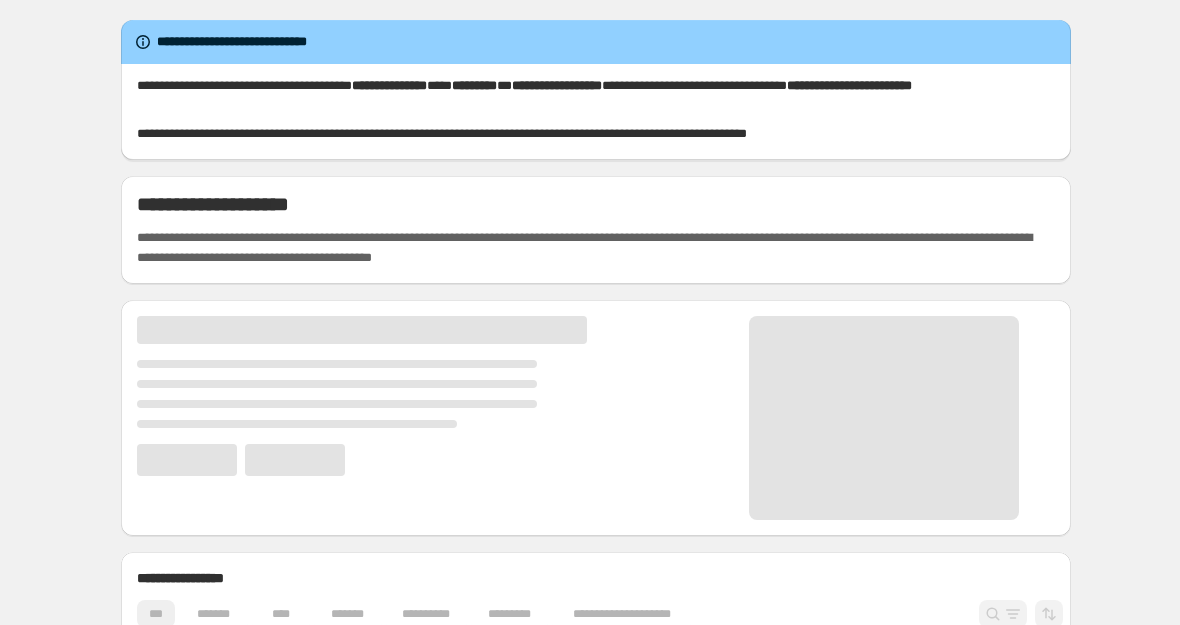 scroll, scrollTop: 0, scrollLeft: 0, axis: both 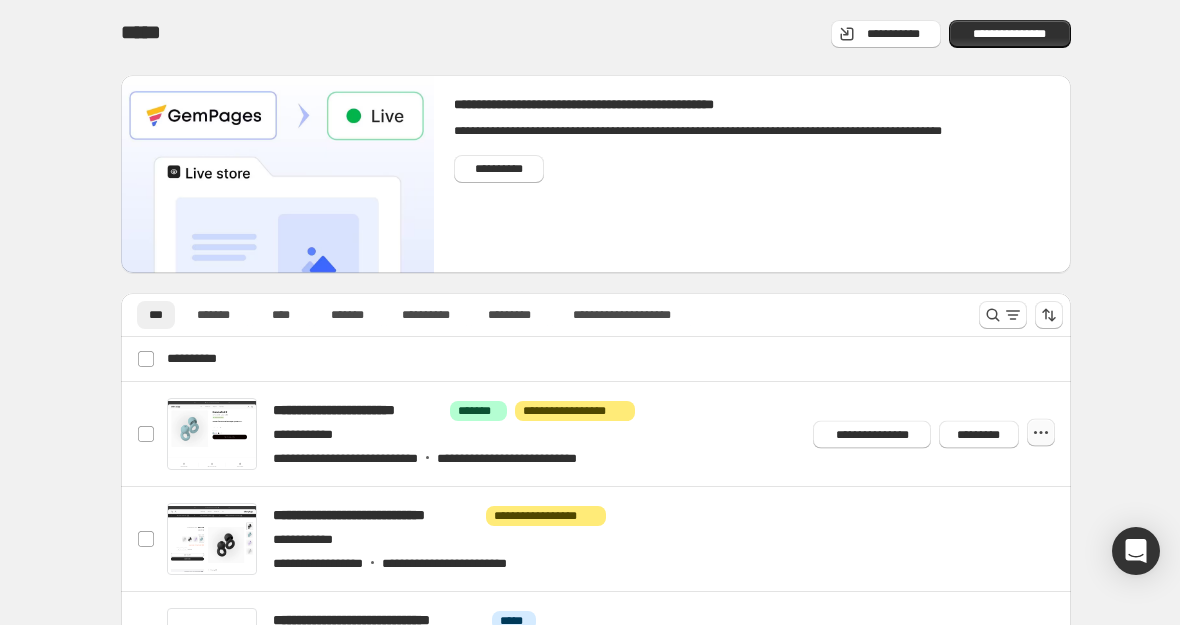 click 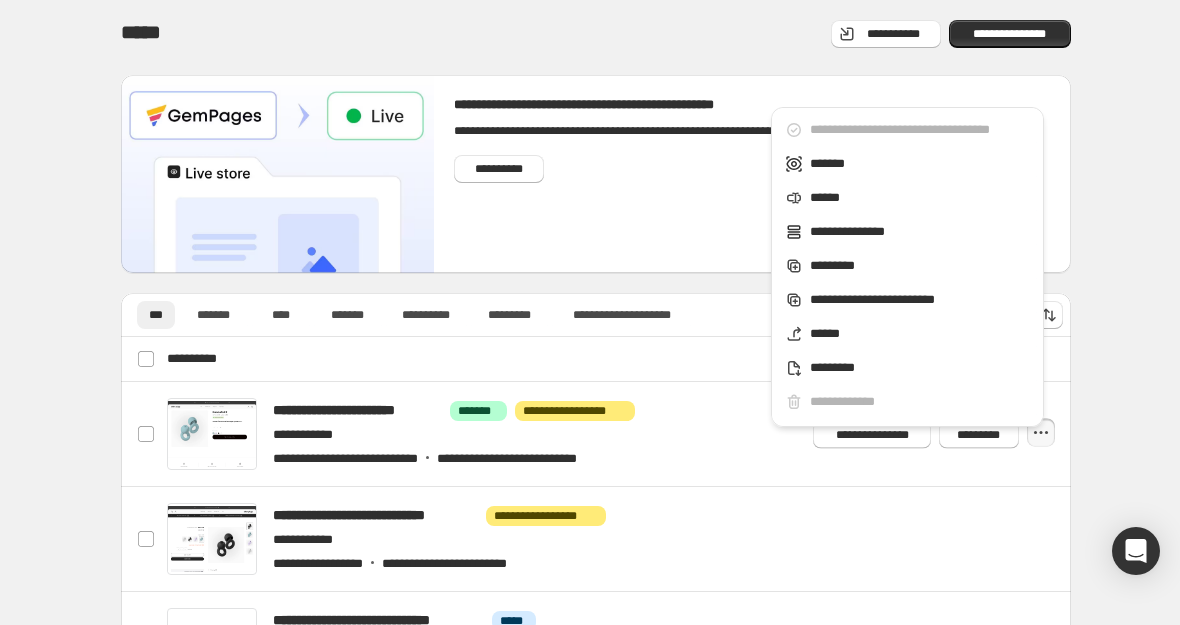 click on "**********" at bounding box center (752, 139) 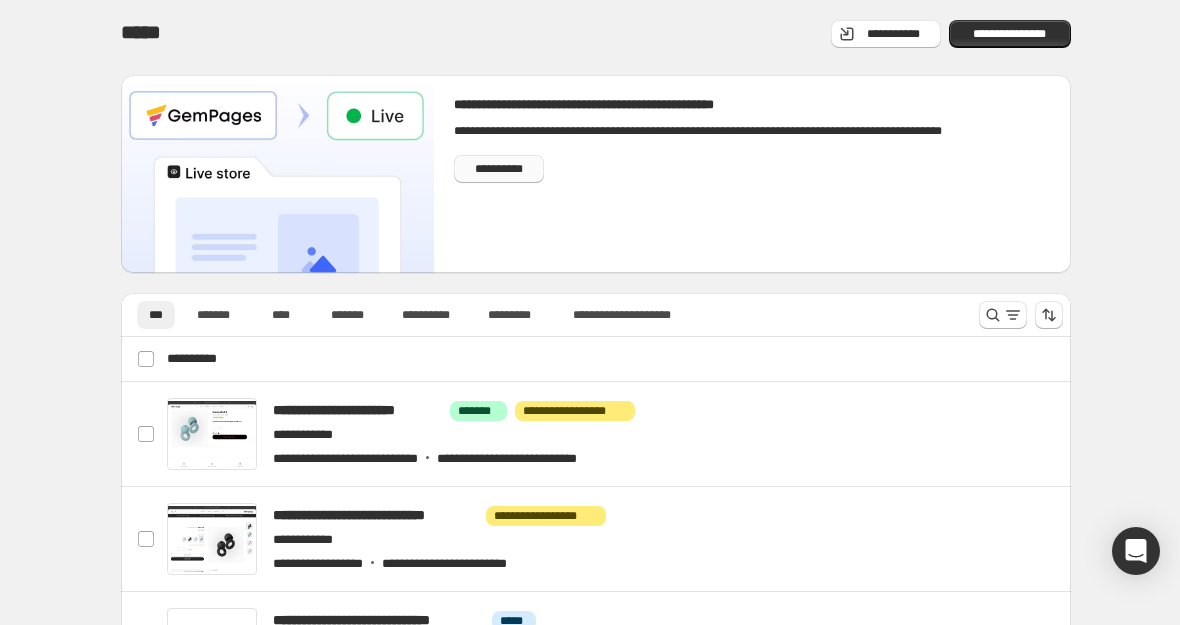 click on "**********" at bounding box center [499, 169] 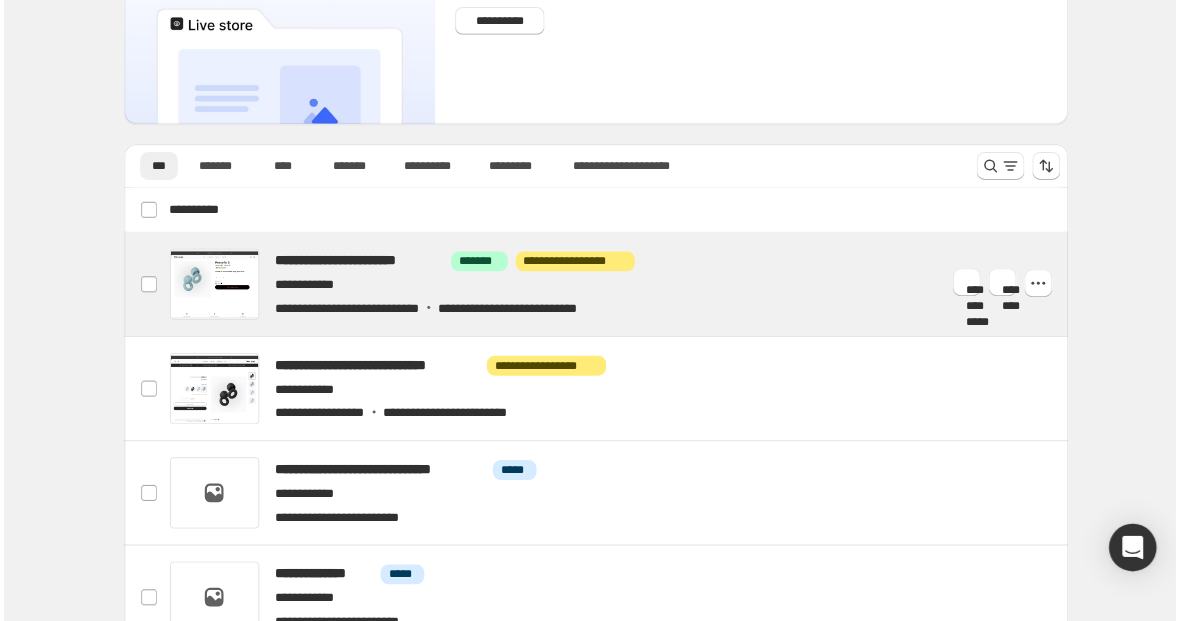 scroll, scrollTop: 148, scrollLeft: 0, axis: vertical 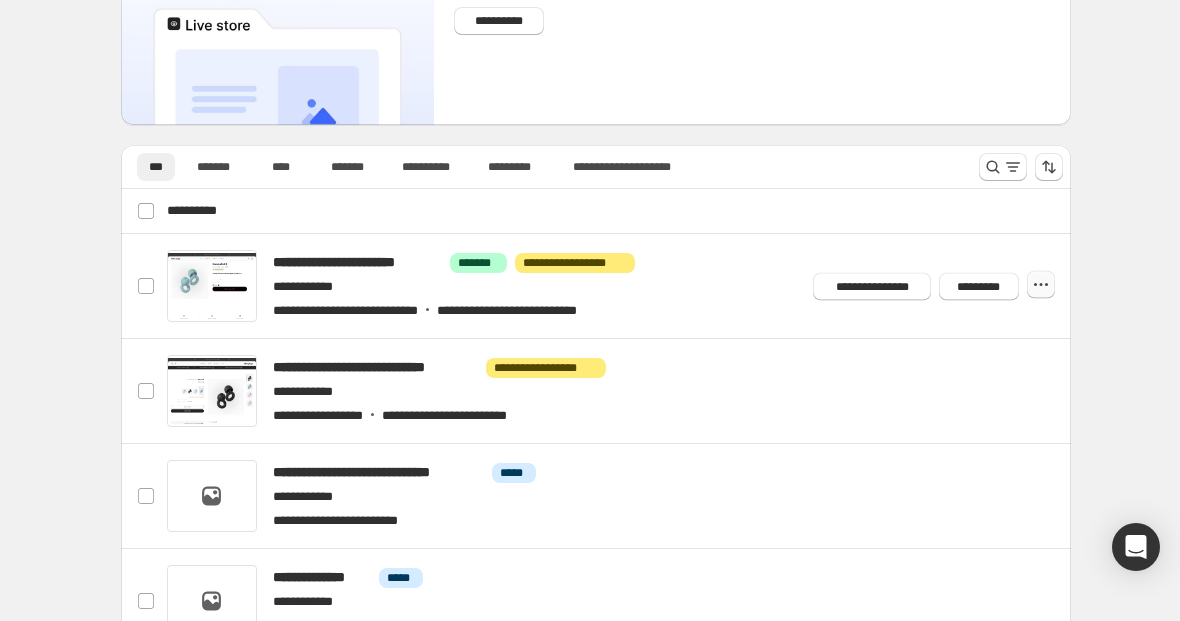 click 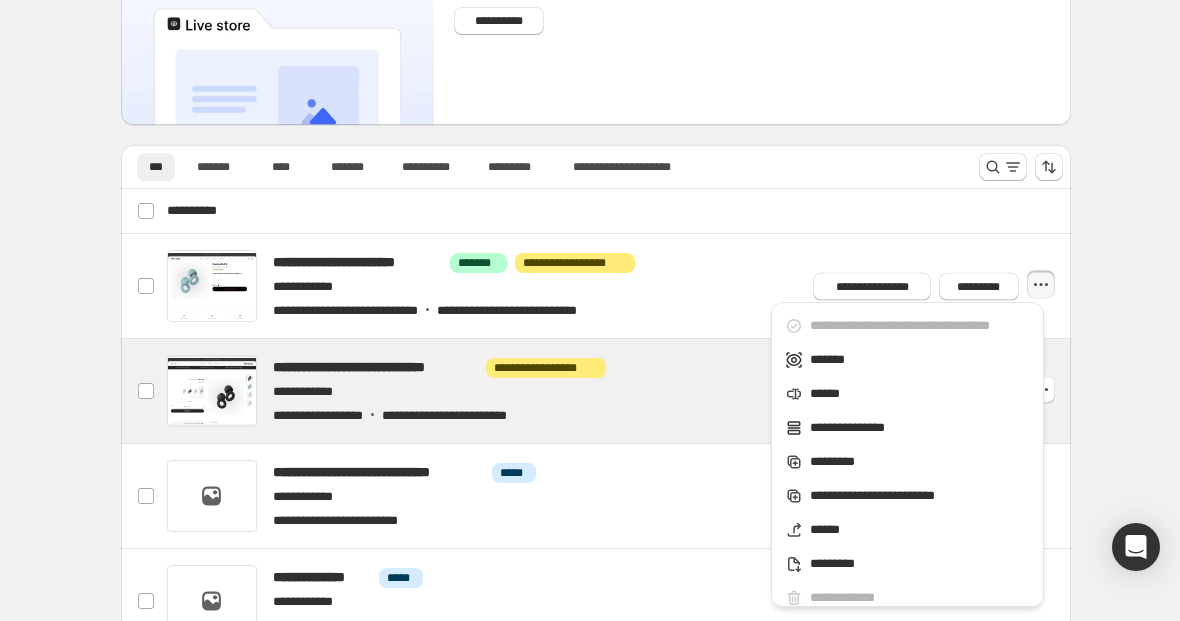 click at bounding box center (619, 391) 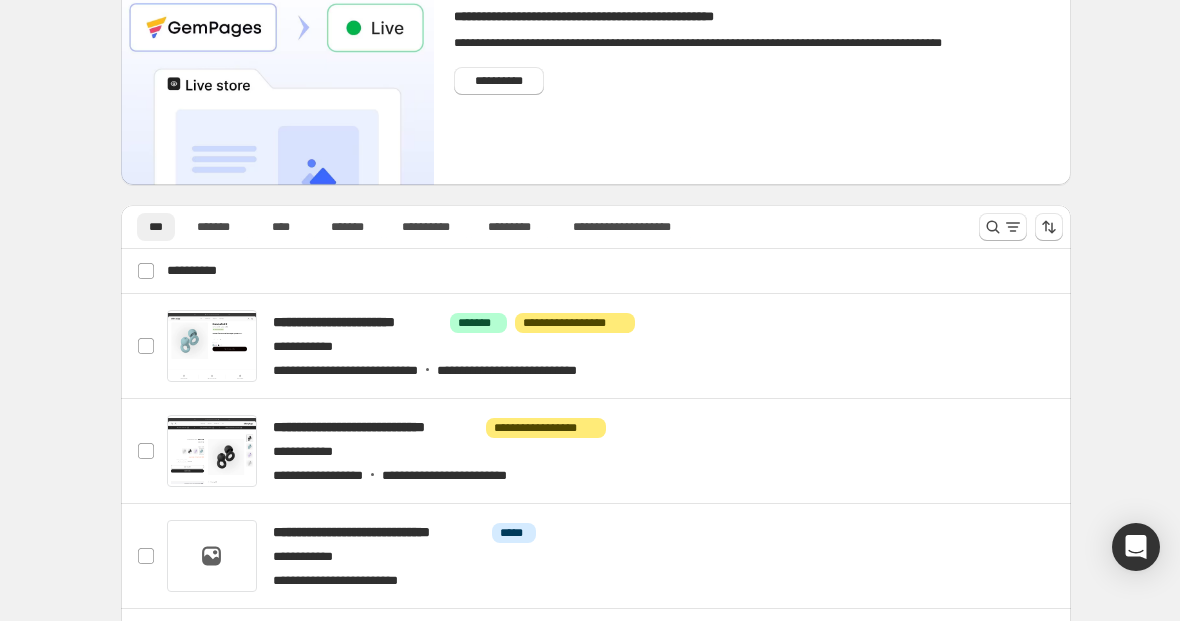 scroll, scrollTop: 89, scrollLeft: 0, axis: vertical 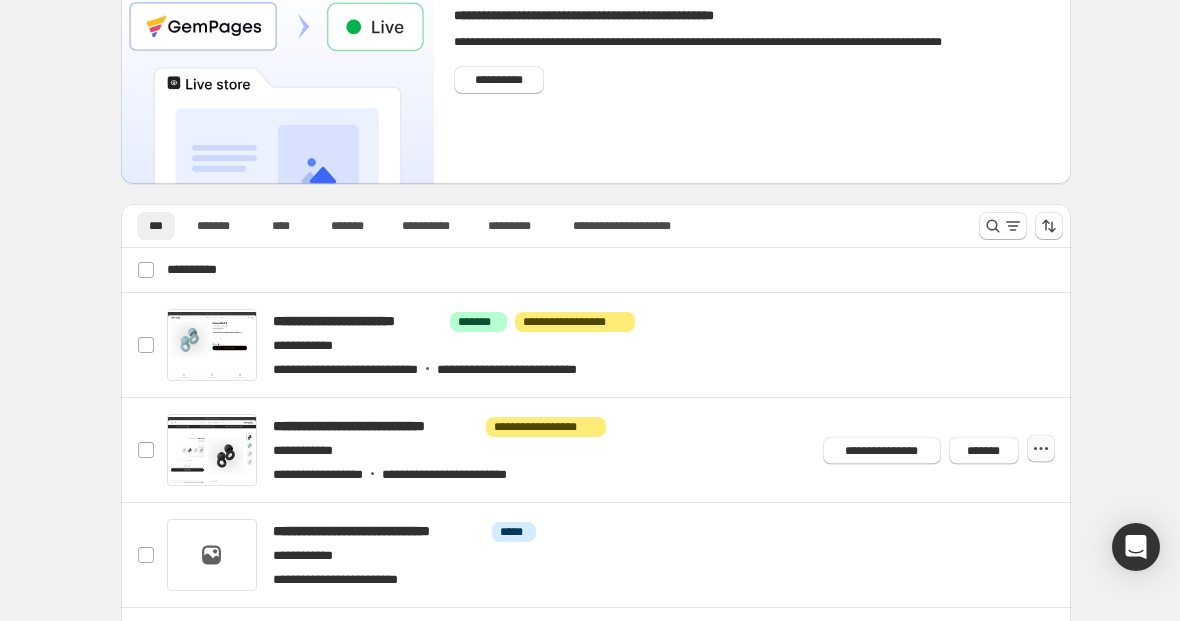 click 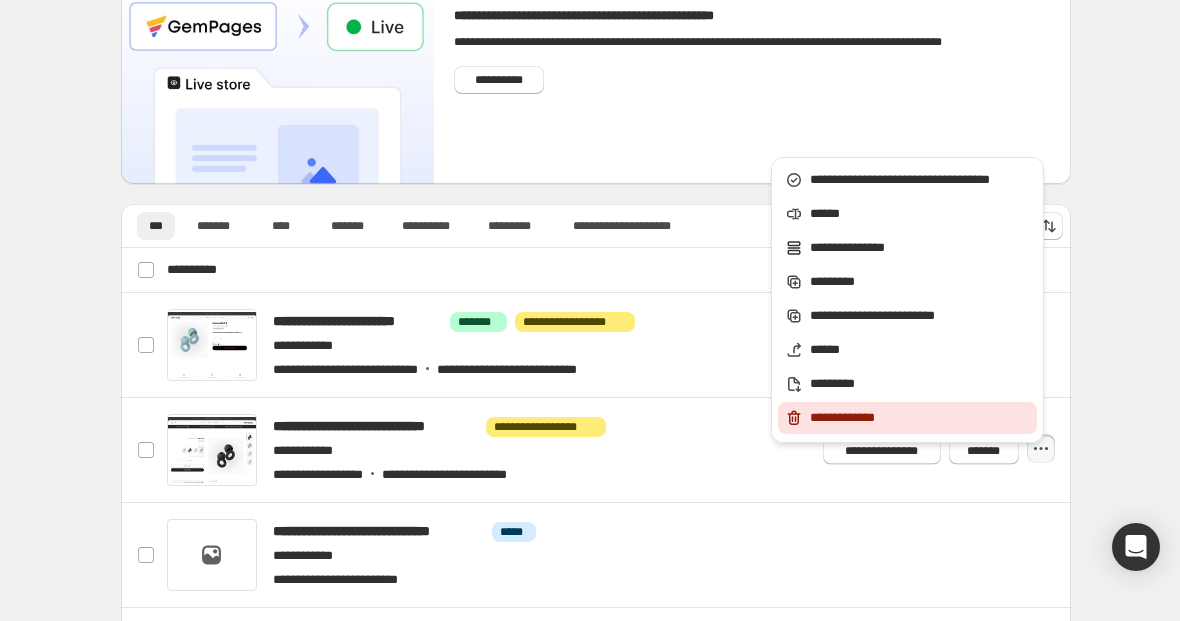 click on "**********" at bounding box center [920, 418] 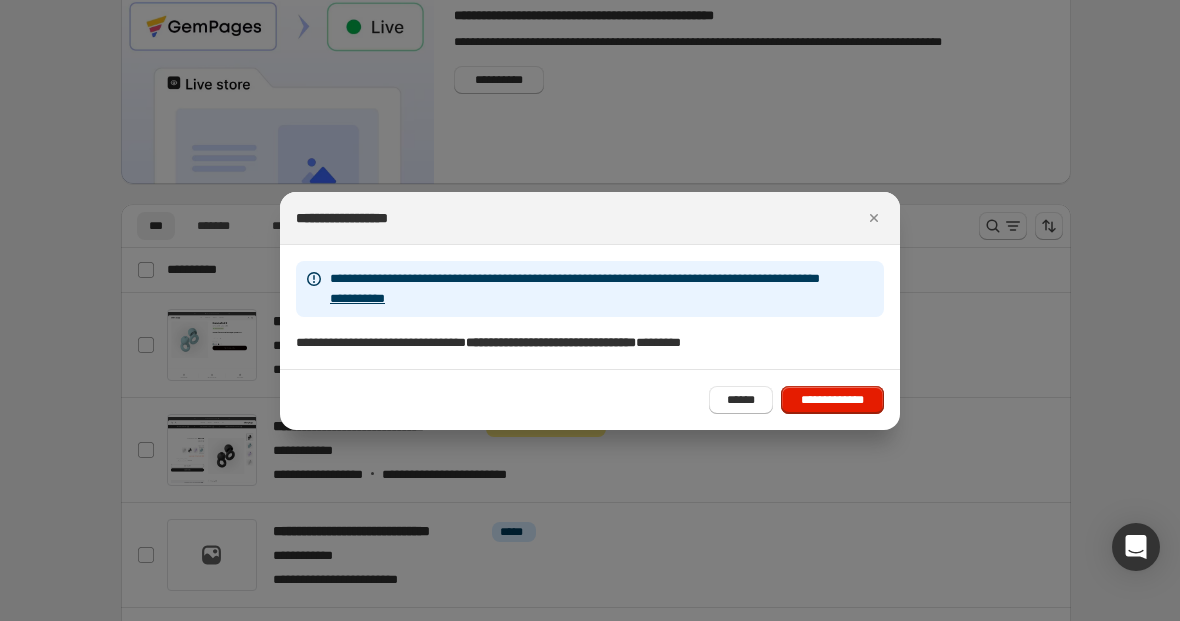 click on "**********" at bounding box center (832, 400) 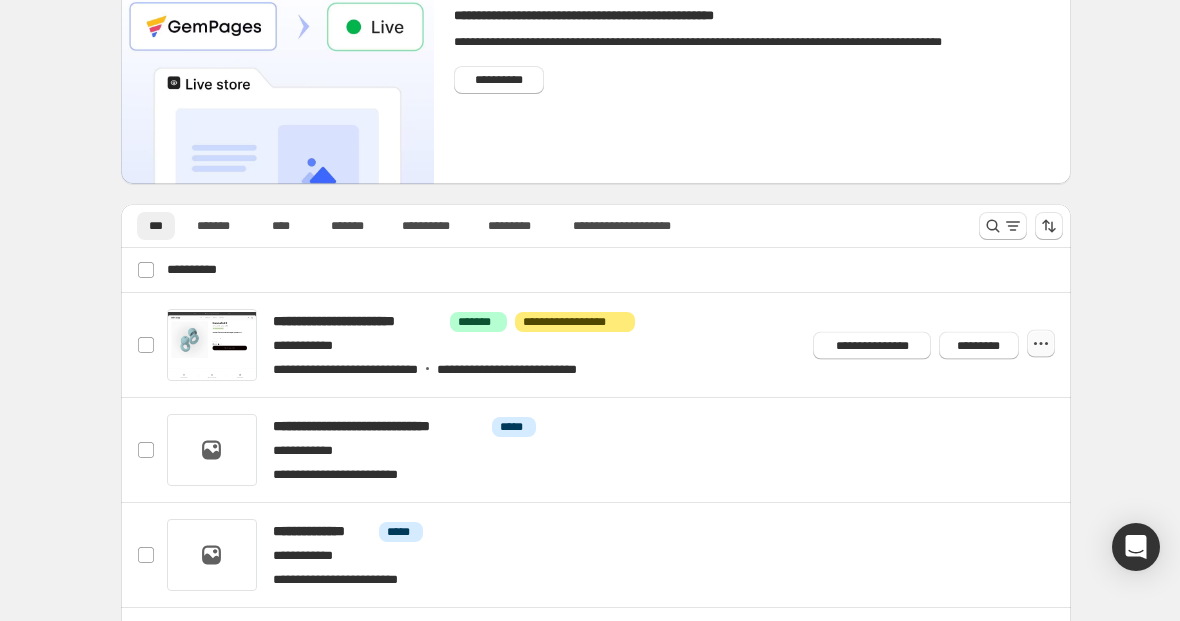 click 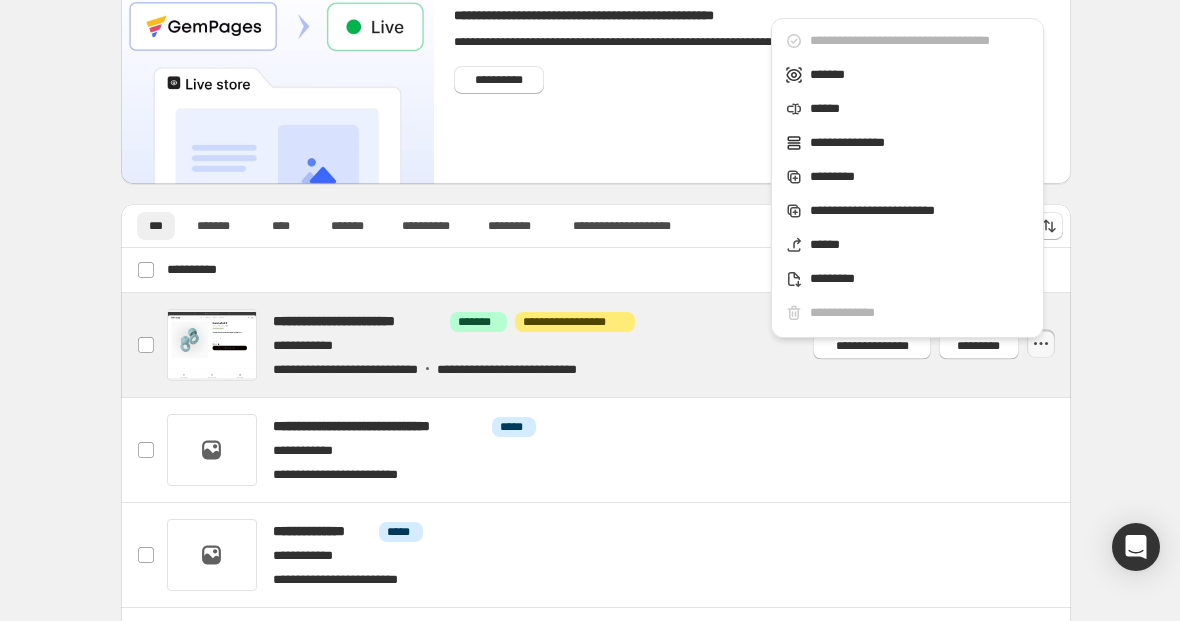 drag, startPoint x: 767, startPoint y: 410, endPoint x: 845, endPoint y: 391, distance: 80.280754 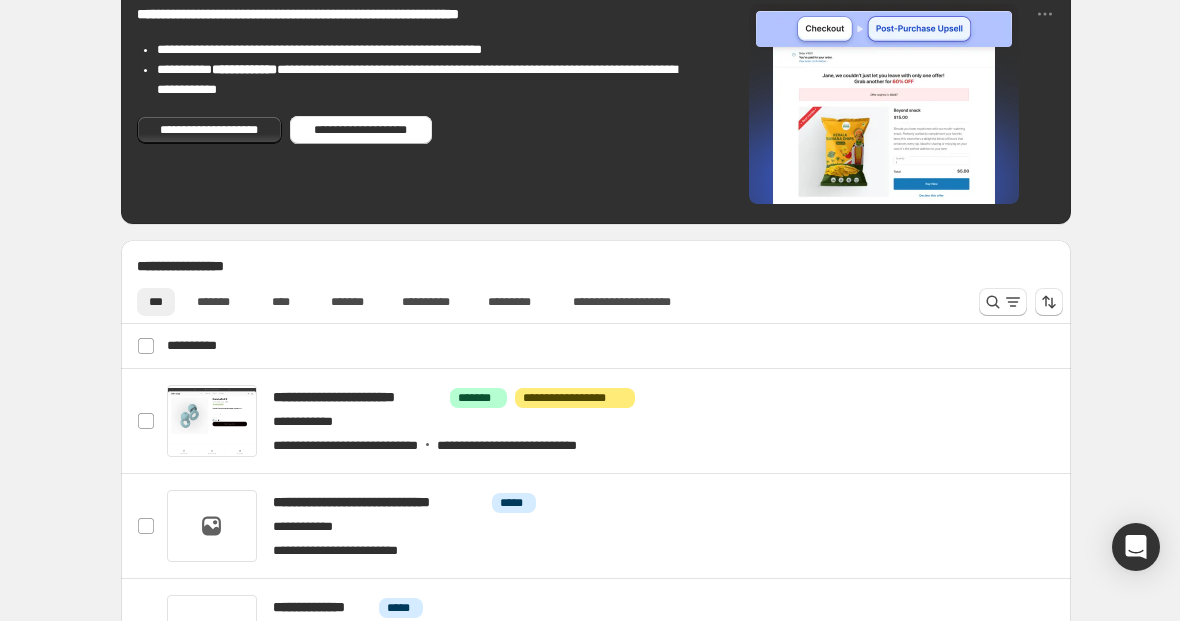 scroll, scrollTop: 808, scrollLeft: 0, axis: vertical 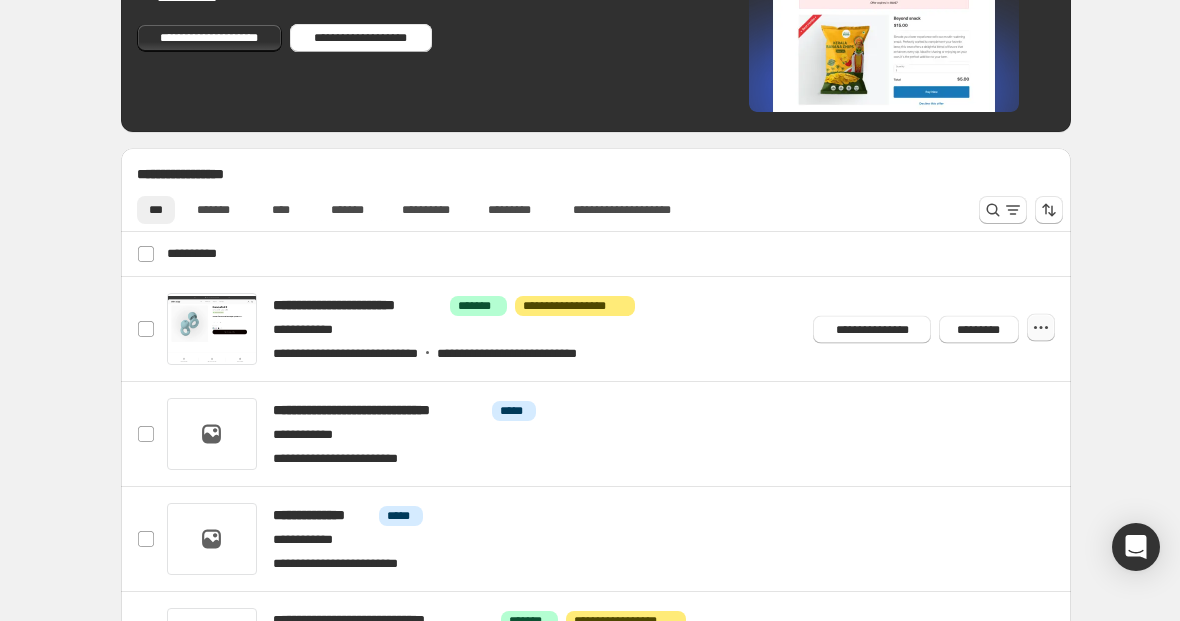 click 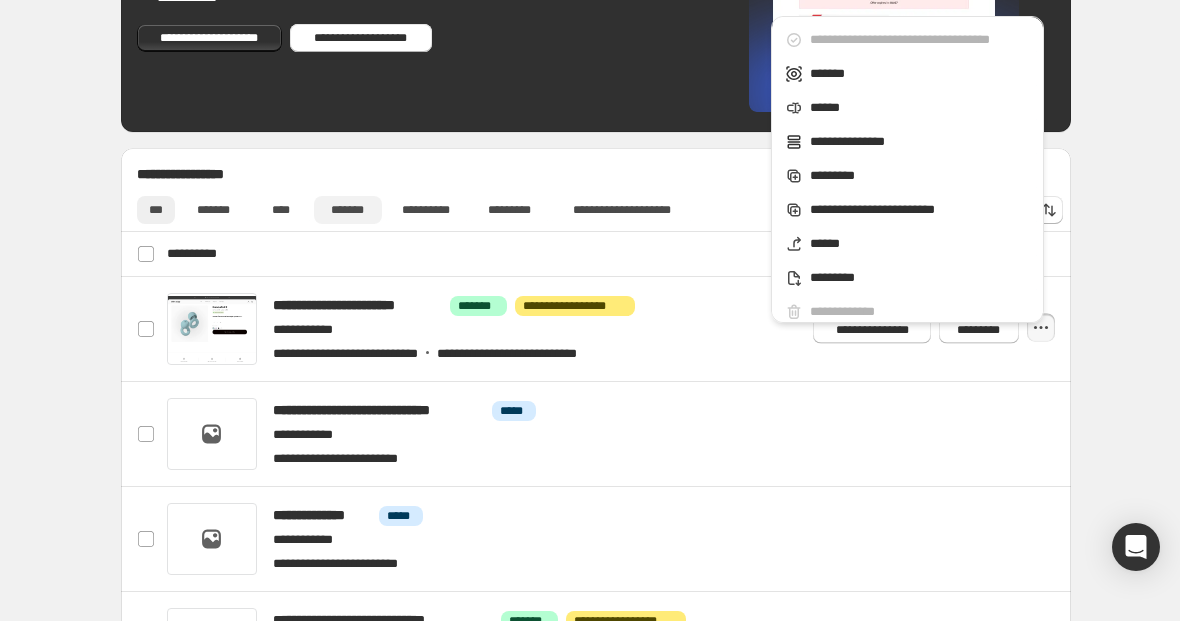 click on "*******" at bounding box center (348, 210) 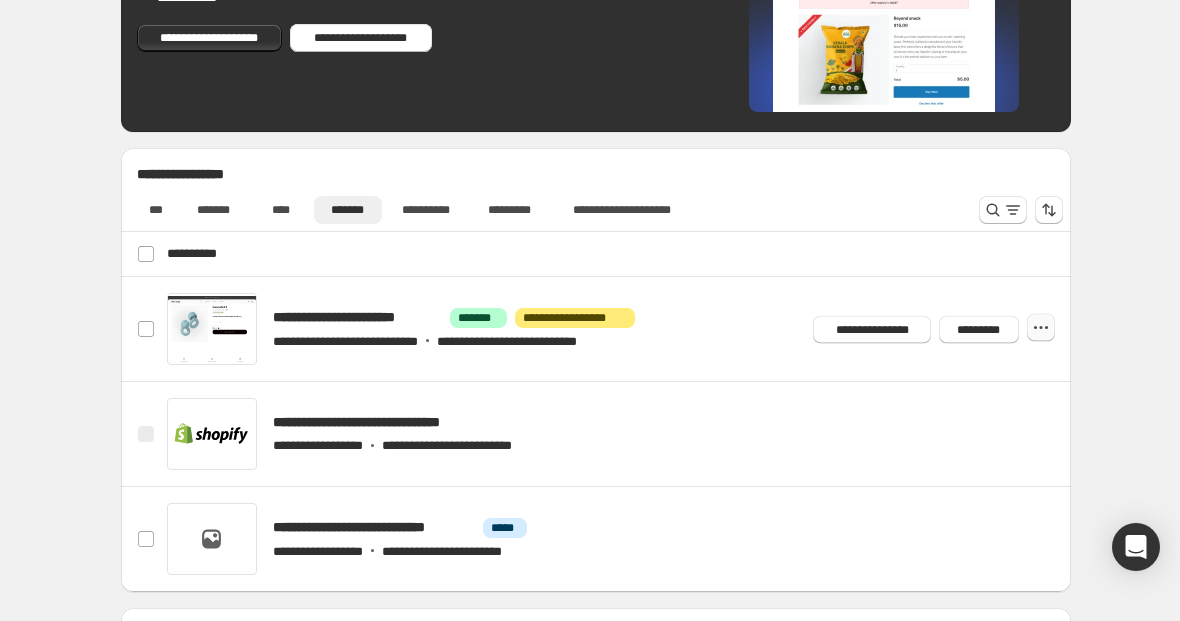 click 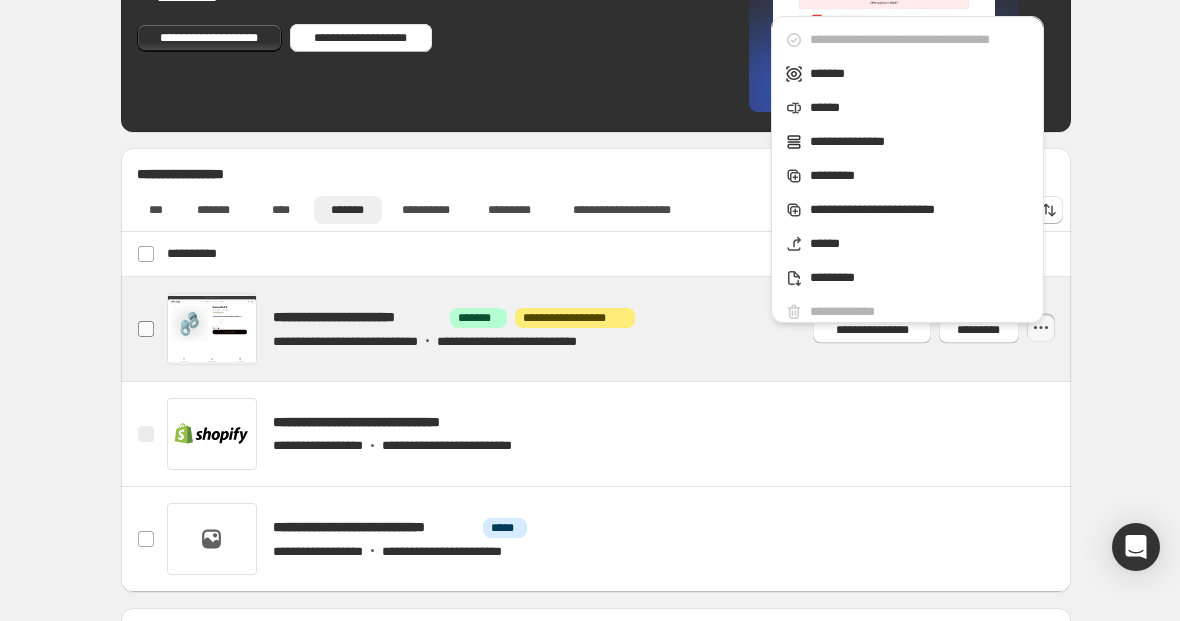 click on "**********" at bounding box center (146, 329) 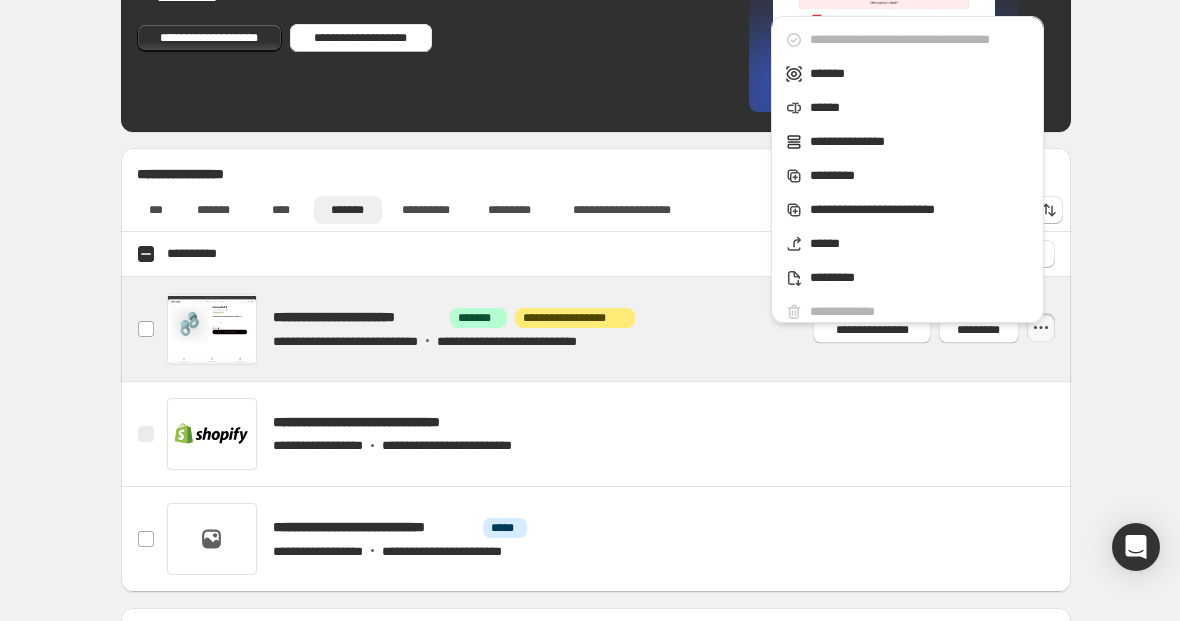 click on "**********" at bounding box center (907, 175) 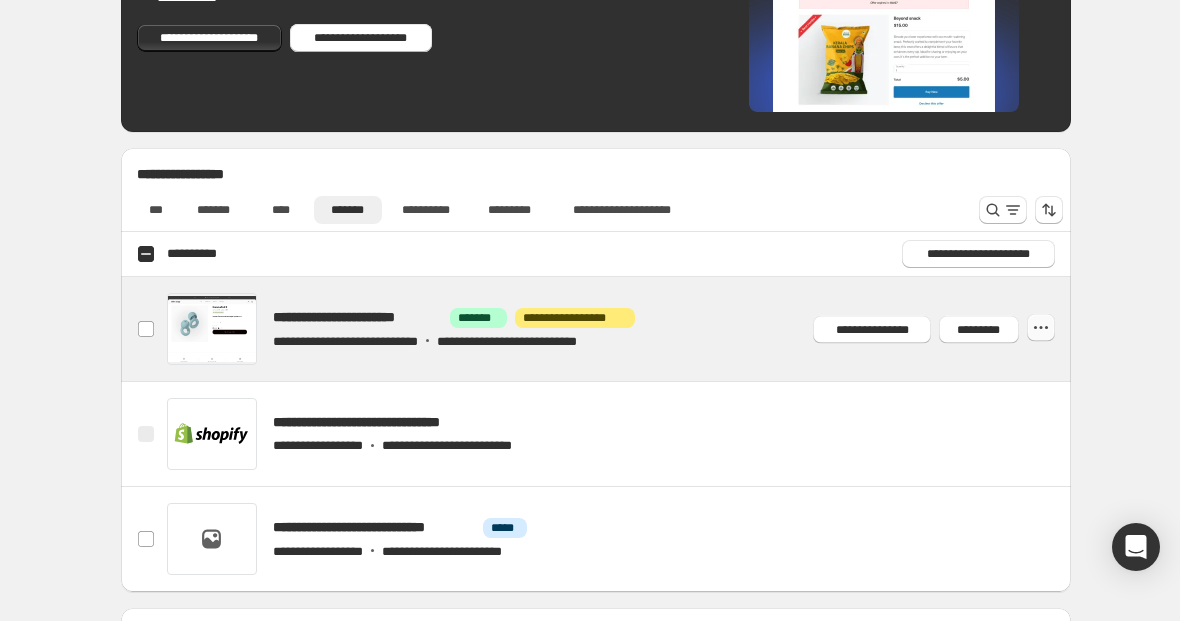 click 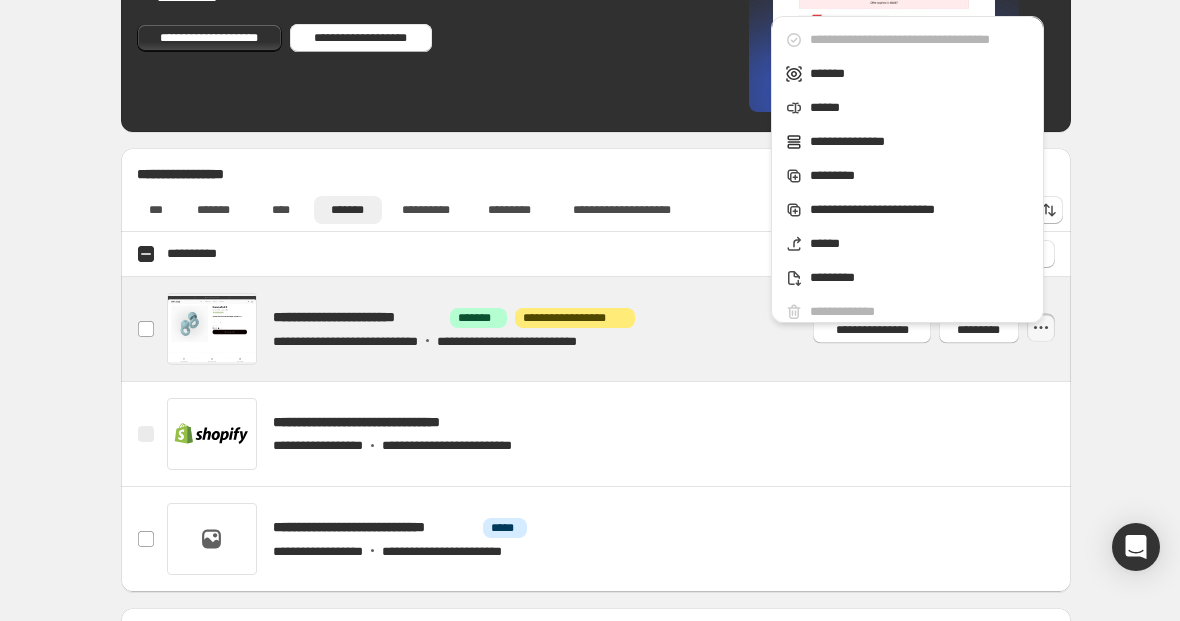 click on "**********" at bounding box center (595, 196) 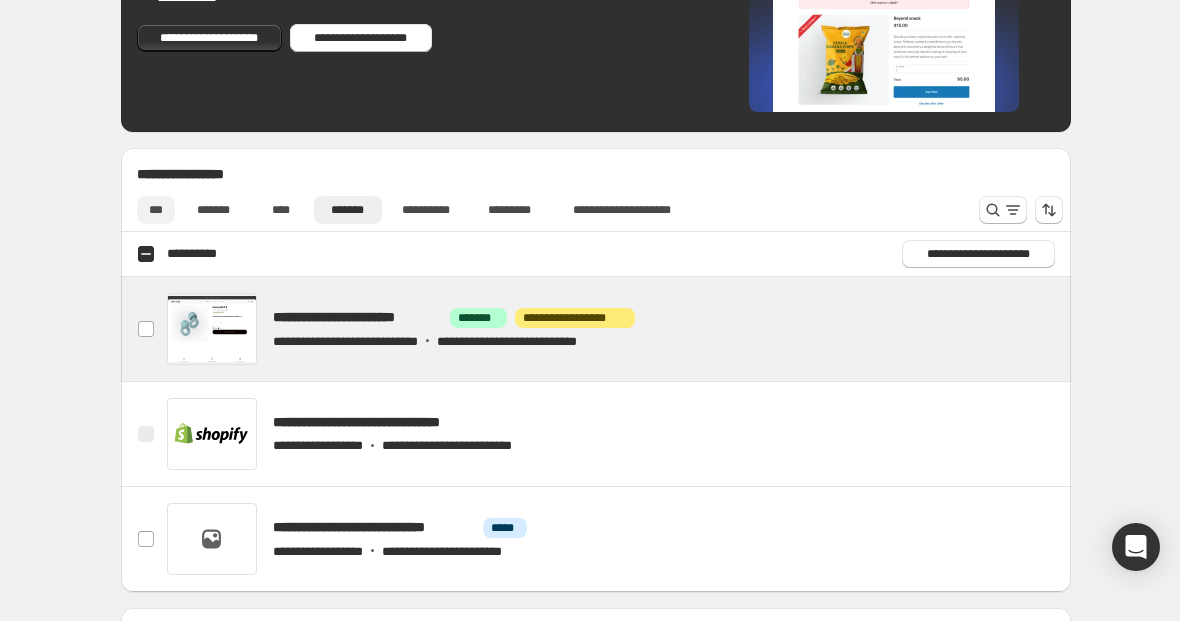 click on "***" at bounding box center [156, 210] 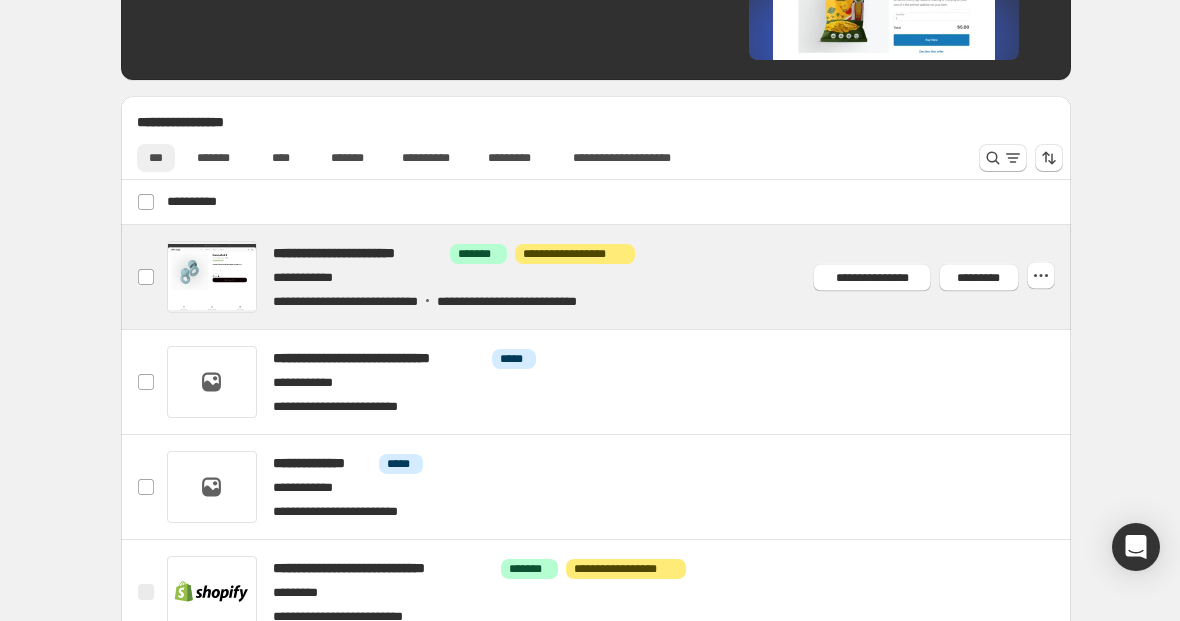 scroll, scrollTop: 863, scrollLeft: 0, axis: vertical 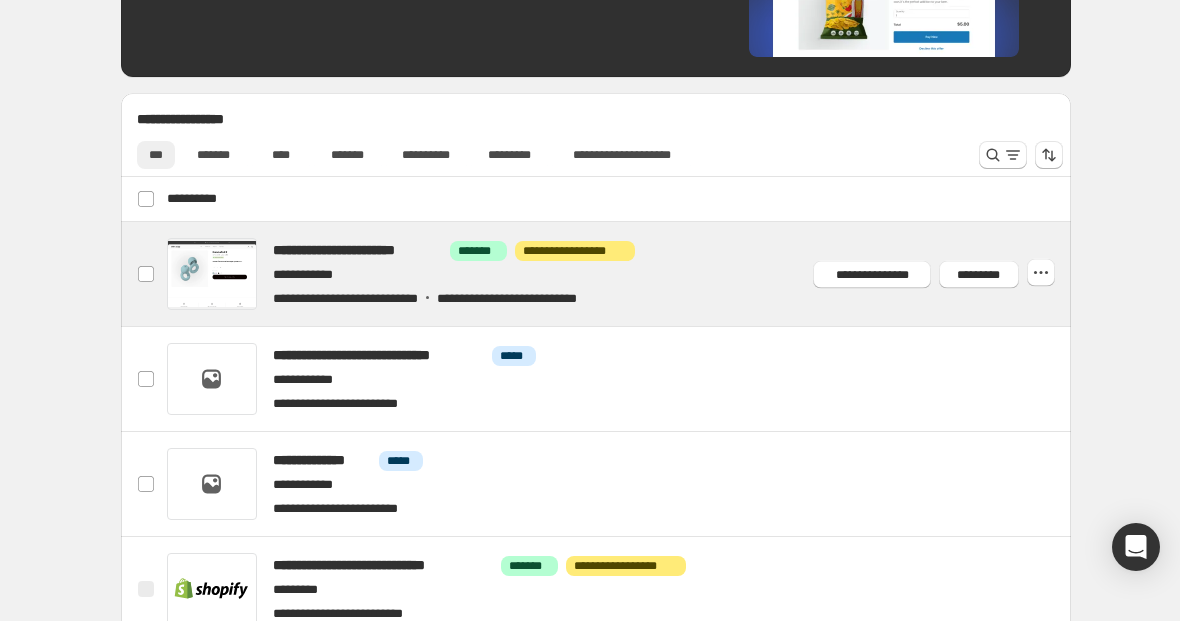 type 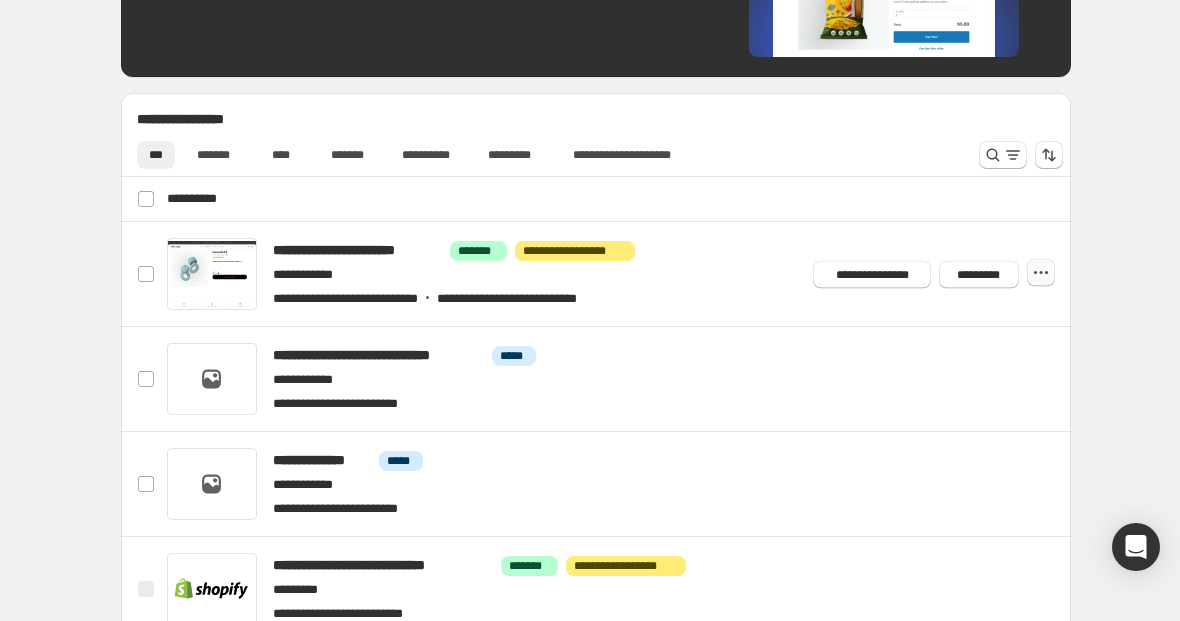 click 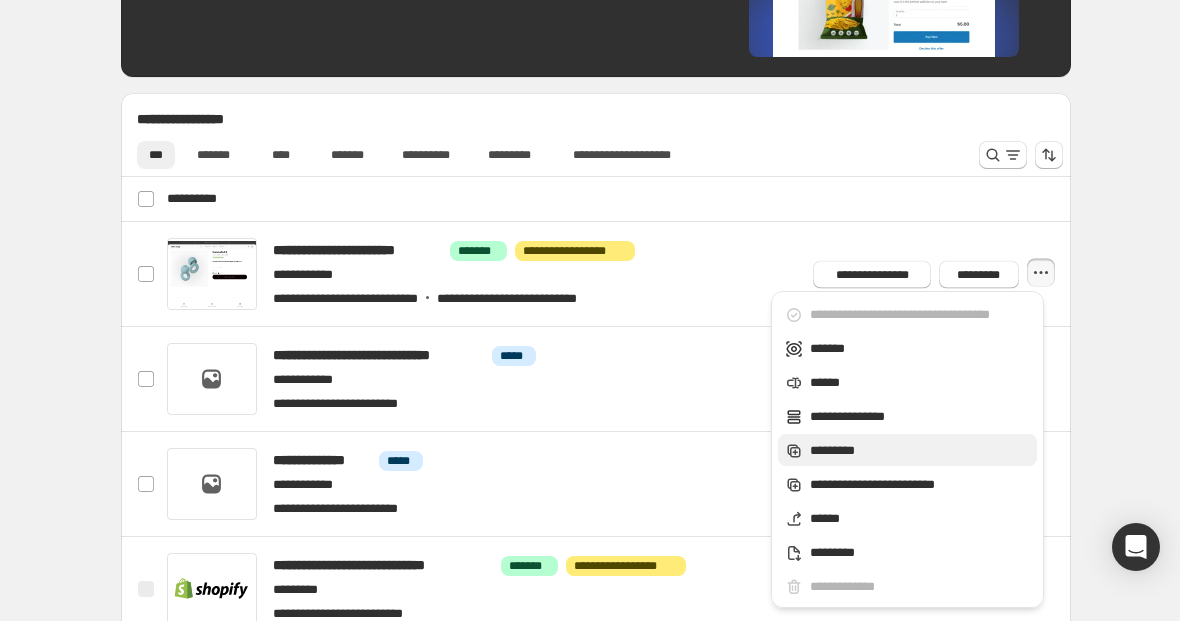 click on "*********" at bounding box center (920, 451) 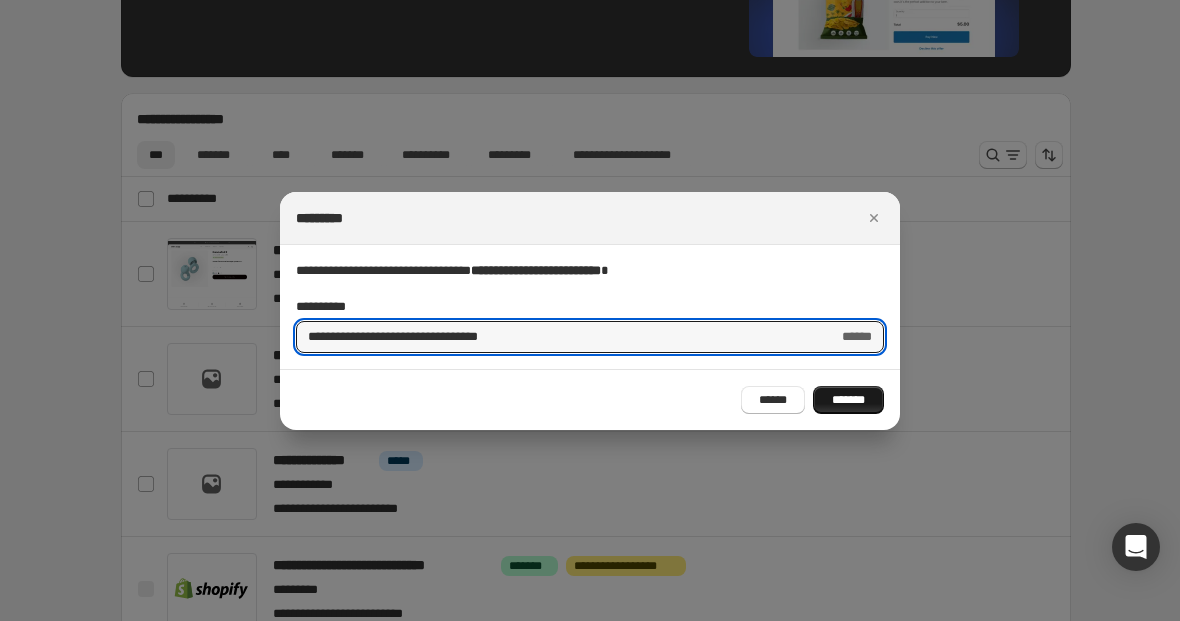 type on "**********" 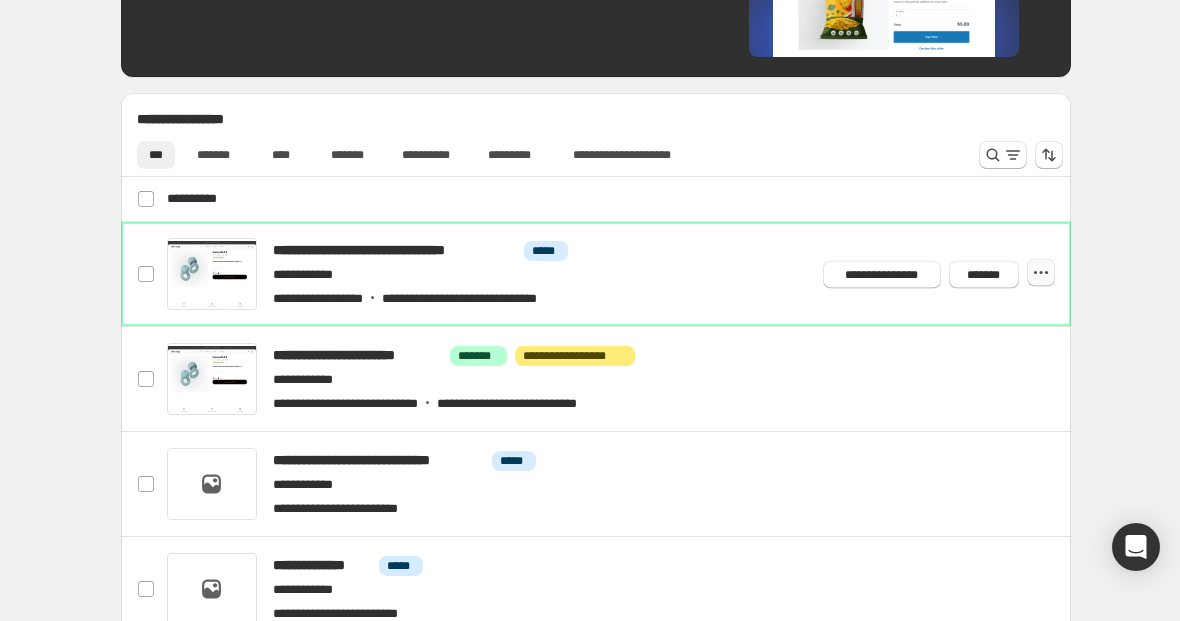 click 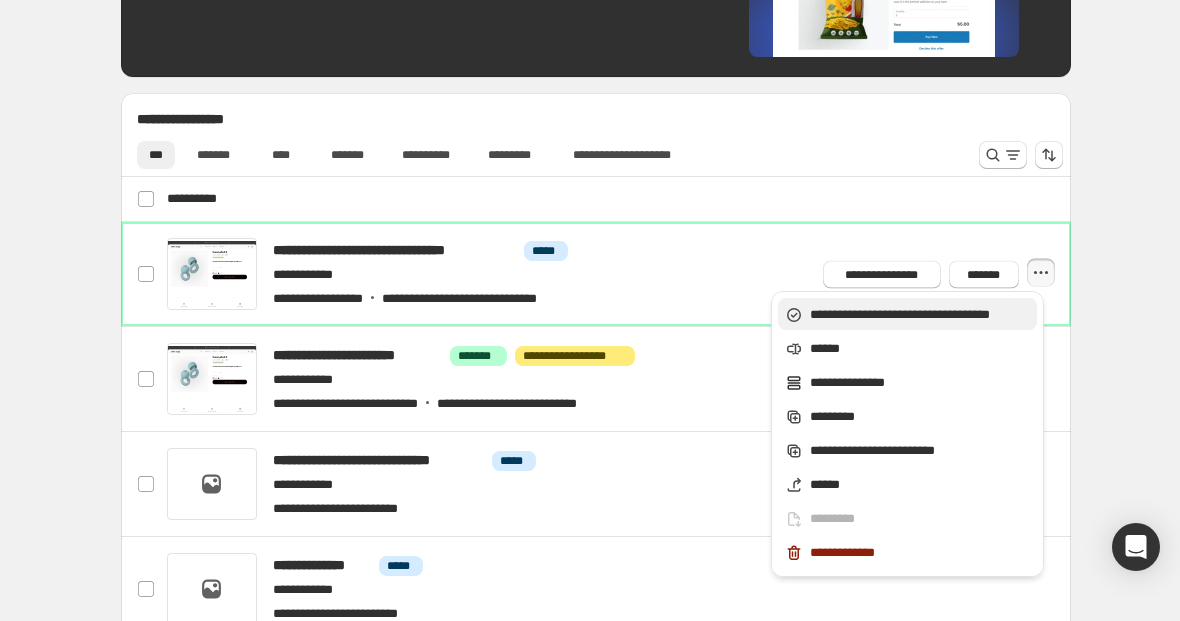 click on "**********" at bounding box center [920, 315] 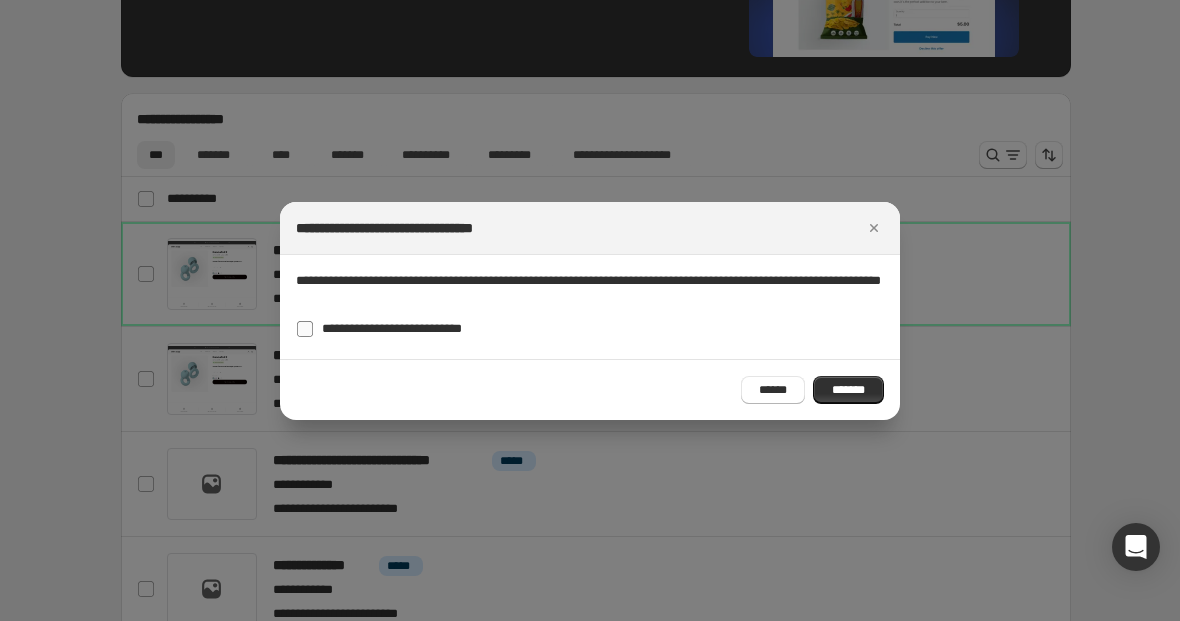click at bounding box center (305, 329) 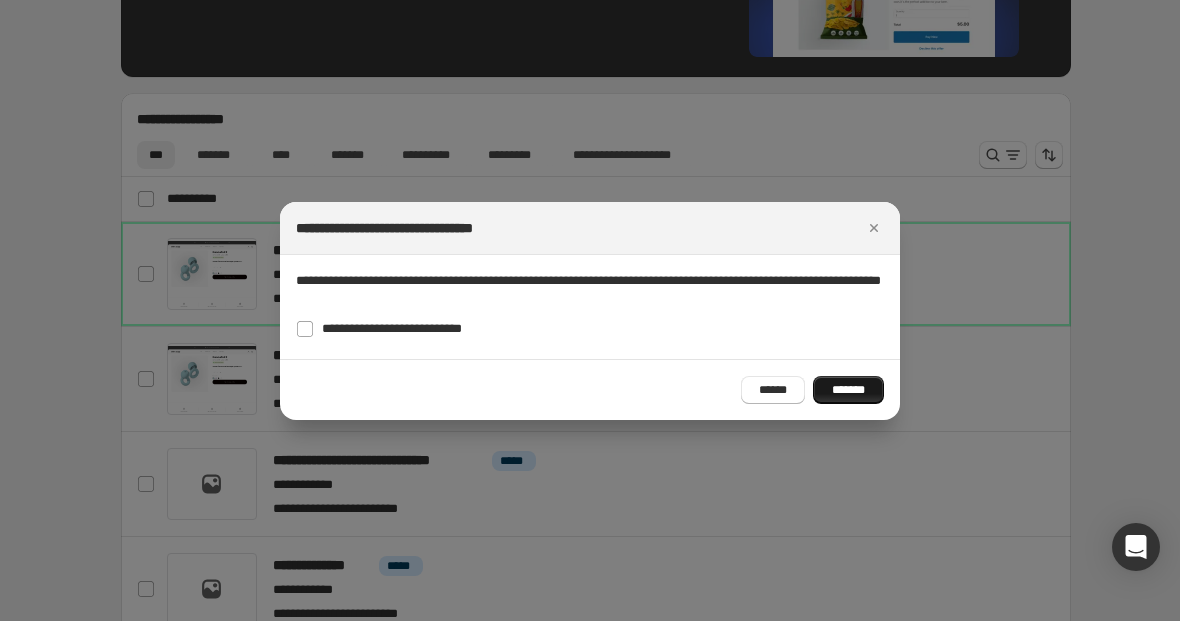 click on "*******" at bounding box center (848, 390) 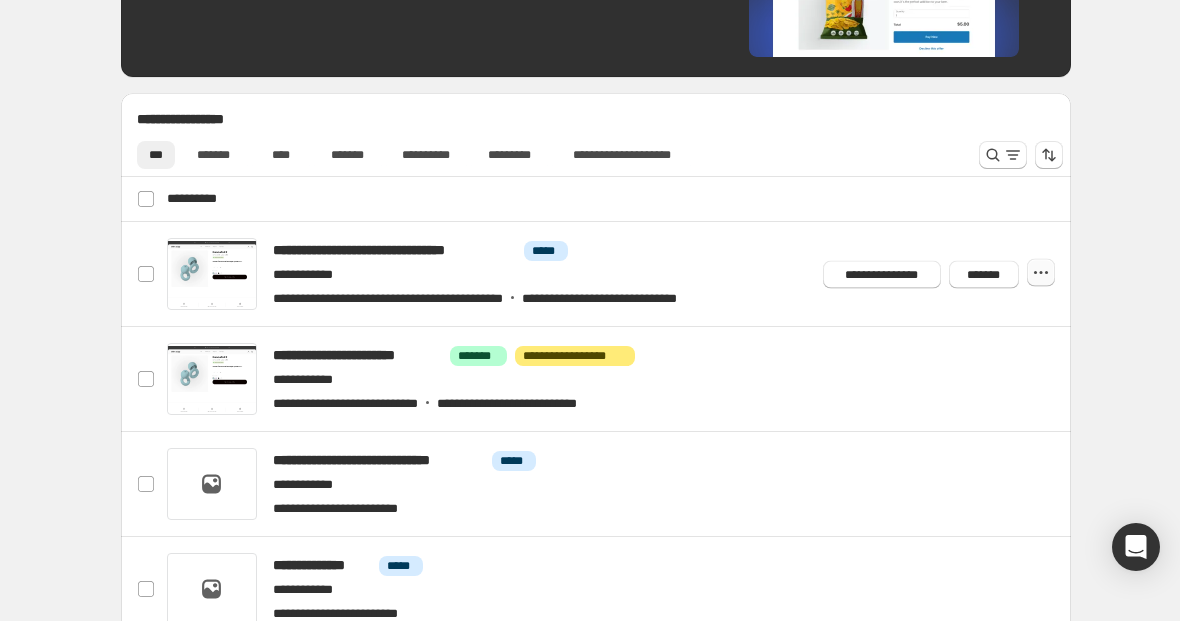click 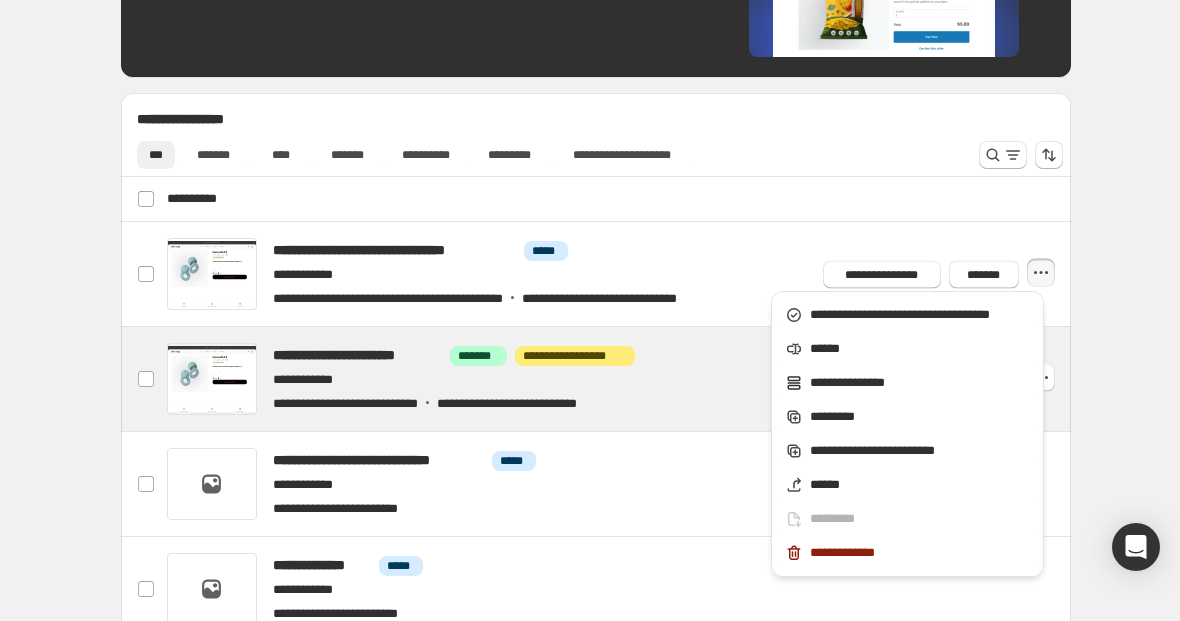 click at bounding box center [619, 379] 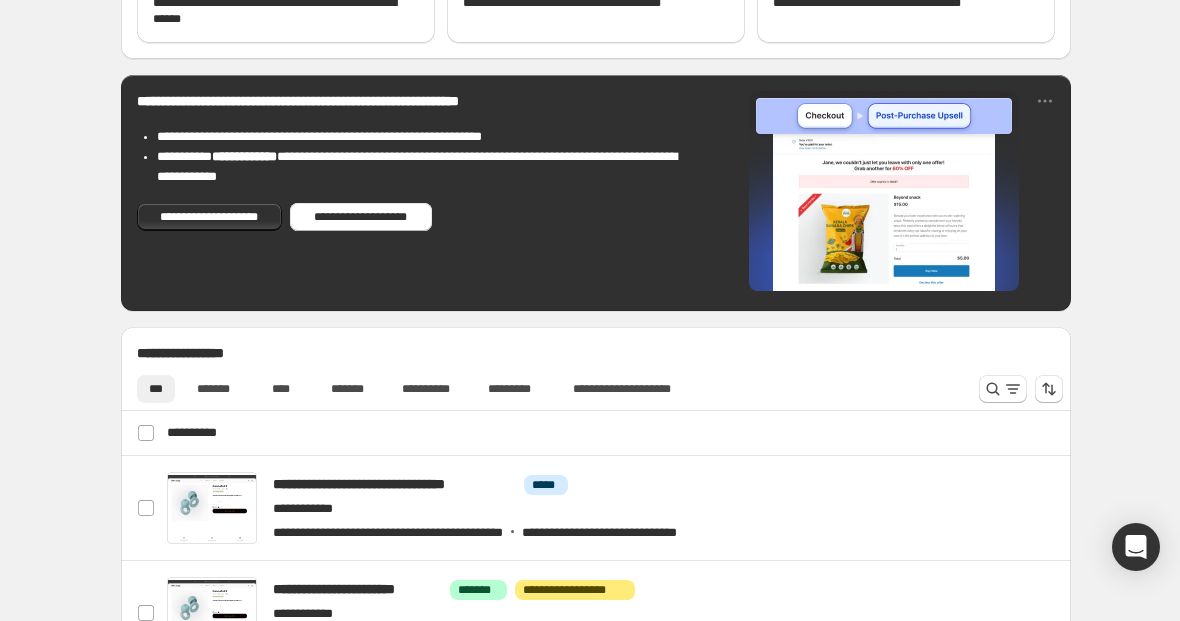 scroll, scrollTop: 936, scrollLeft: 0, axis: vertical 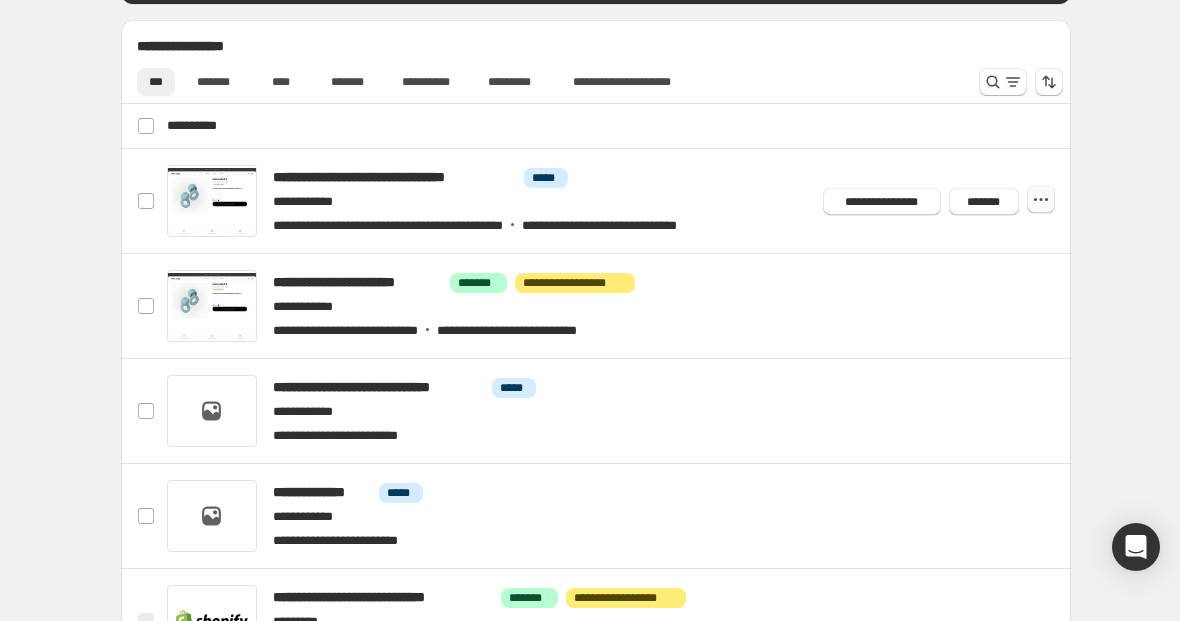 click 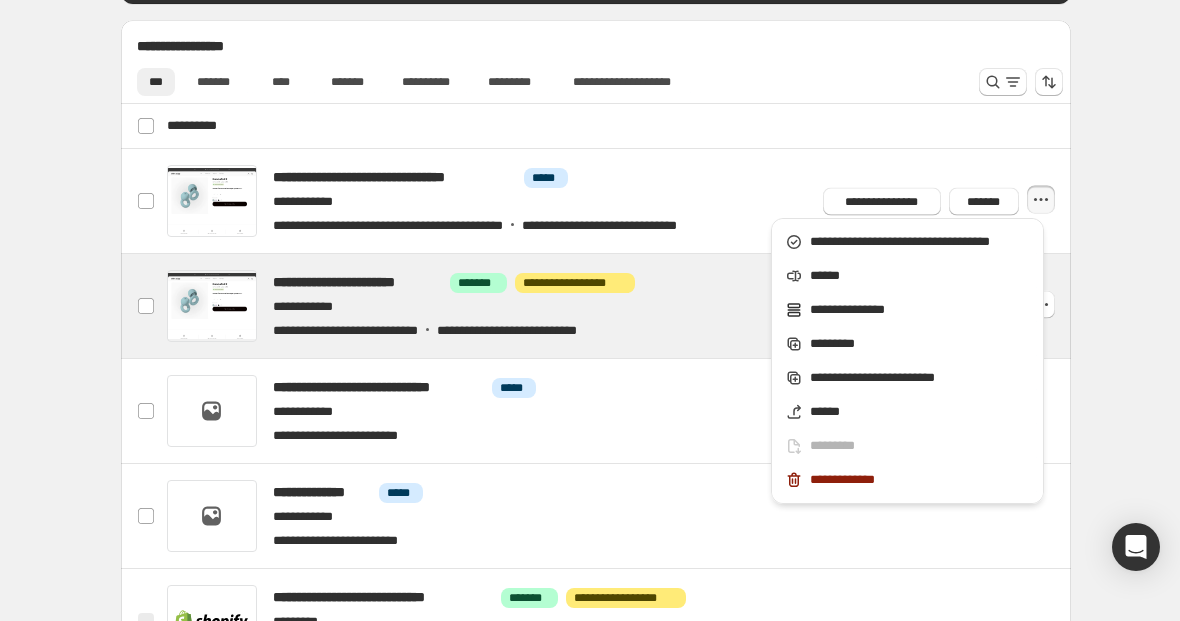 click at bounding box center (619, 306) 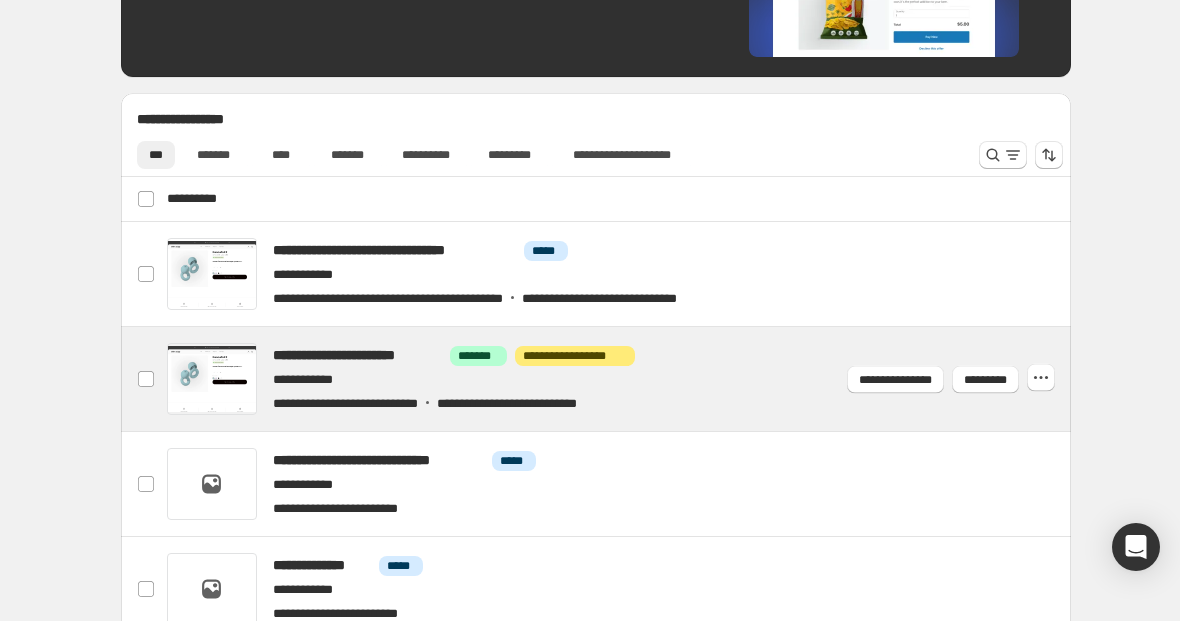 scroll, scrollTop: 874, scrollLeft: 0, axis: vertical 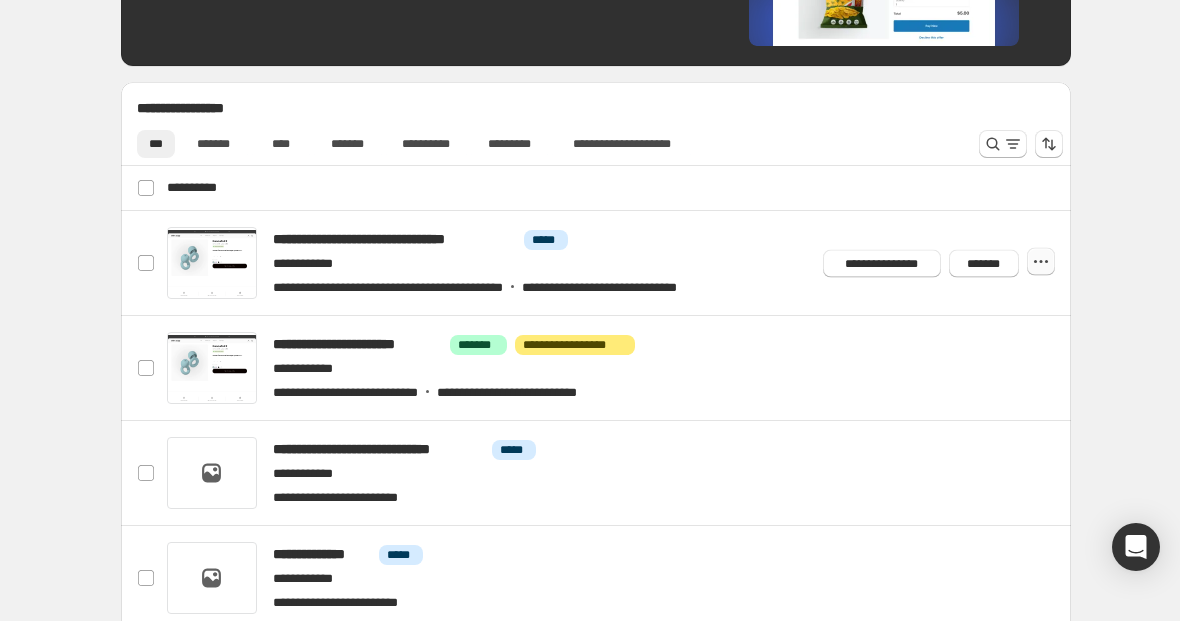 click 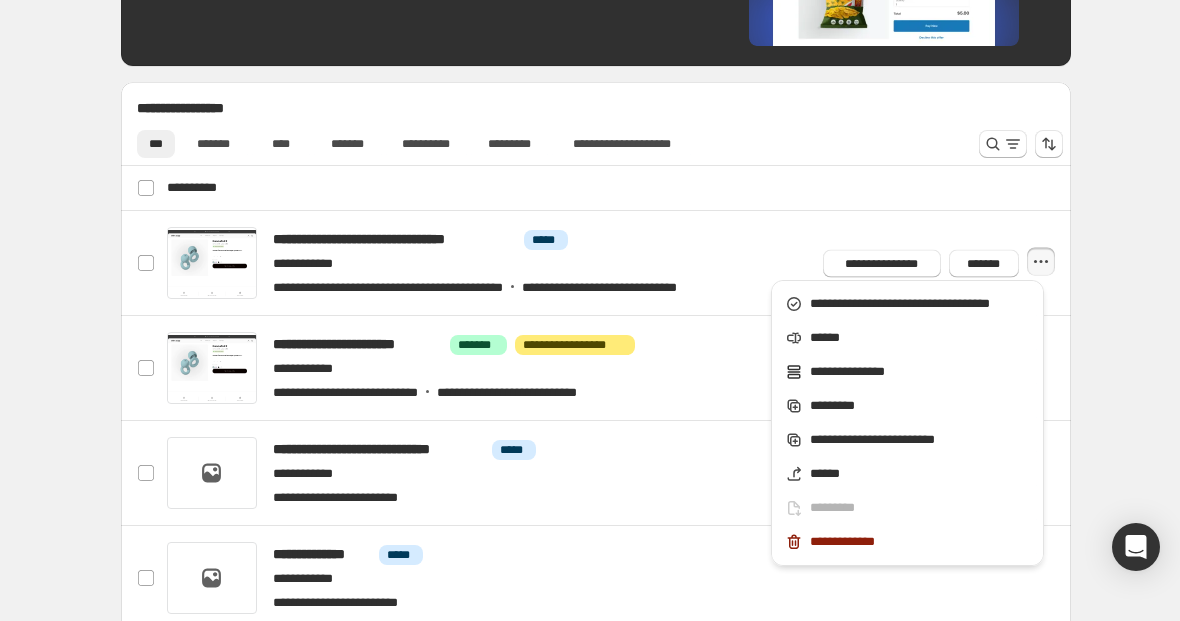 click at bounding box center (1041, 262) 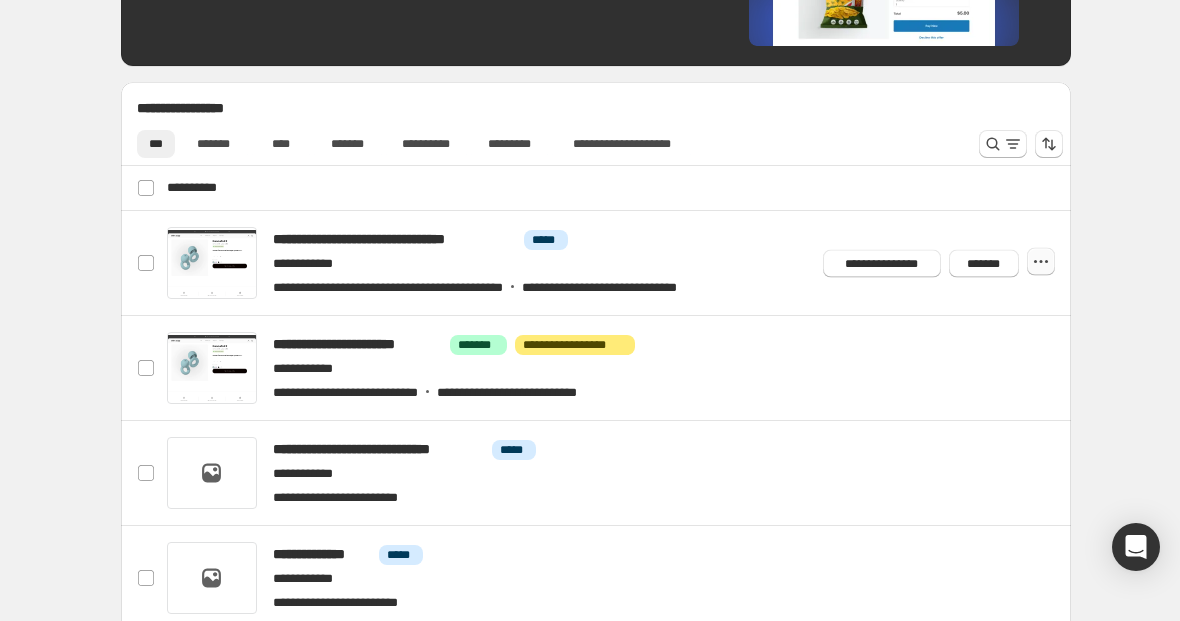 click at bounding box center [1041, 262] 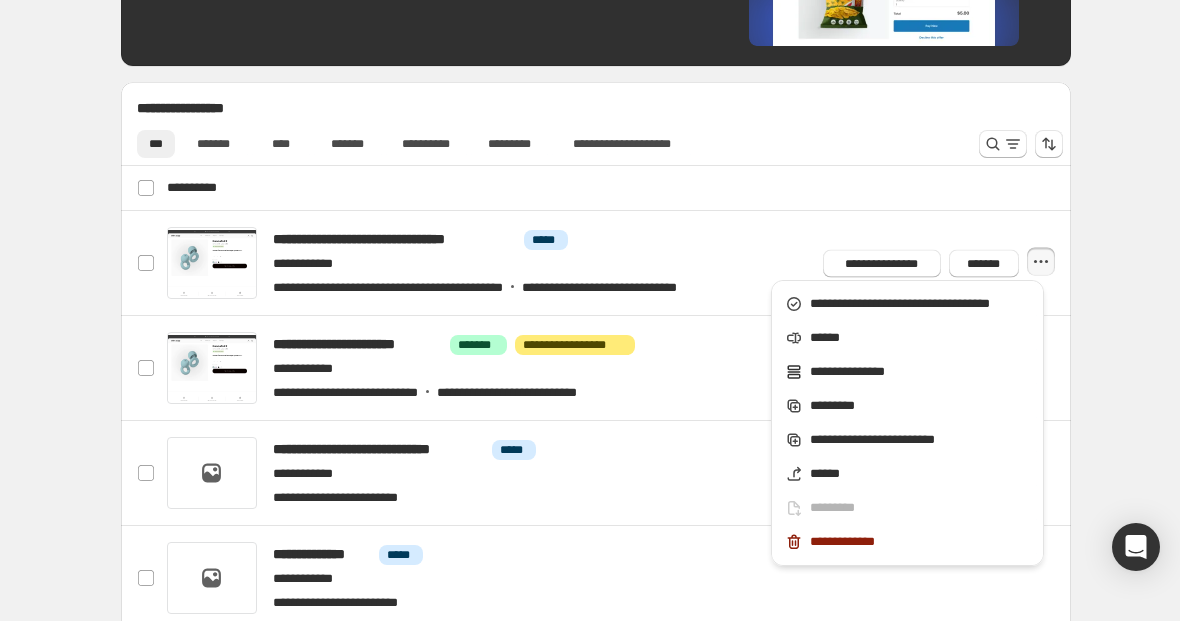 click 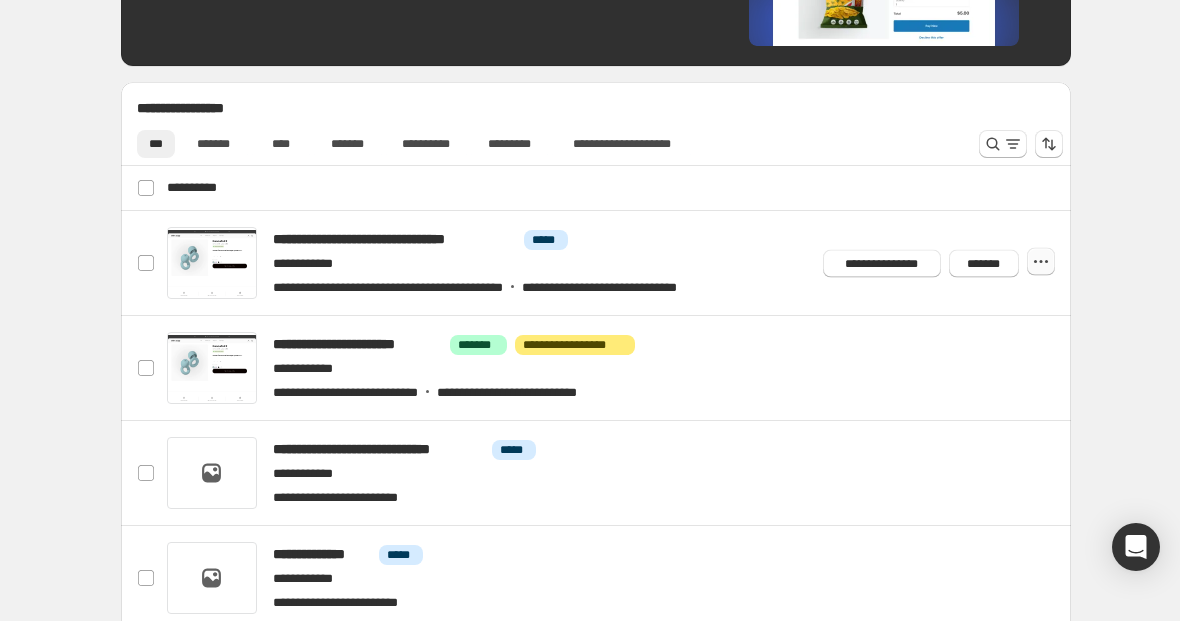 click 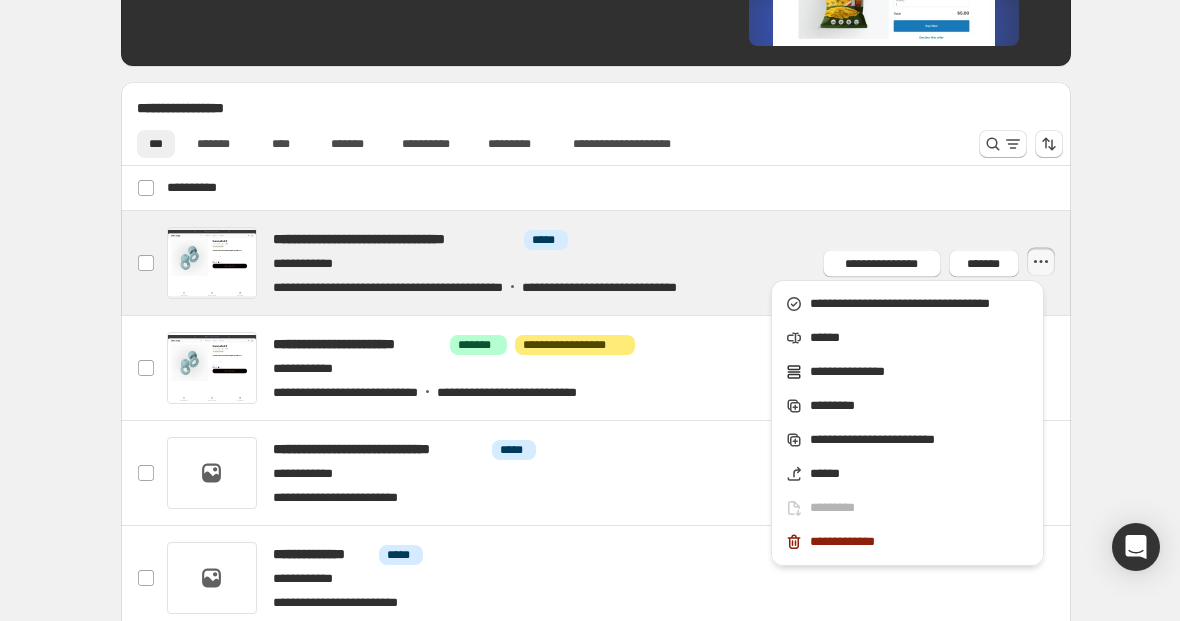 click at bounding box center (619, 263) 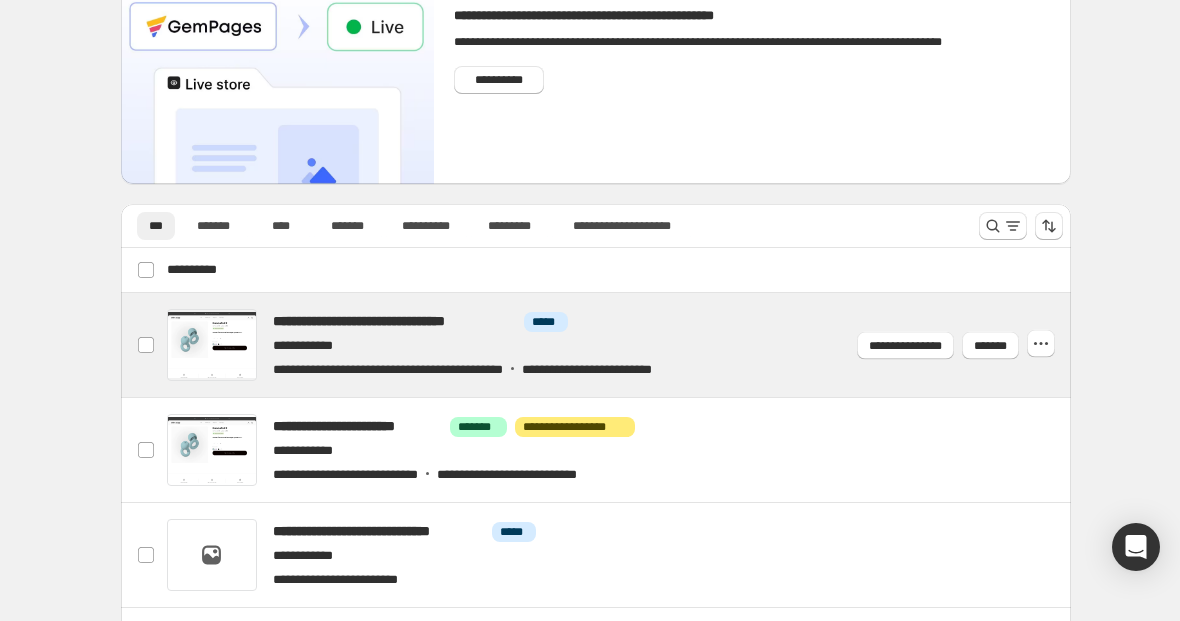 scroll, scrollTop: 95, scrollLeft: 0, axis: vertical 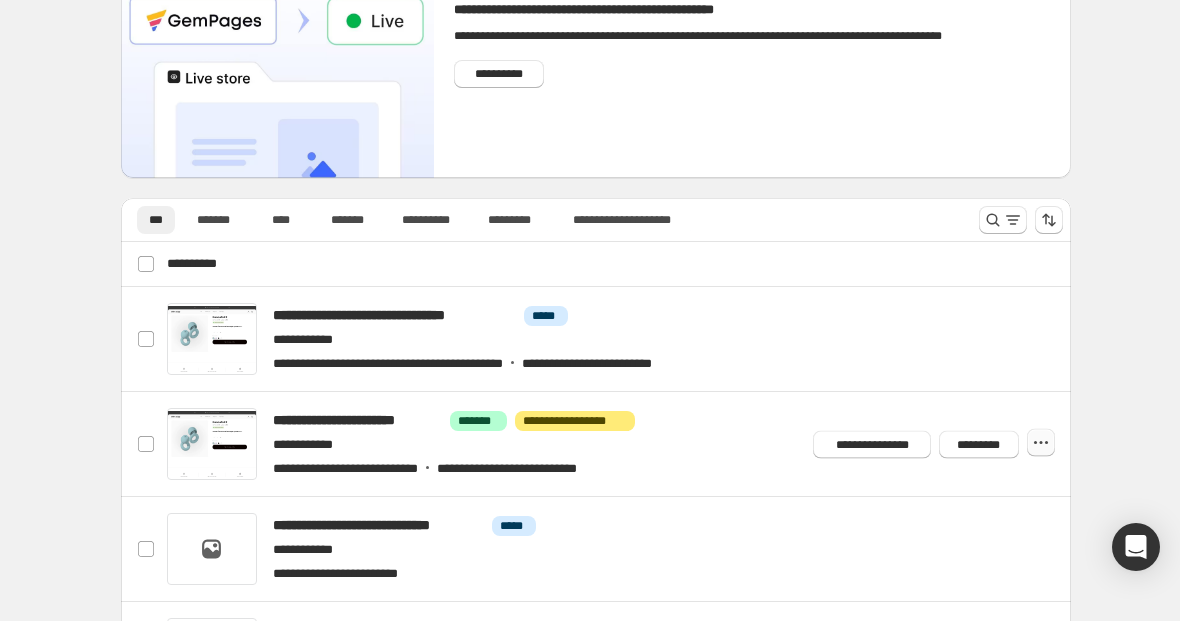 click 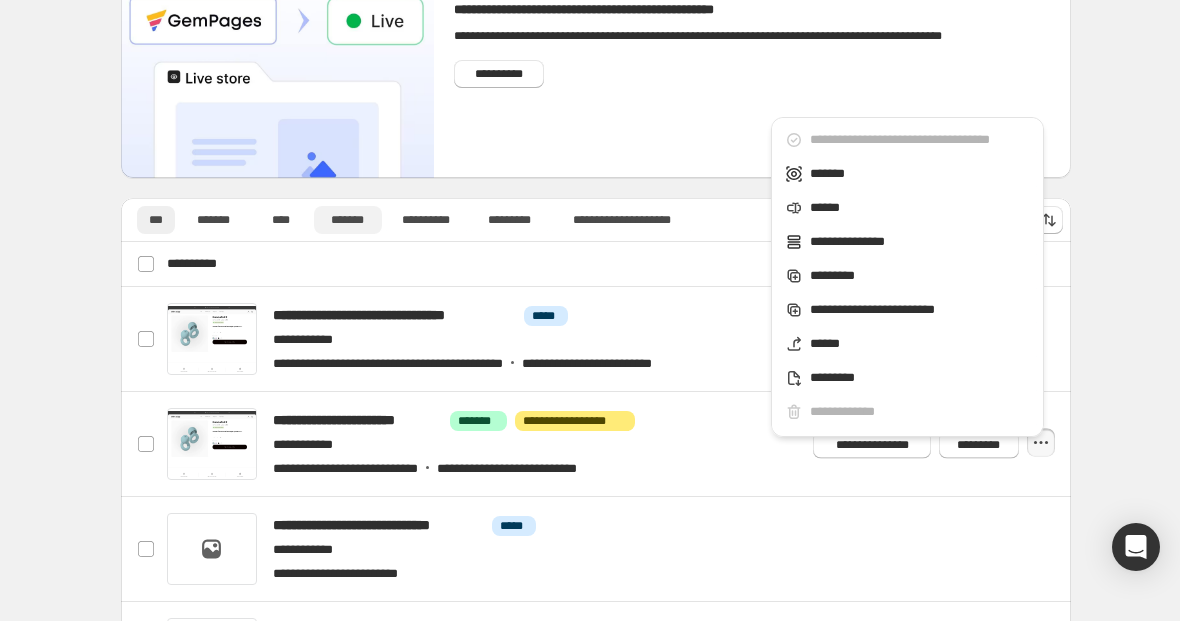 click on "*******" at bounding box center [348, 220] 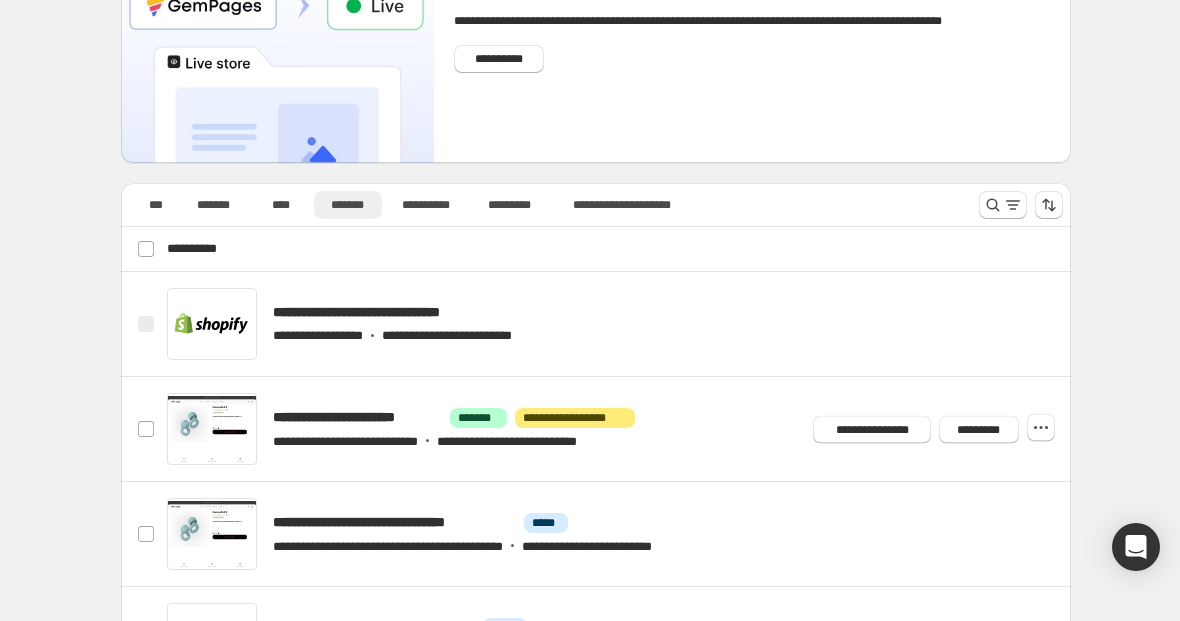 scroll, scrollTop: 111, scrollLeft: 0, axis: vertical 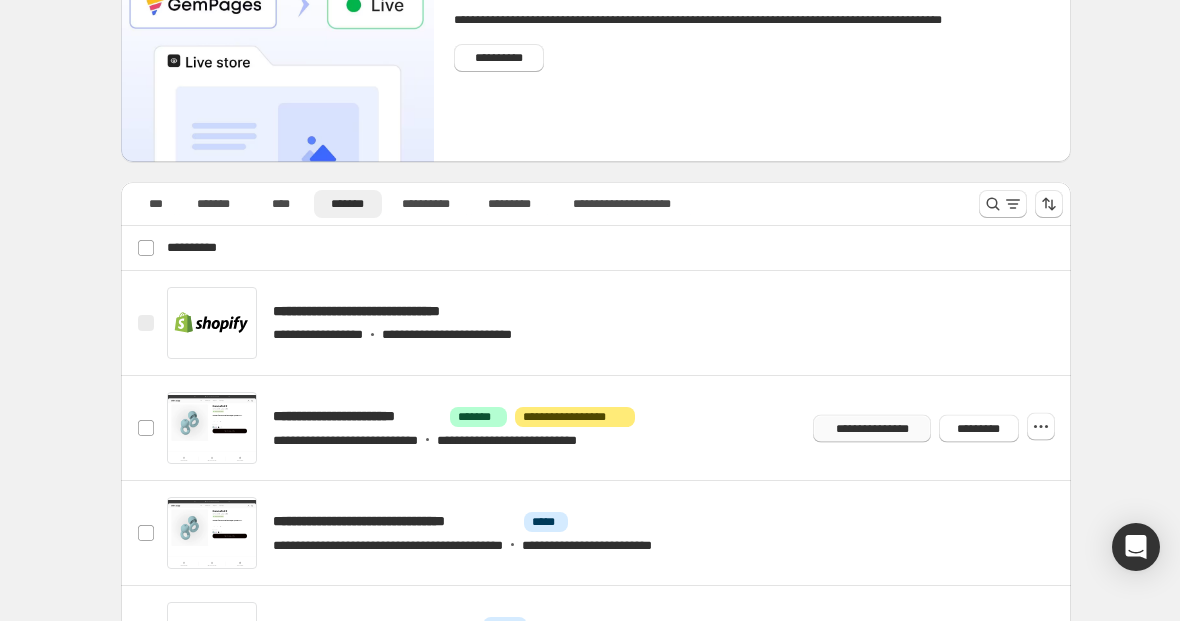 click on "**********" at bounding box center (872, 428) 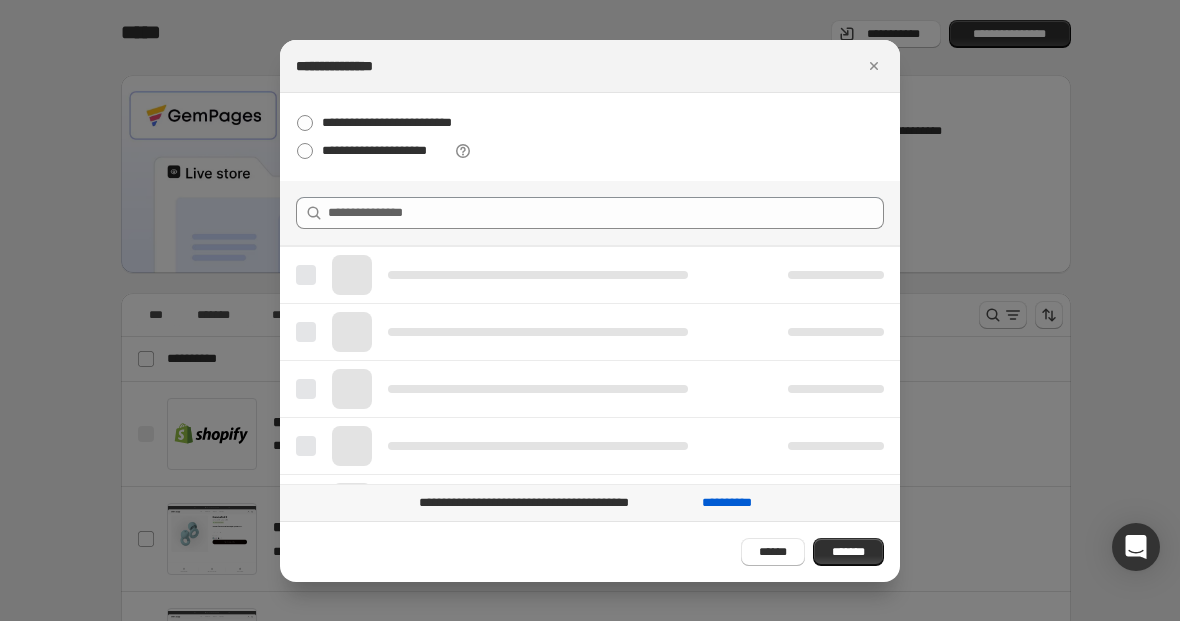 scroll, scrollTop: 0, scrollLeft: 0, axis: both 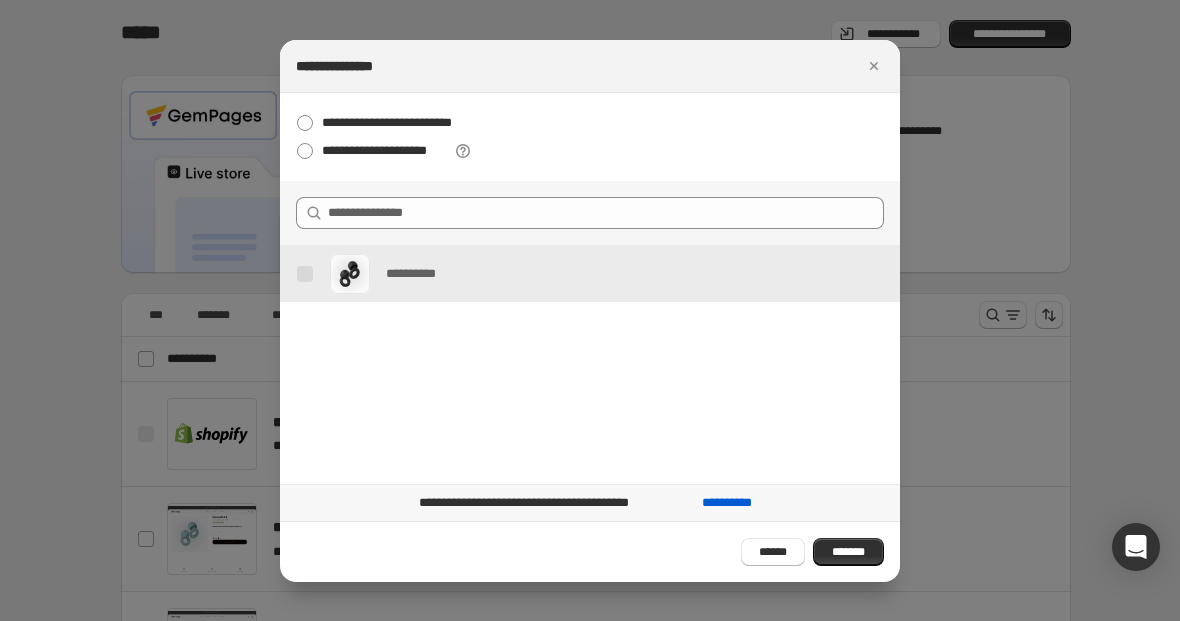 click at bounding box center (305, 274) 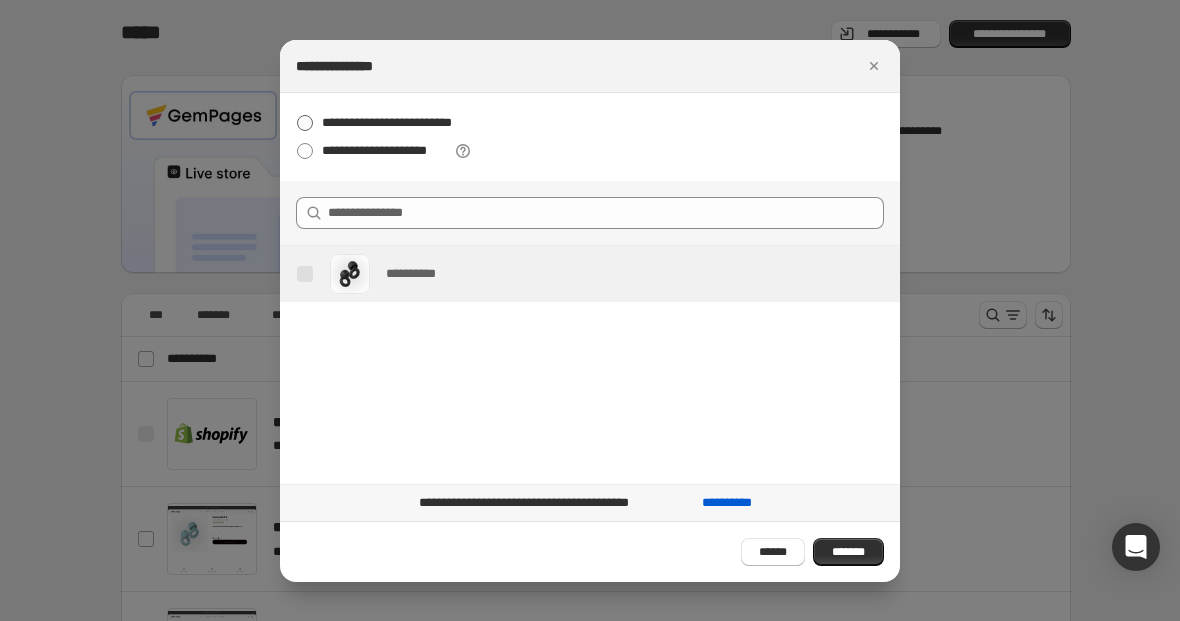 click at bounding box center (305, 123) 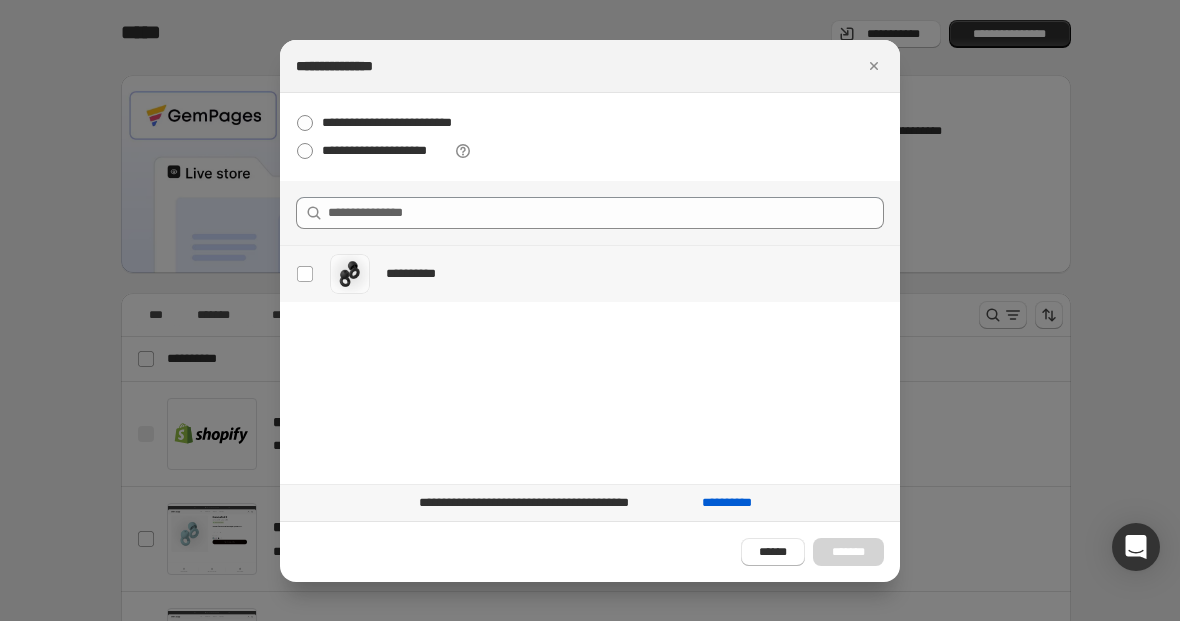click on "**********" at bounding box center [302, 274] 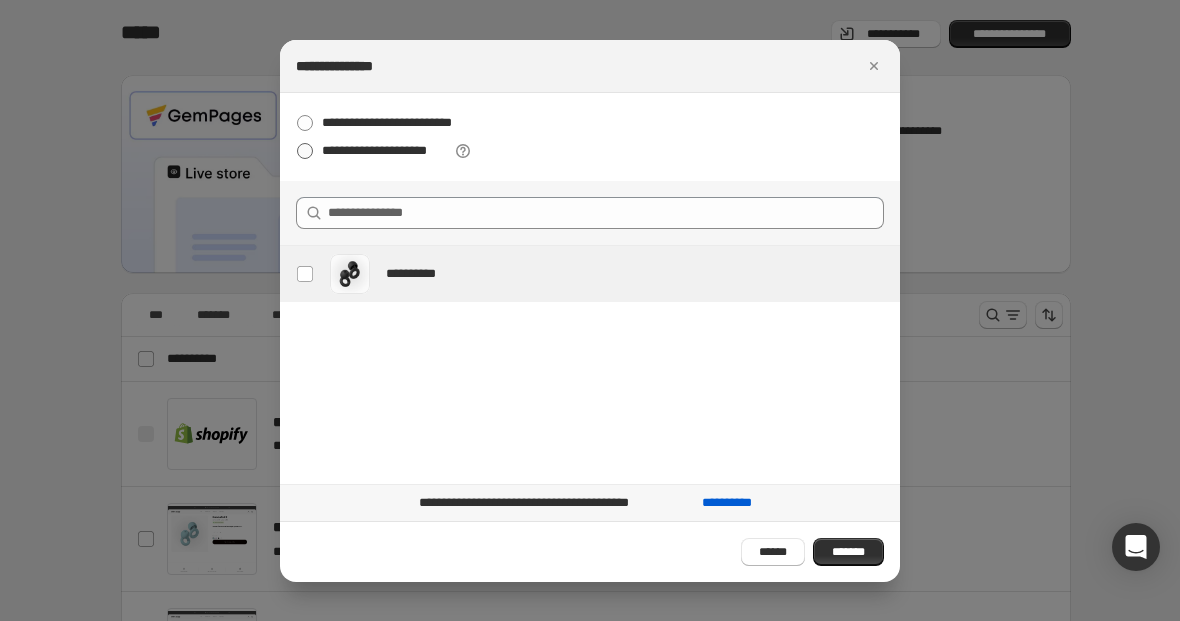 click on "**********" at bounding box center (590, 151) 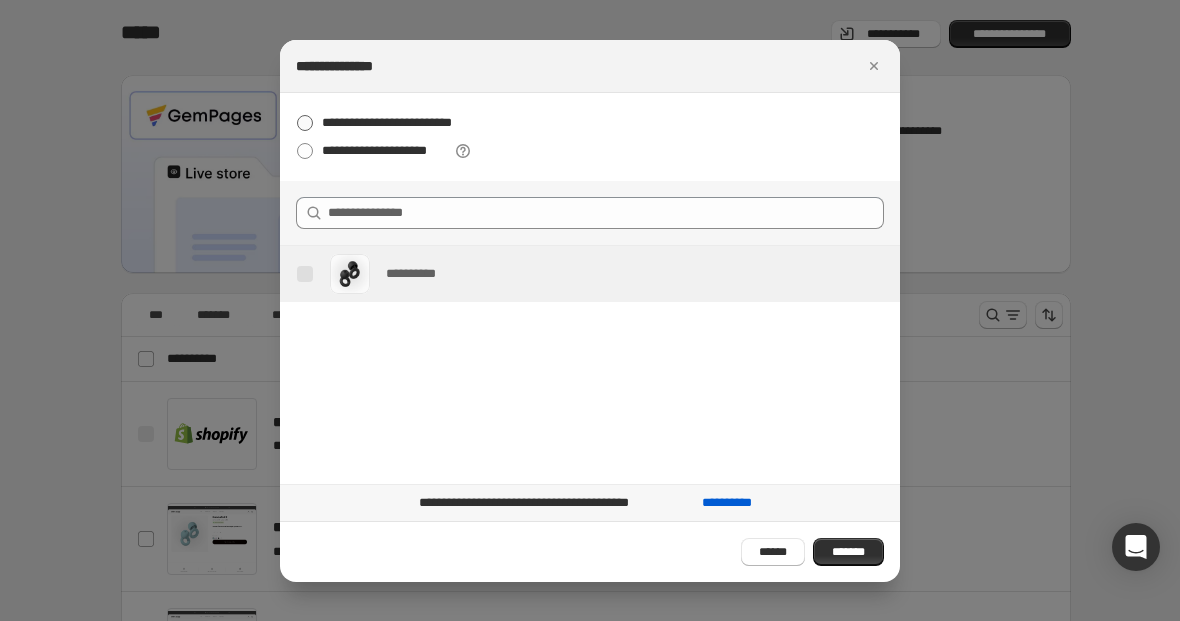 click at bounding box center (305, 123) 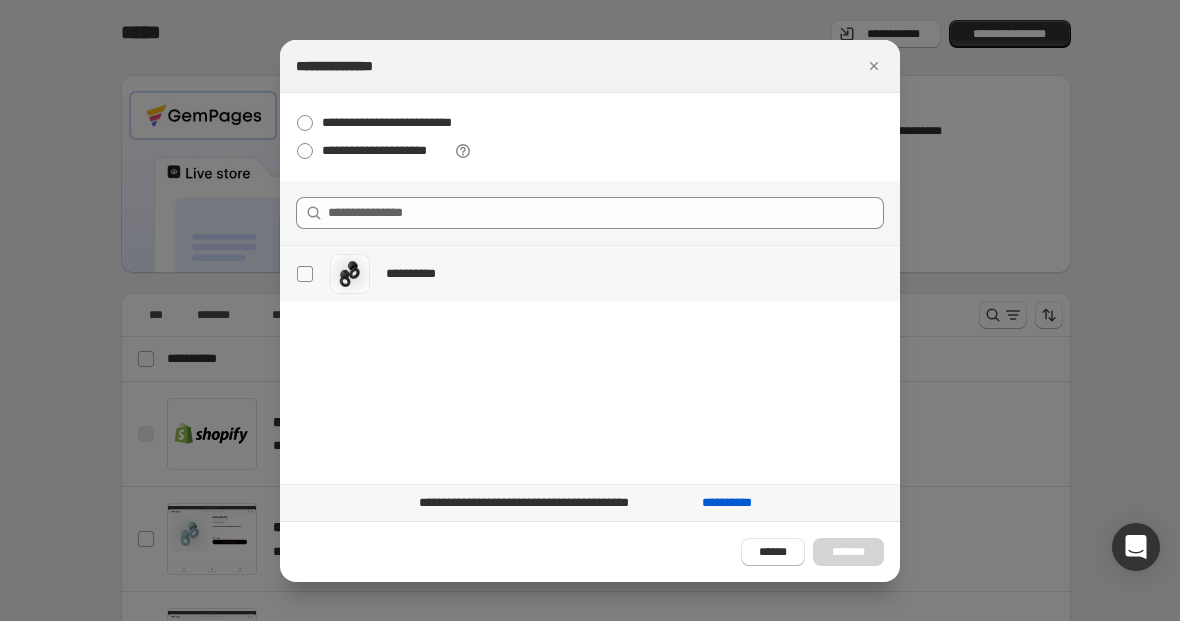click at bounding box center [305, 274] 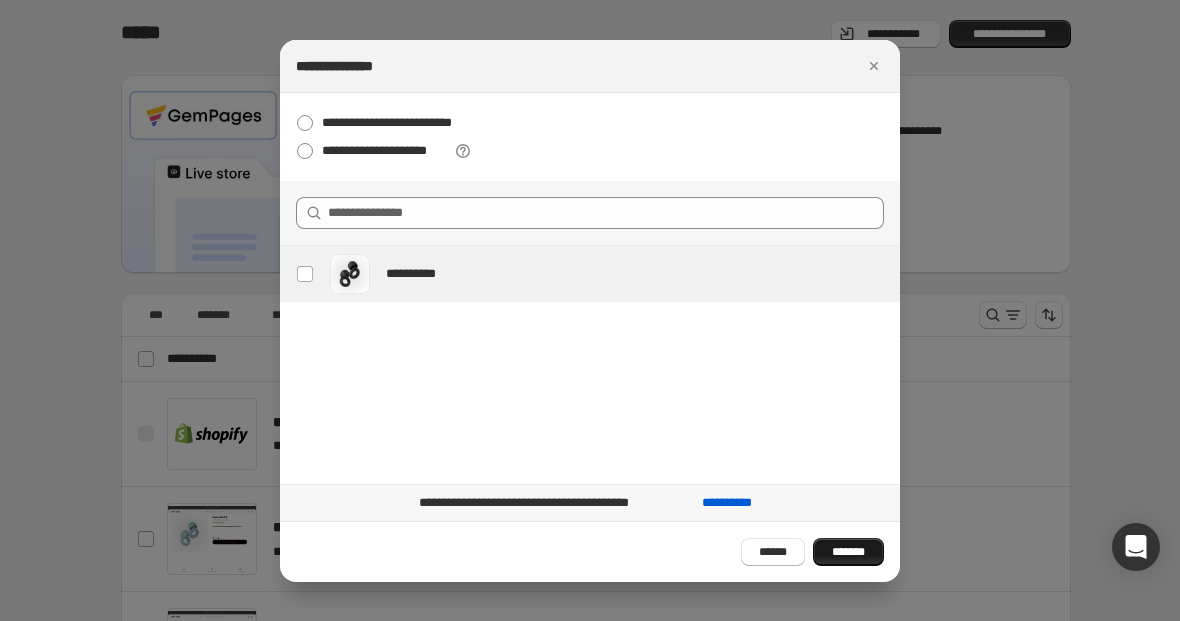 click on "*******" at bounding box center (848, 552) 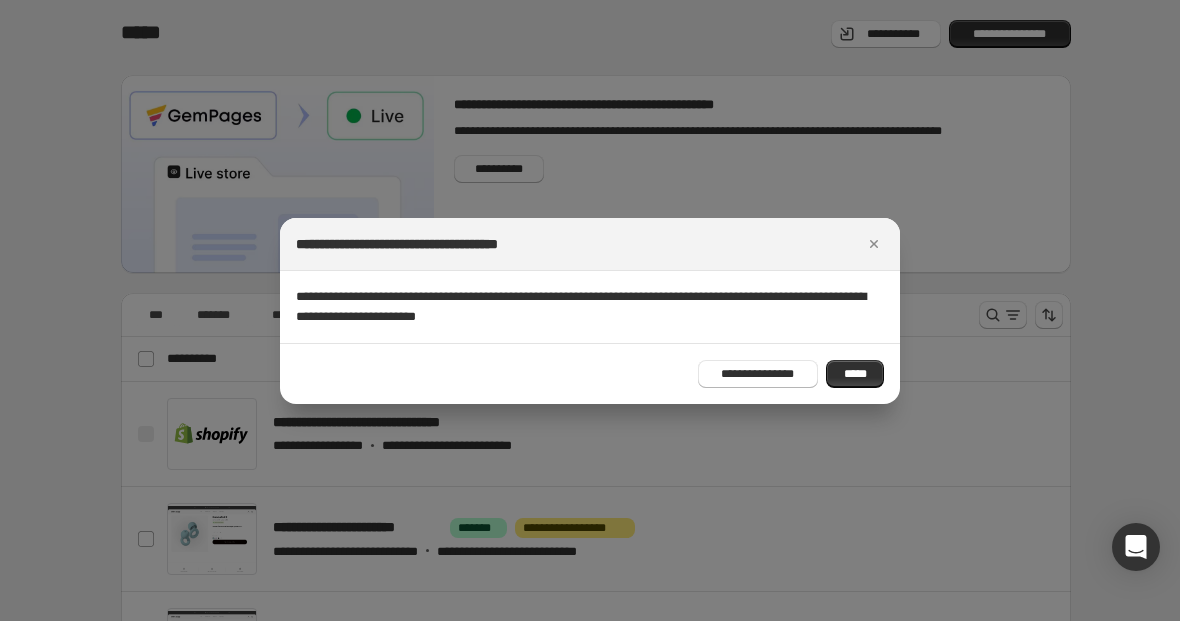 drag, startPoint x: 850, startPoint y: 363, endPoint x: 823, endPoint y: 373, distance: 28.79236 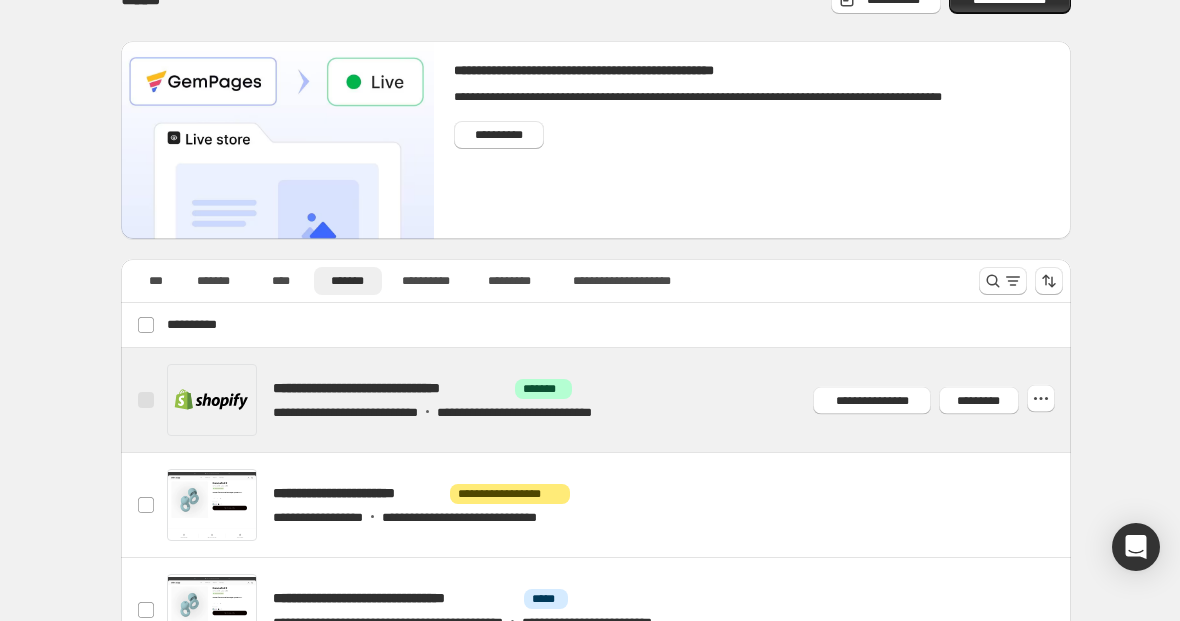 scroll, scrollTop: 38, scrollLeft: 0, axis: vertical 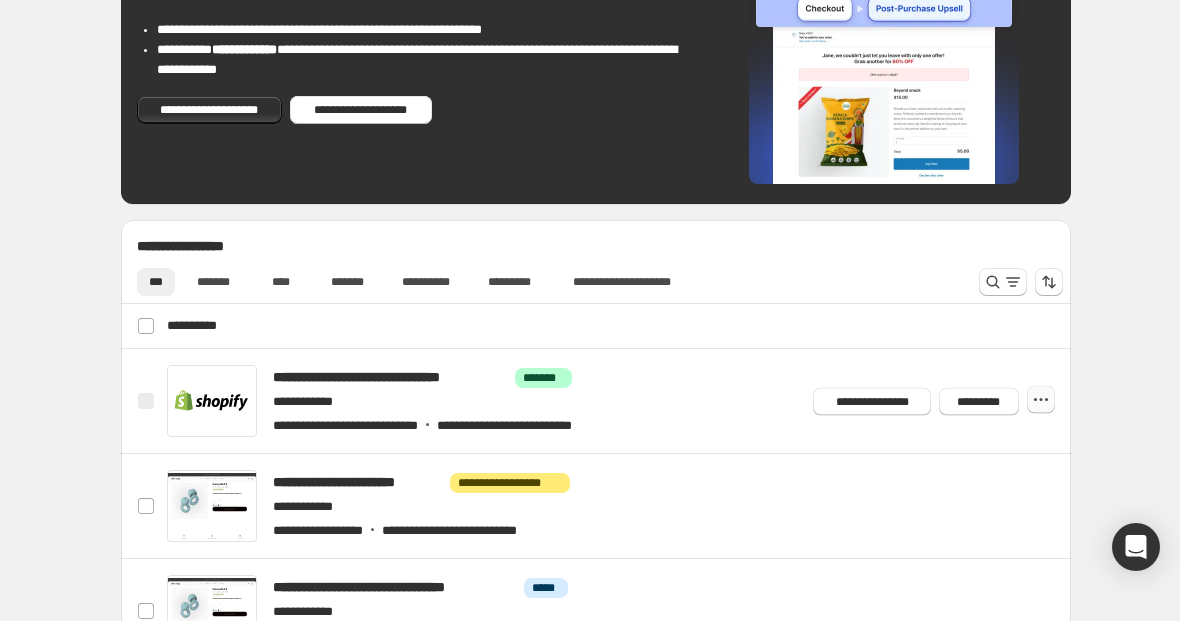 click 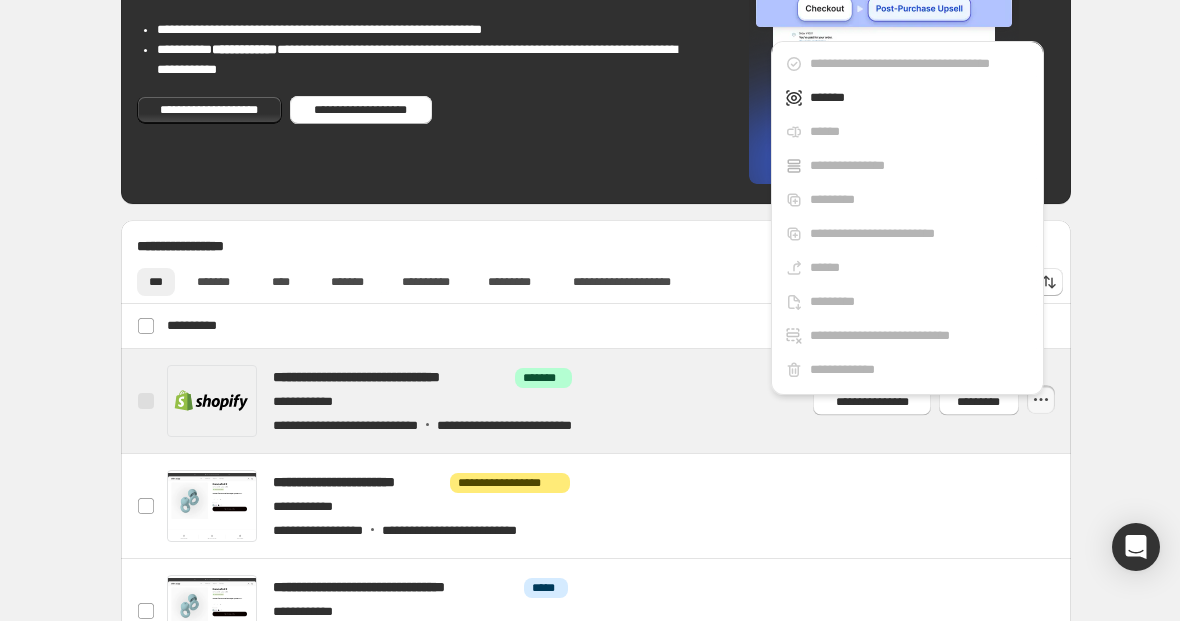 click at bounding box center [619, 401] 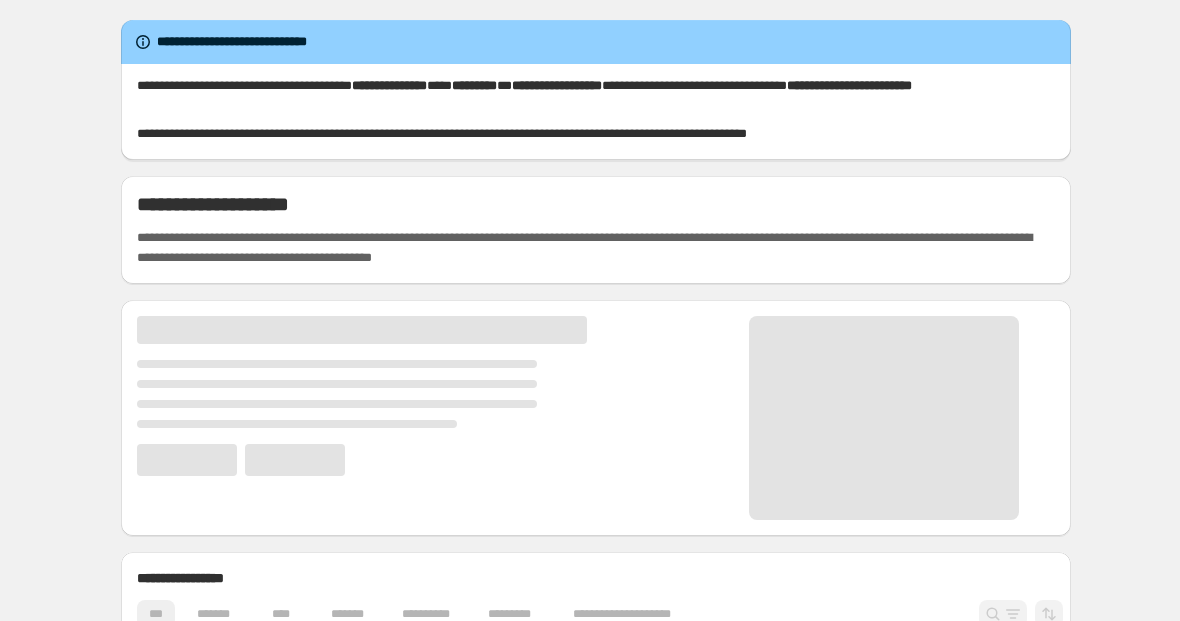scroll, scrollTop: 0, scrollLeft: 0, axis: both 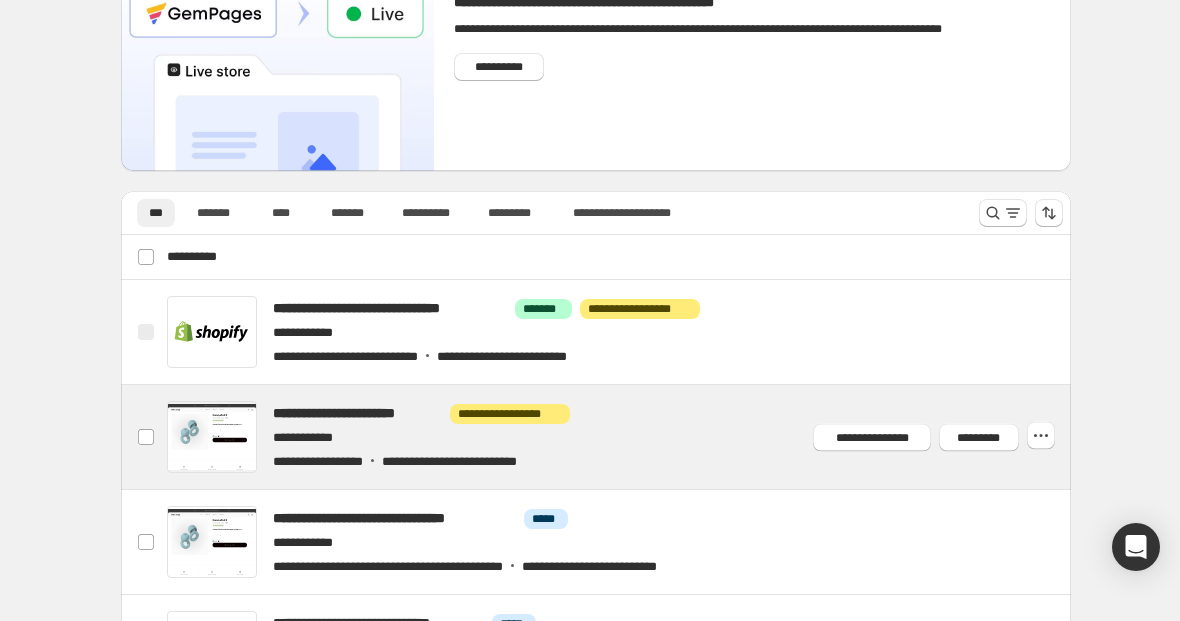 click at bounding box center [619, 437] 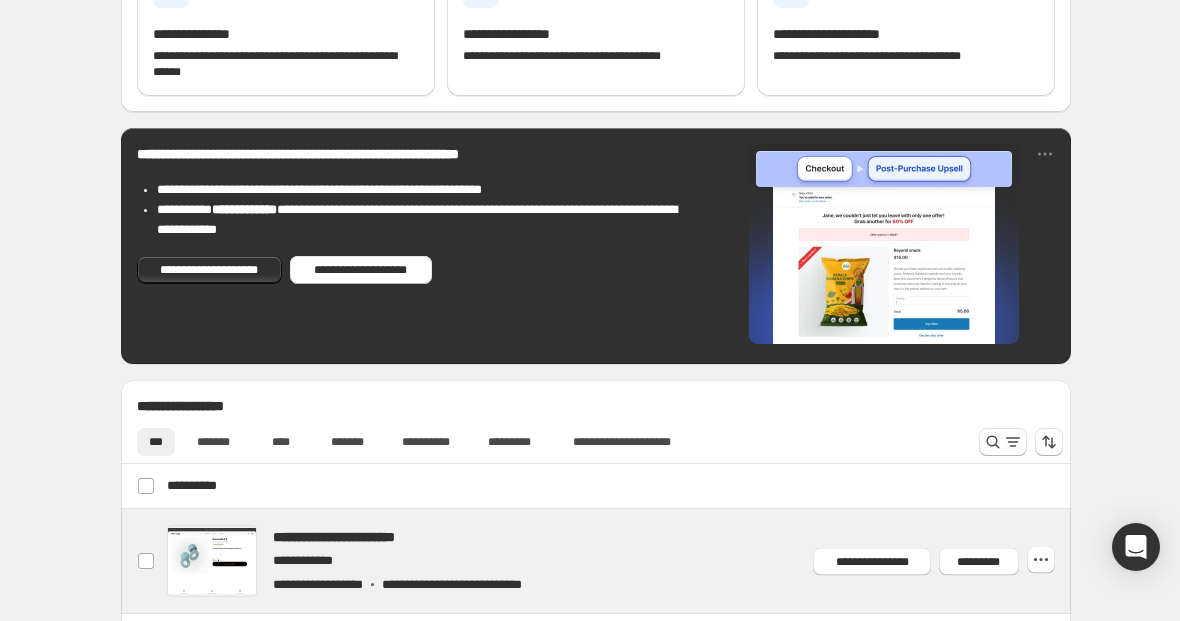 scroll, scrollTop: 738, scrollLeft: 0, axis: vertical 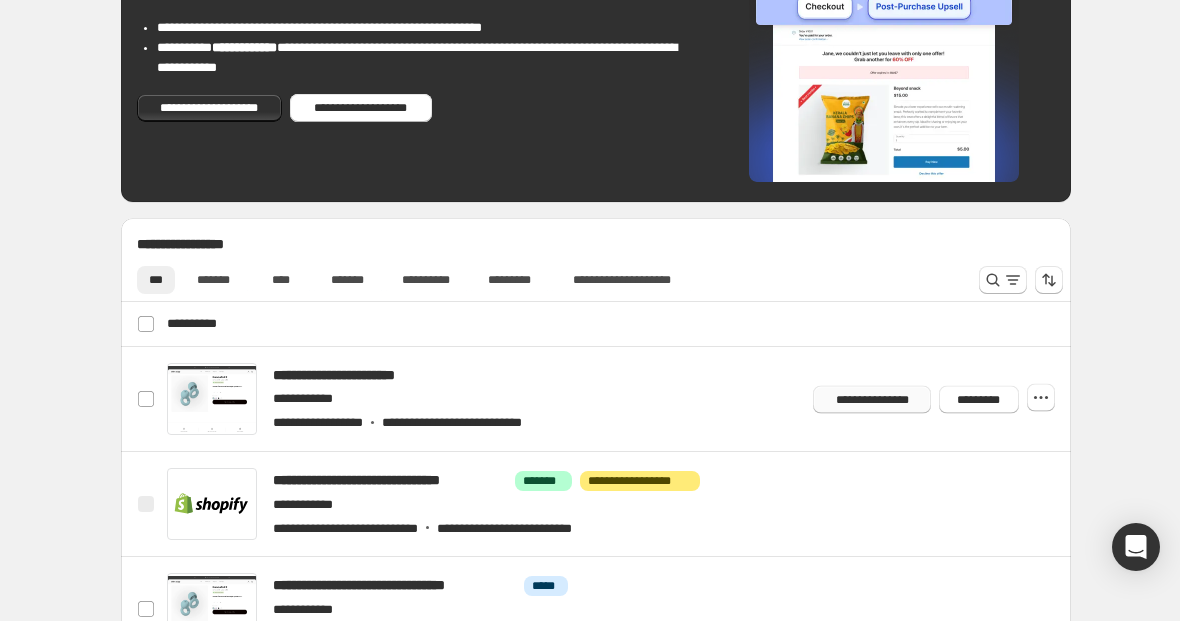 click on "**********" 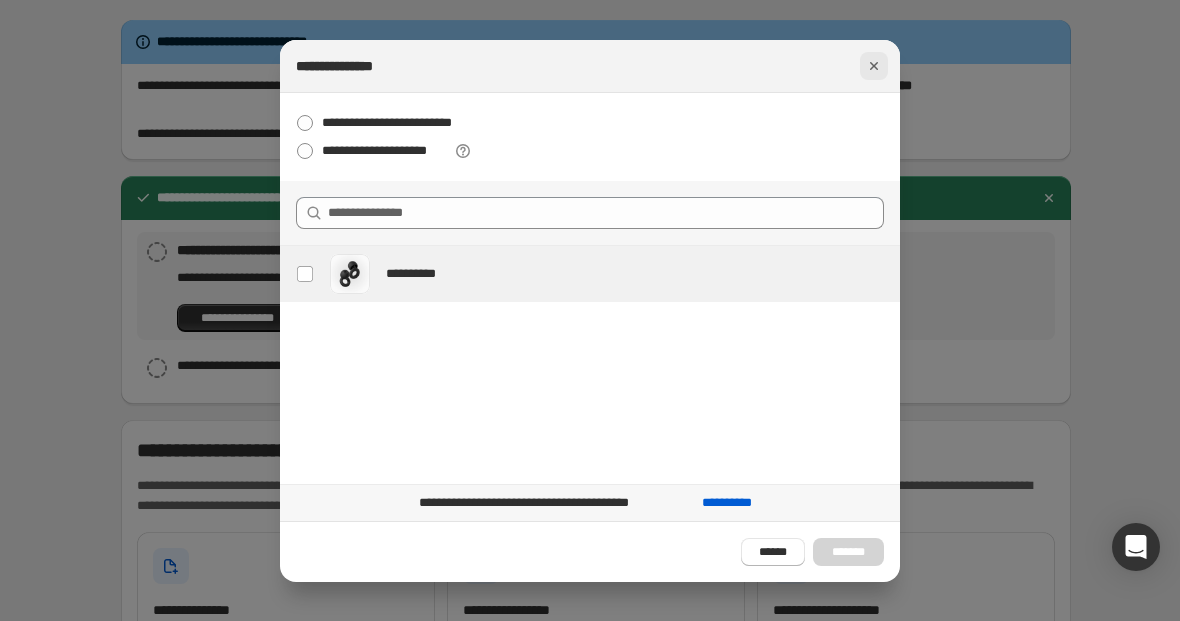 click 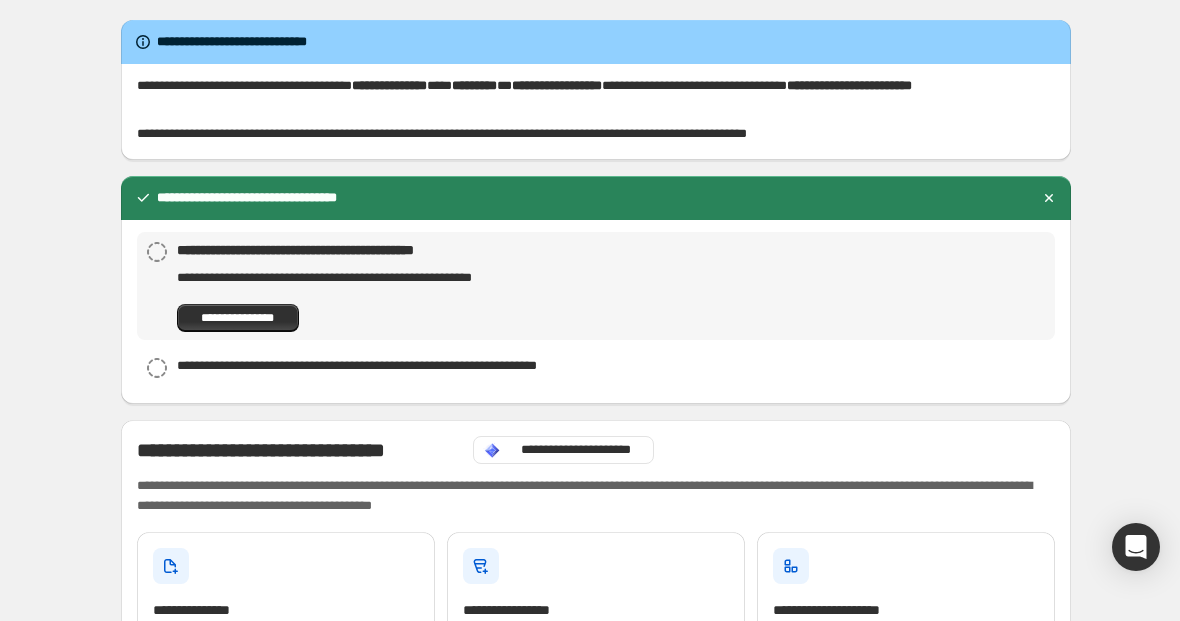 scroll, scrollTop: 738, scrollLeft: 0, axis: vertical 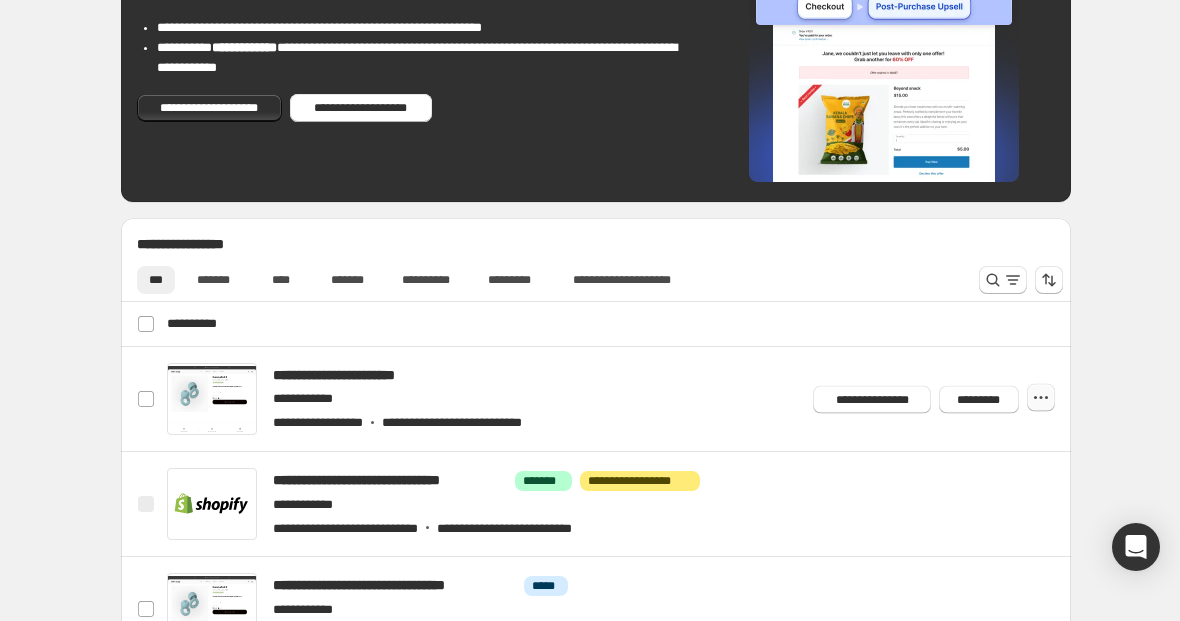 click at bounding box center (1041, 398) 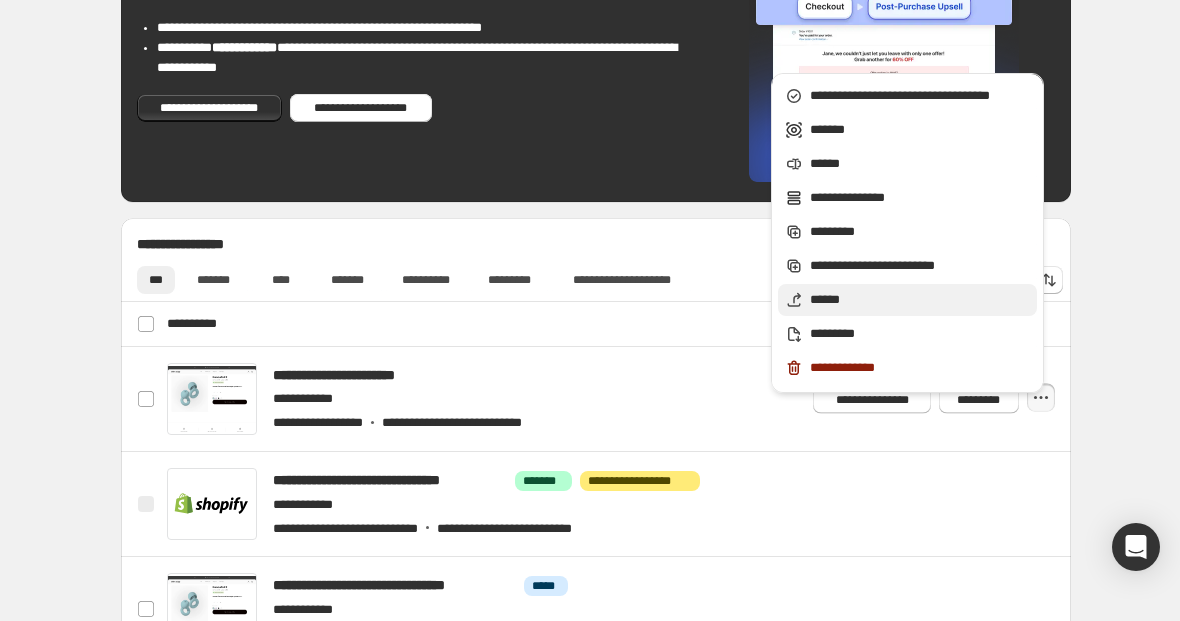 click on "******" at bounding box center (920, 300) 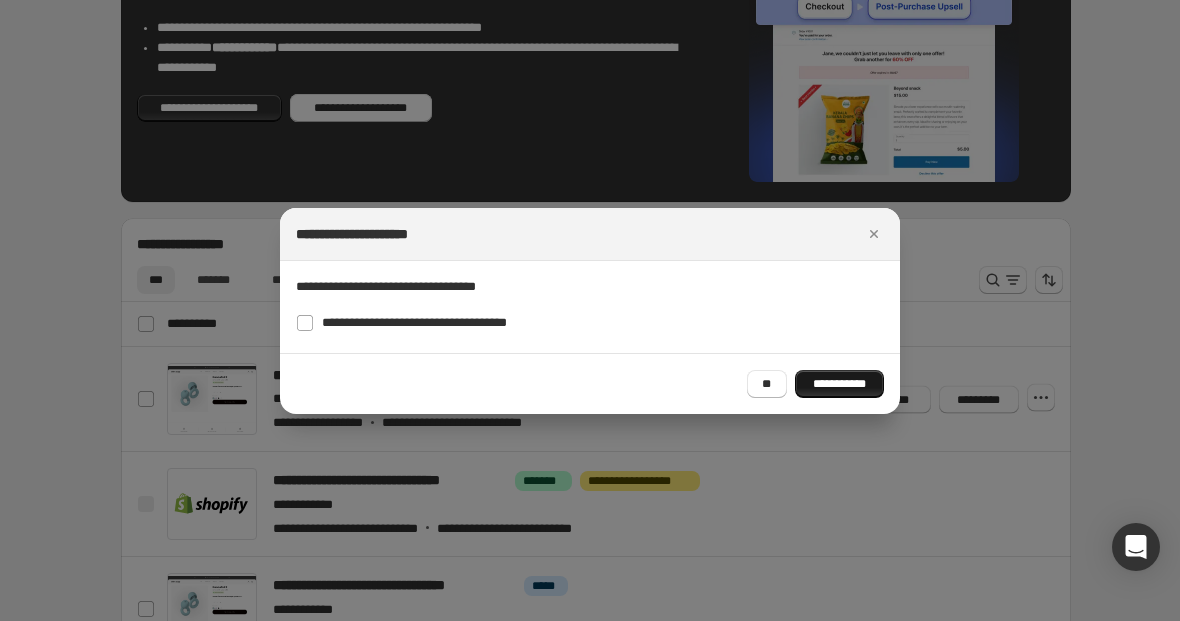 click on "**********" at bounding box center (839, 384) 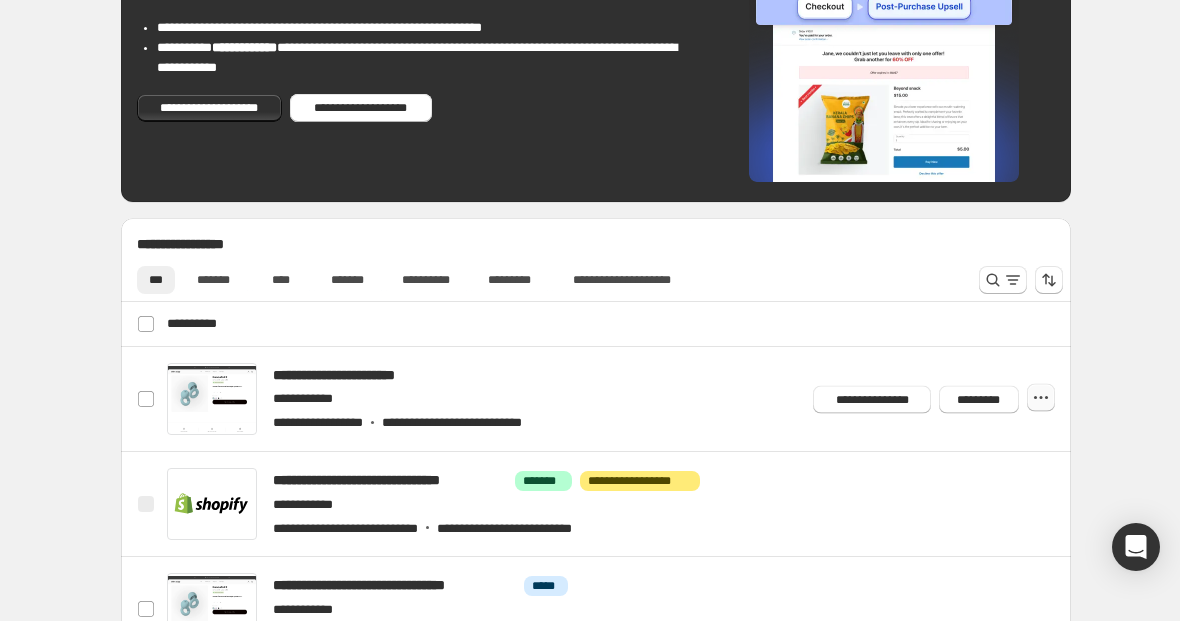 click 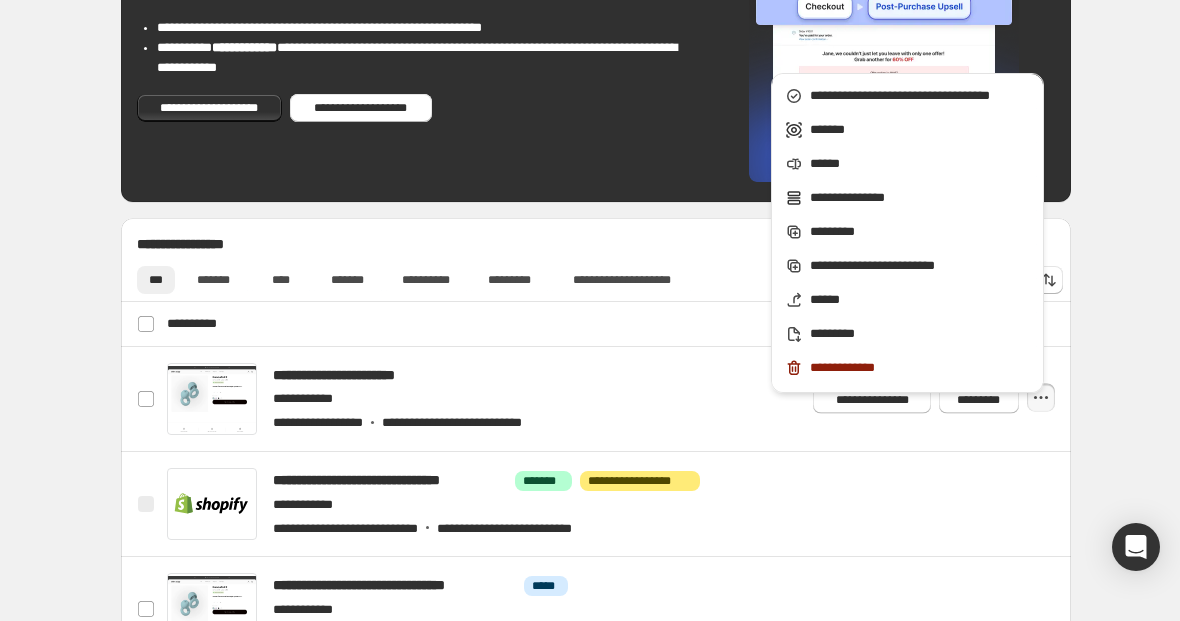 click on "**********" at bounding box center (598, 324) 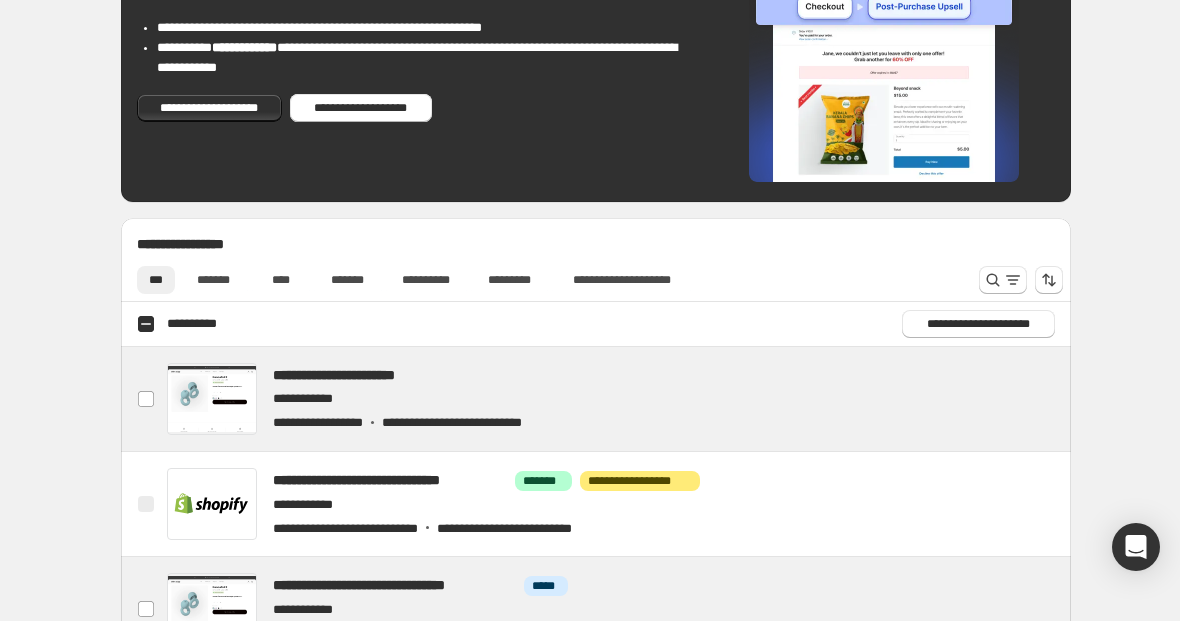 click on "**********" at bounding box center (199, 324) 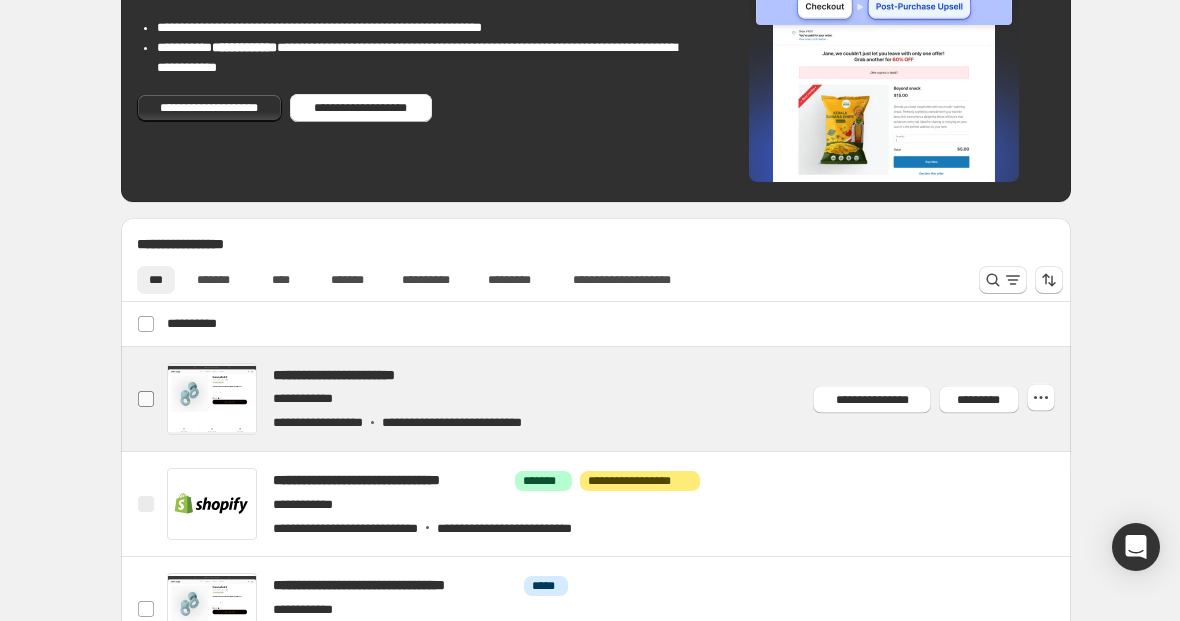 click at bounding box center (146, 399) 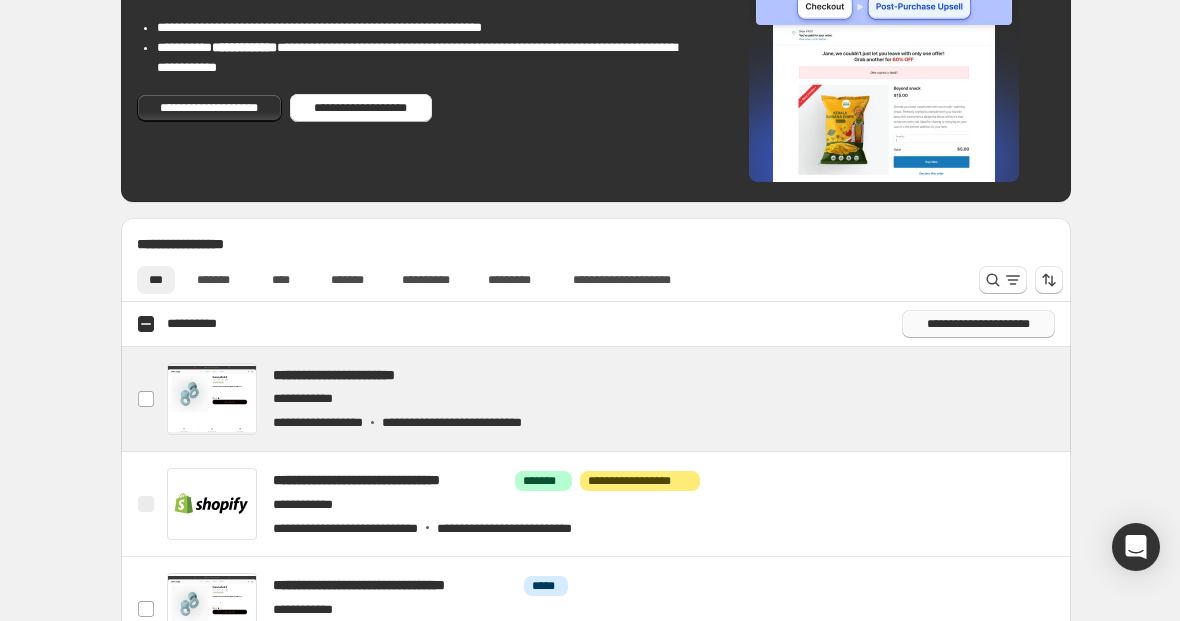 click on "**********" at bounding box center (978, 324) 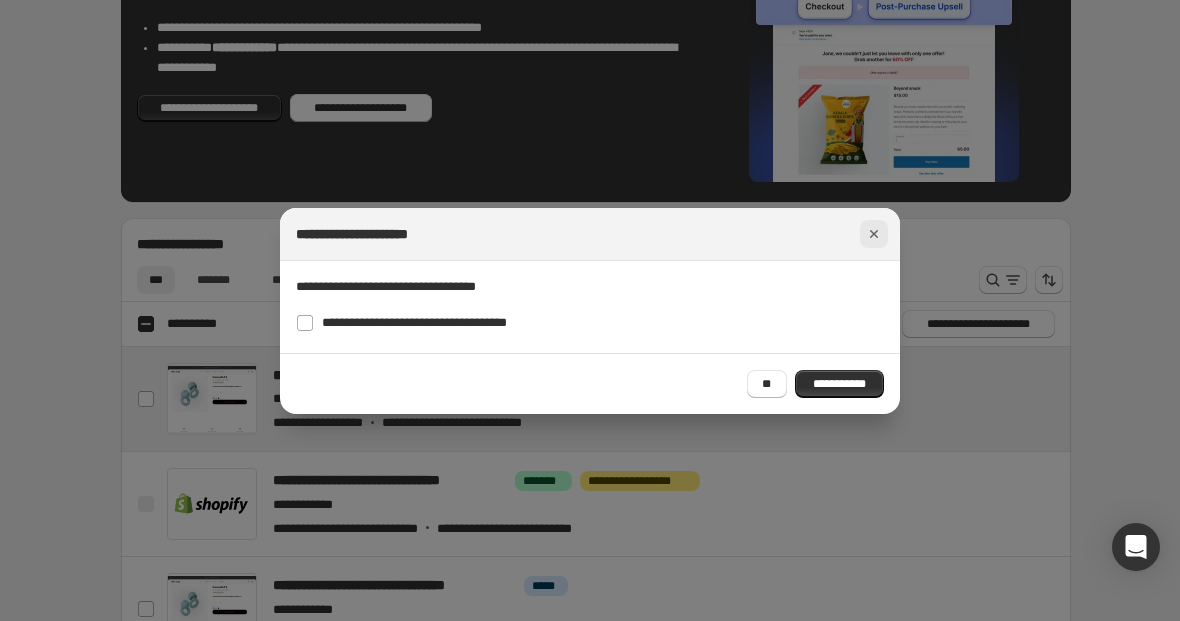 click 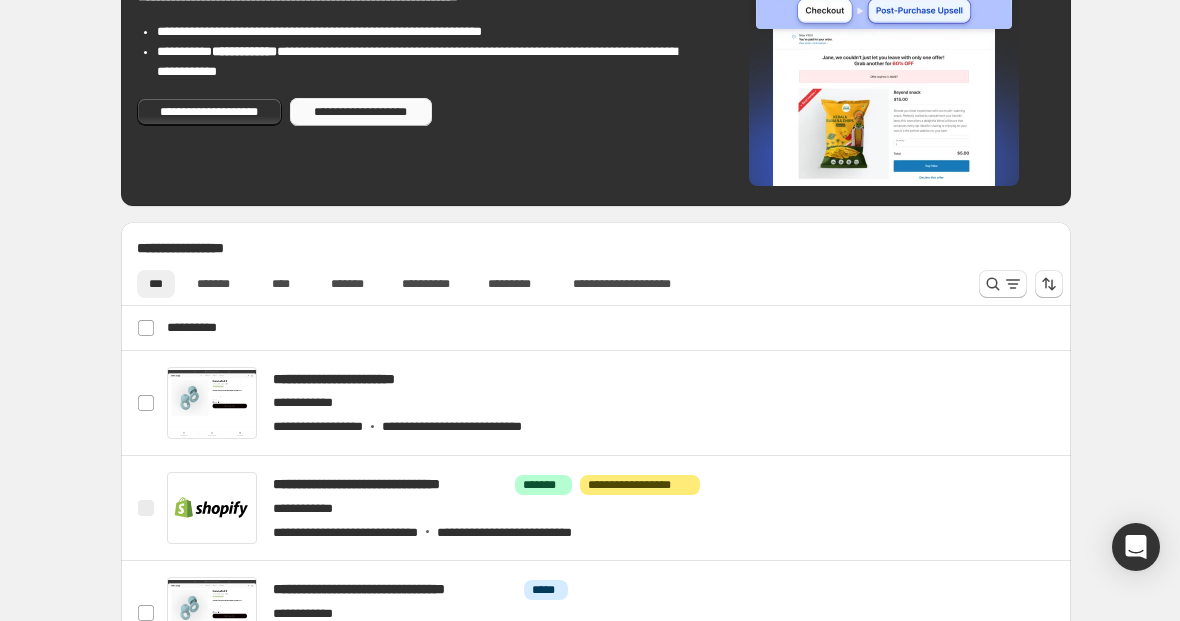 scroll, scrollTop: 431, scrollLeft: 0, axis: vertical 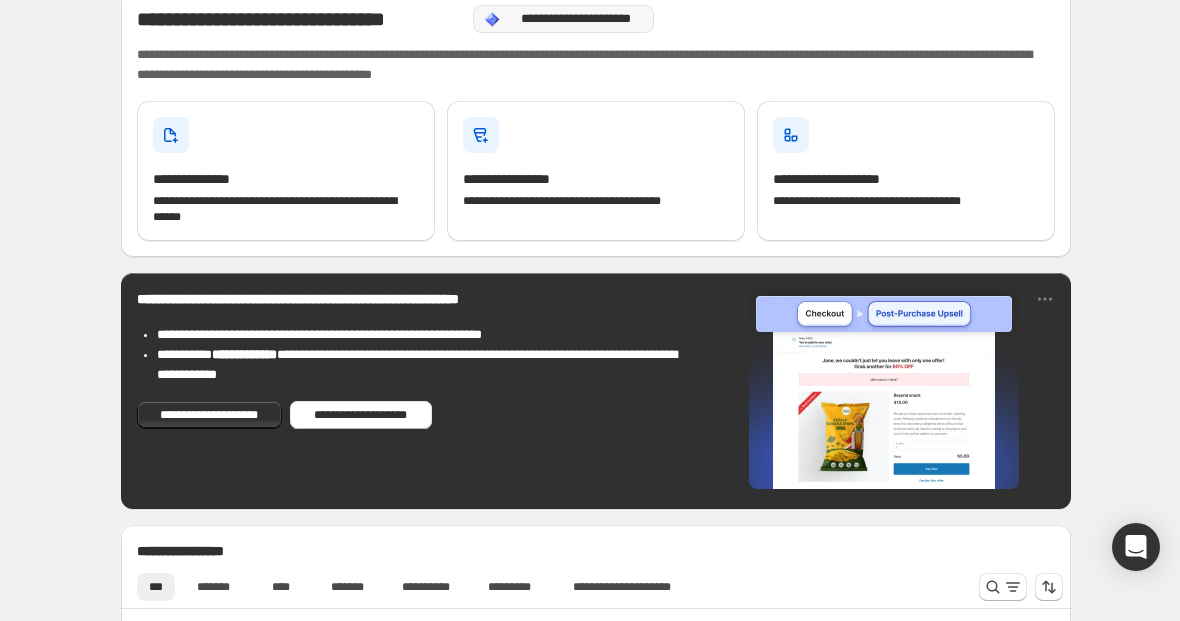 click on "**********" at bounding box center (576, 19) 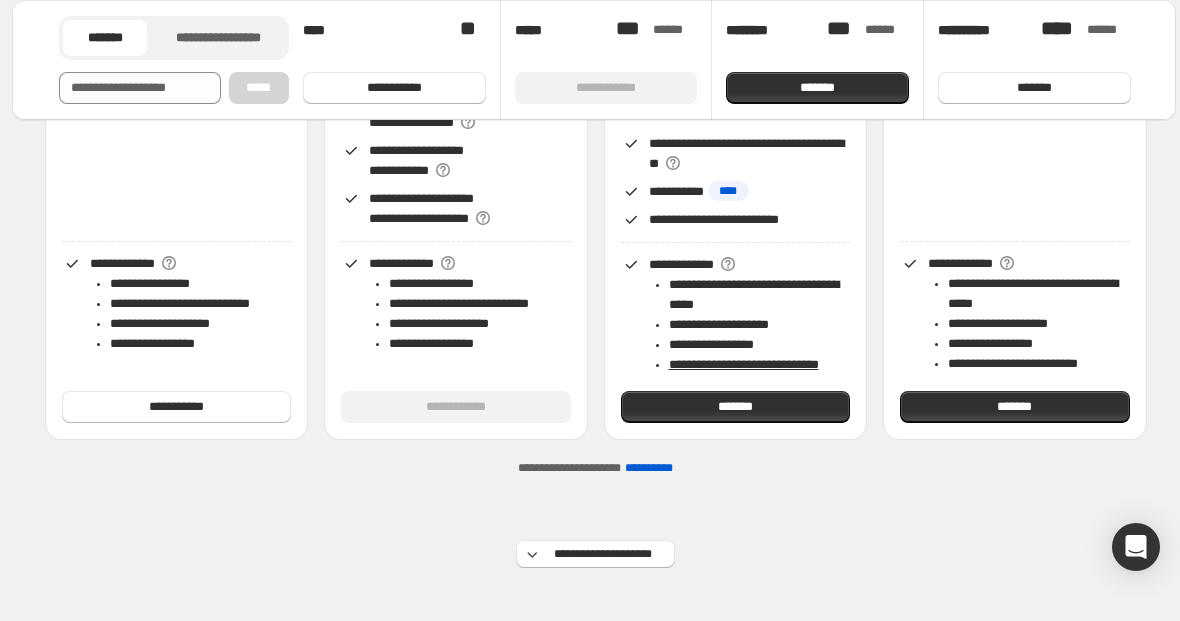 scroll, scrollTop: 493, scrollLeft: 0, axis: vertical 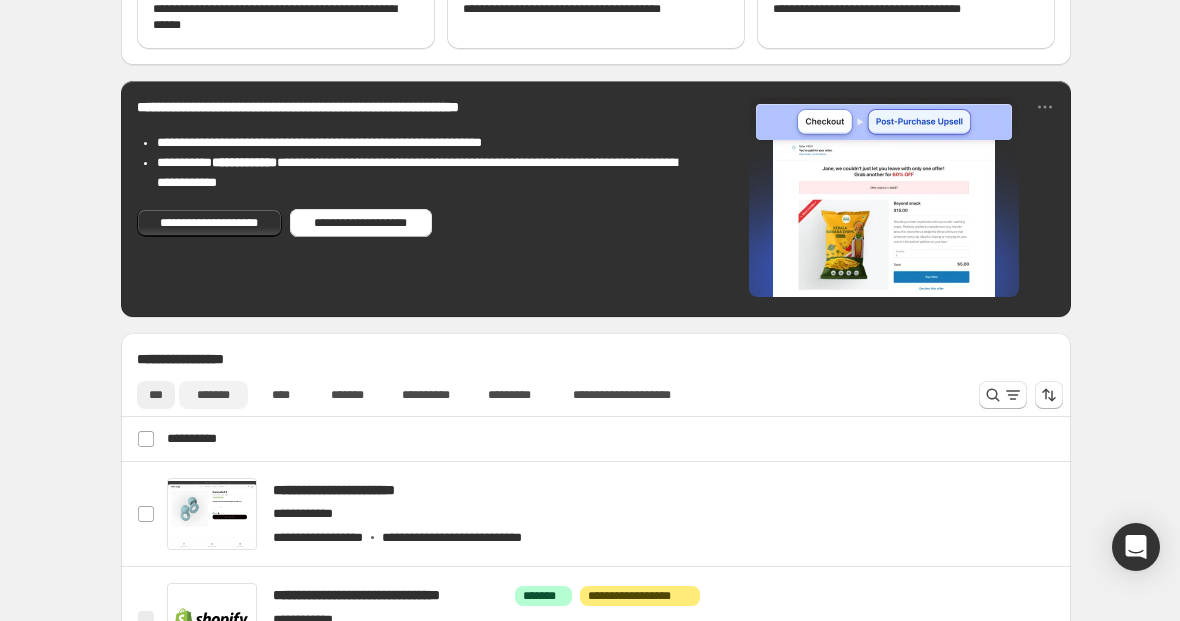 click on "*******" at bounding box center [213, 395] 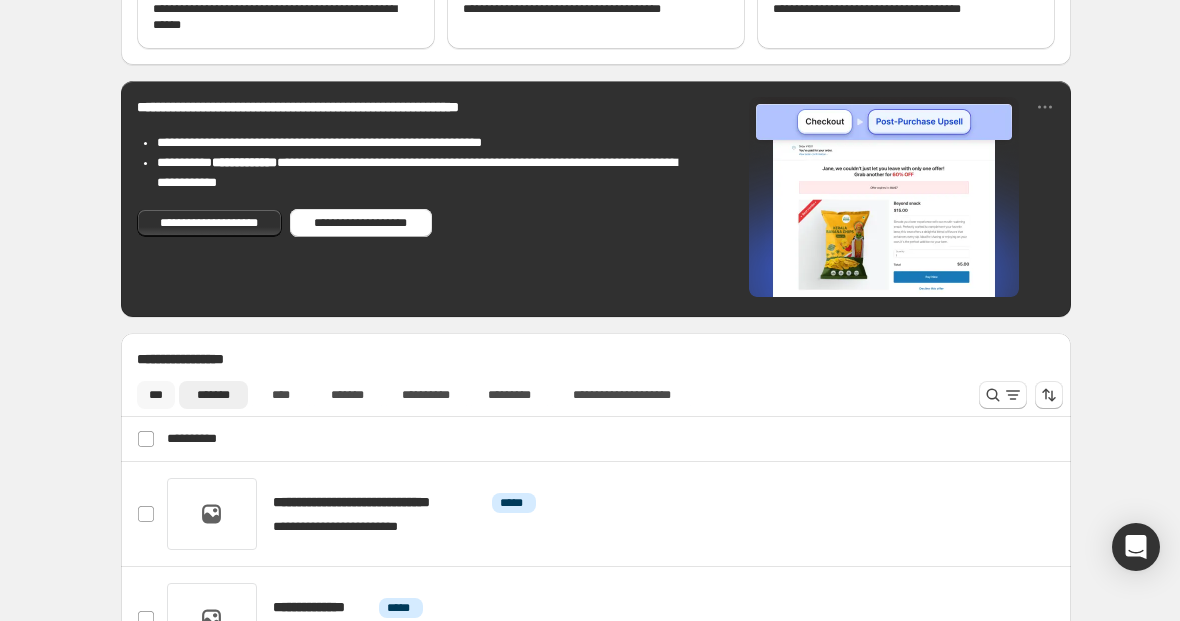 drag, startPoint x: 160, startPoint y: 400, endPoint x: 165, endPoint y: 415, distance: 15.811388 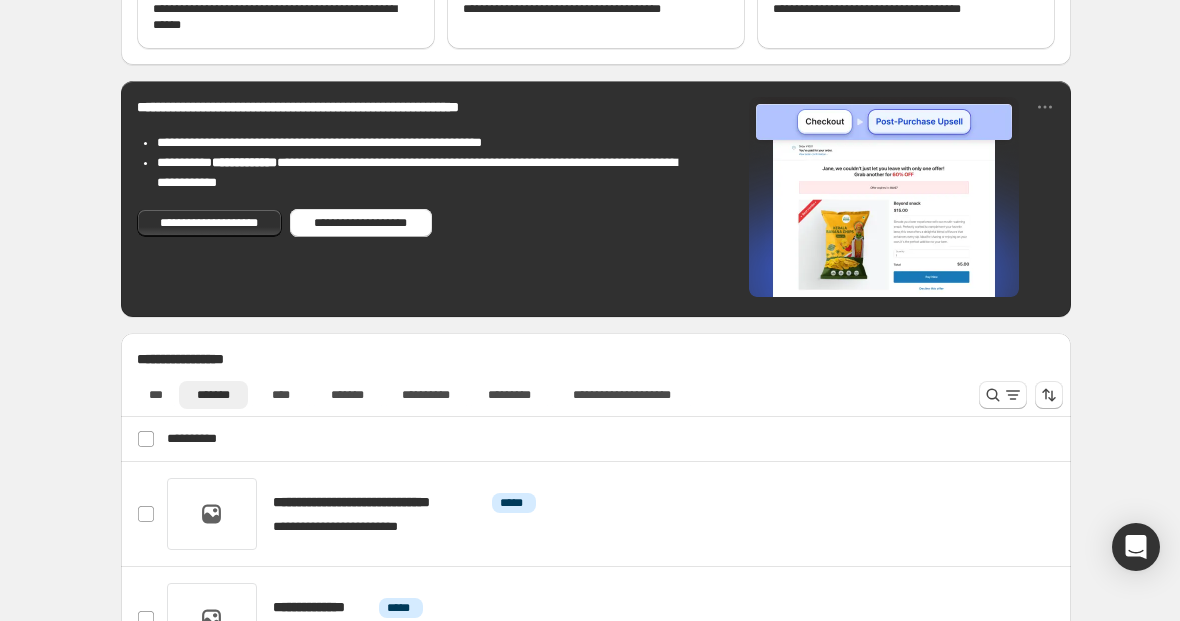 click on "***" at bounding box center [156, 395] 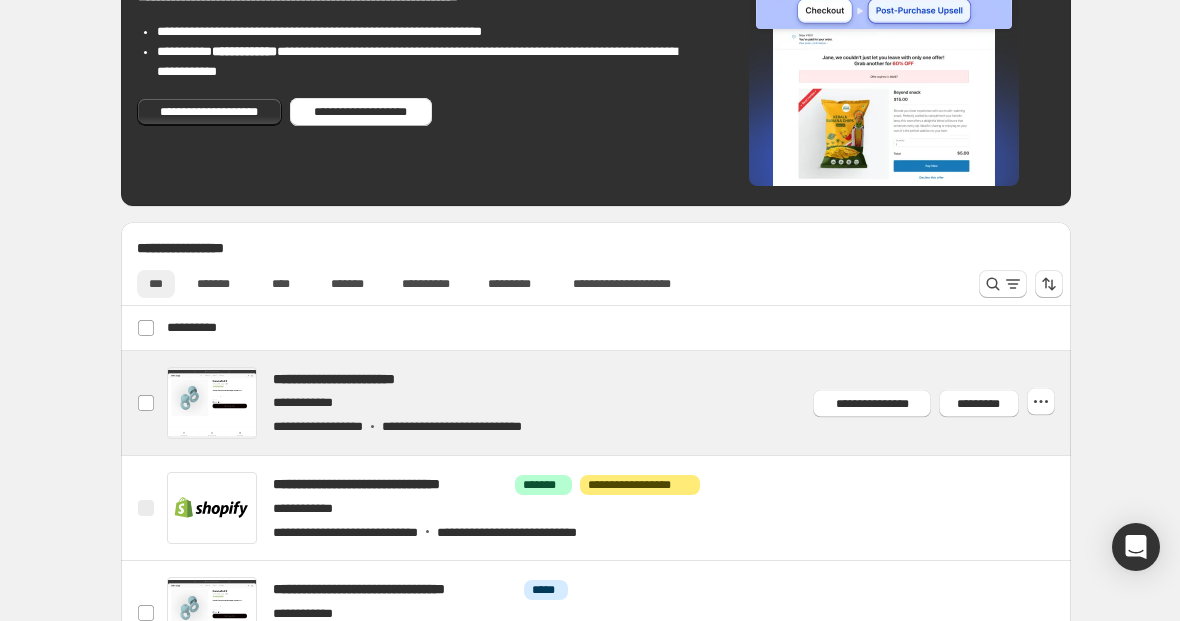 scroll, scrollTop: 833, scrollLeft: 0, axis: vertical 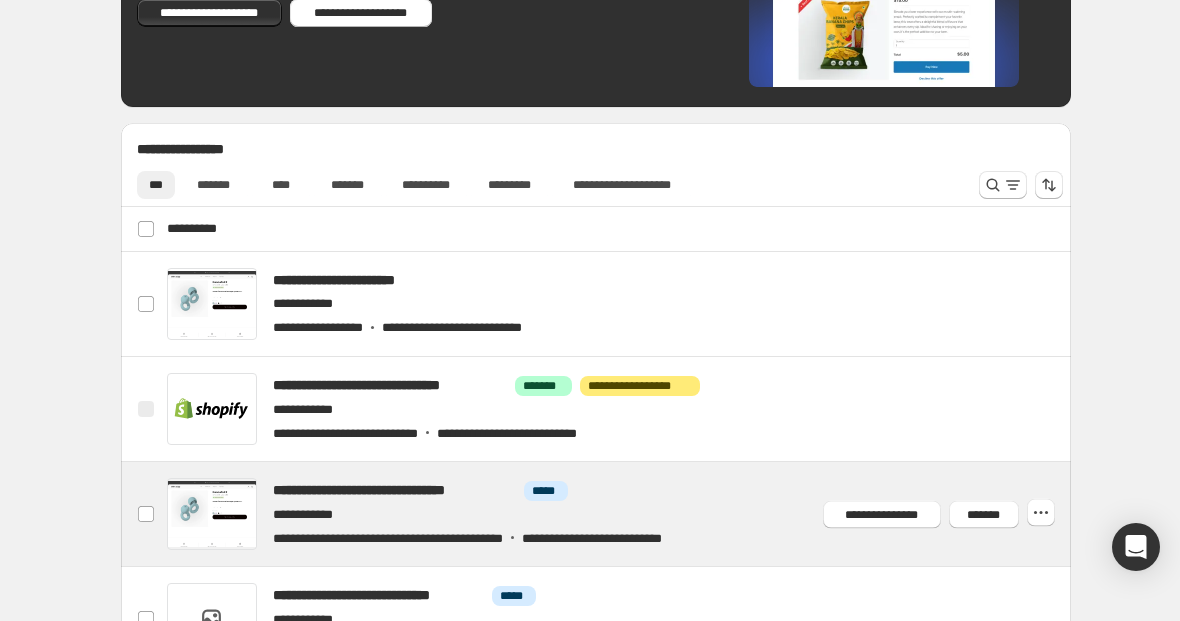 click at bounding box center [619, 514] 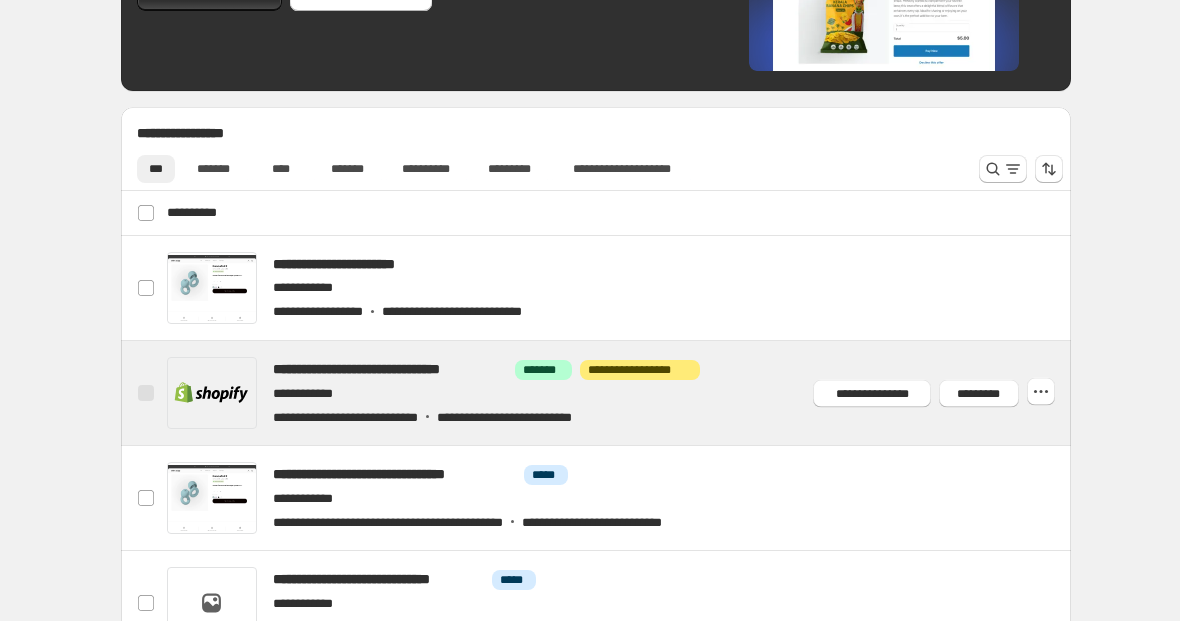 scroll, scrollTop: 895, scrollLeft: 0, axis: vertical 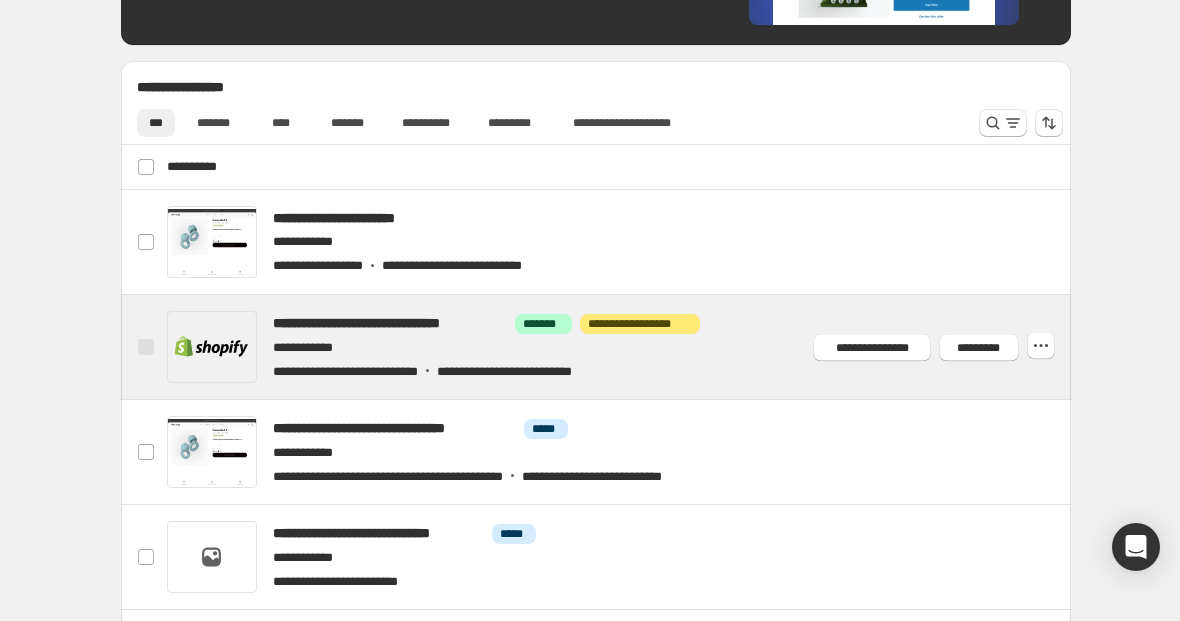 click at bounding box center [619, 347] 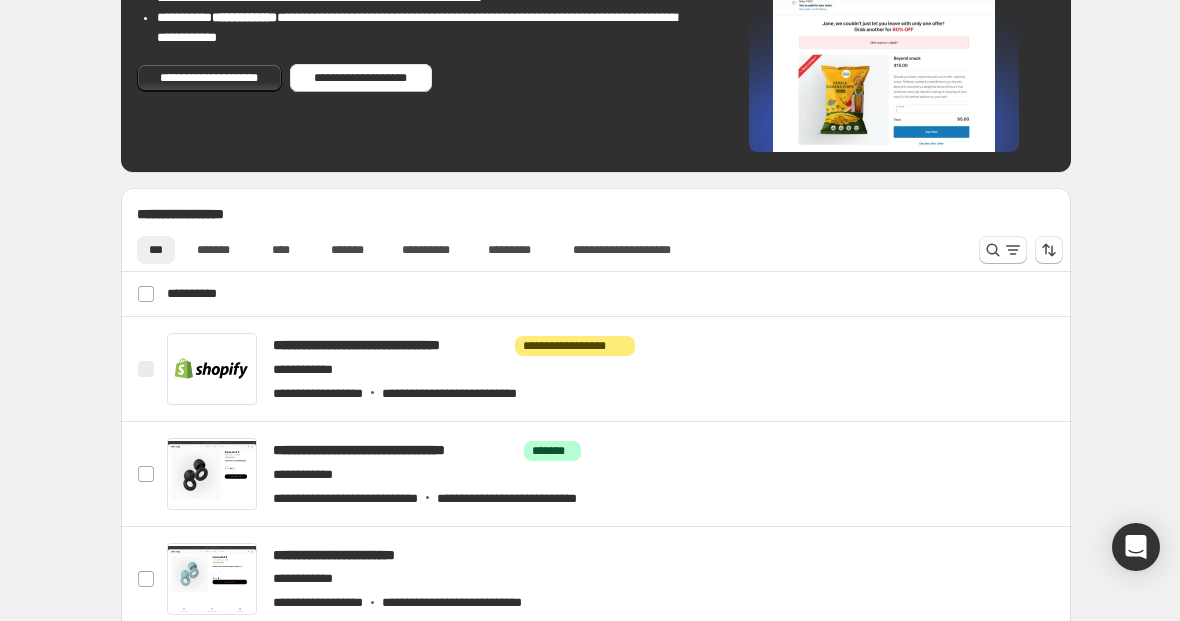 scroll, scrollTop: 771, scrollLeft: 0, axis: vertical 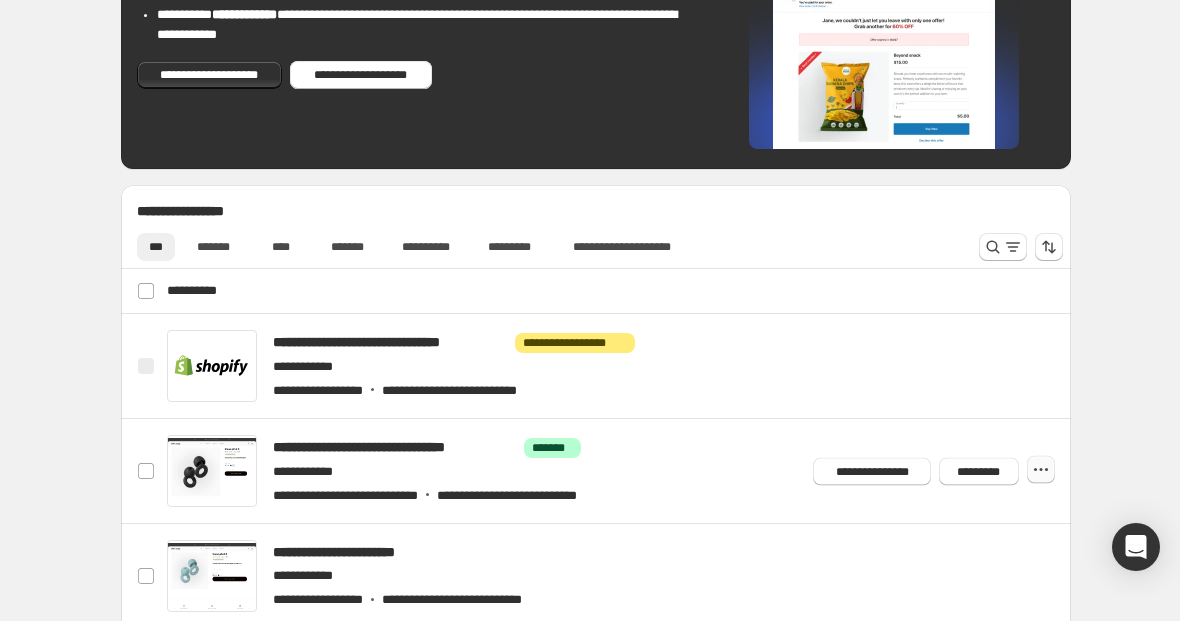 click 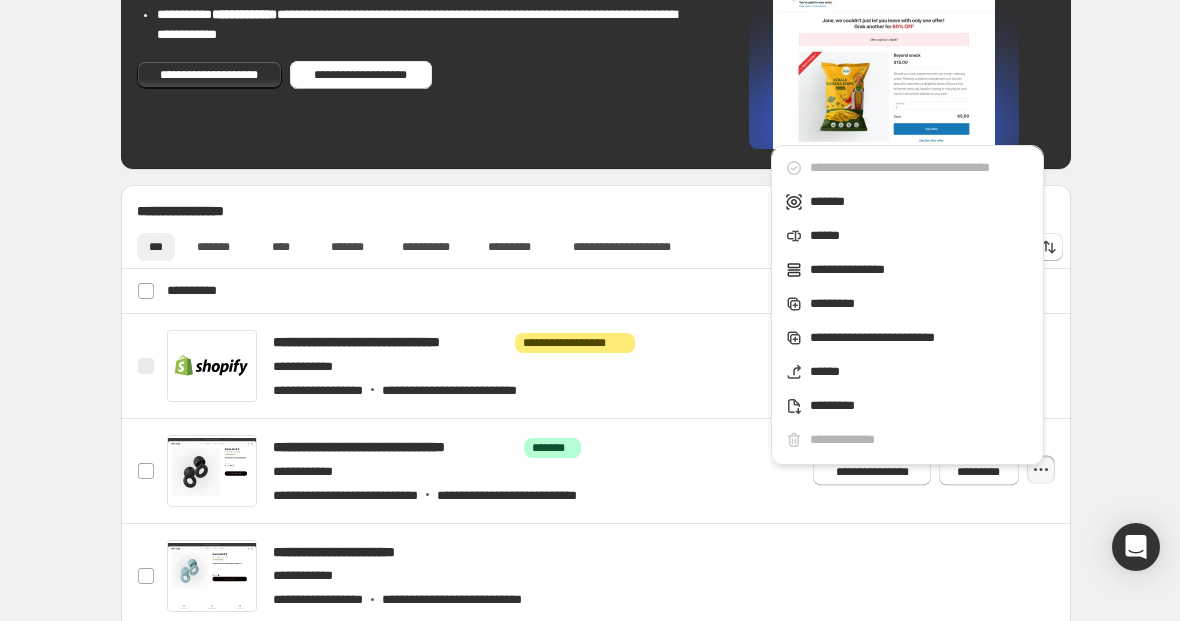 click on "**********" at bounding box center [598, 291] 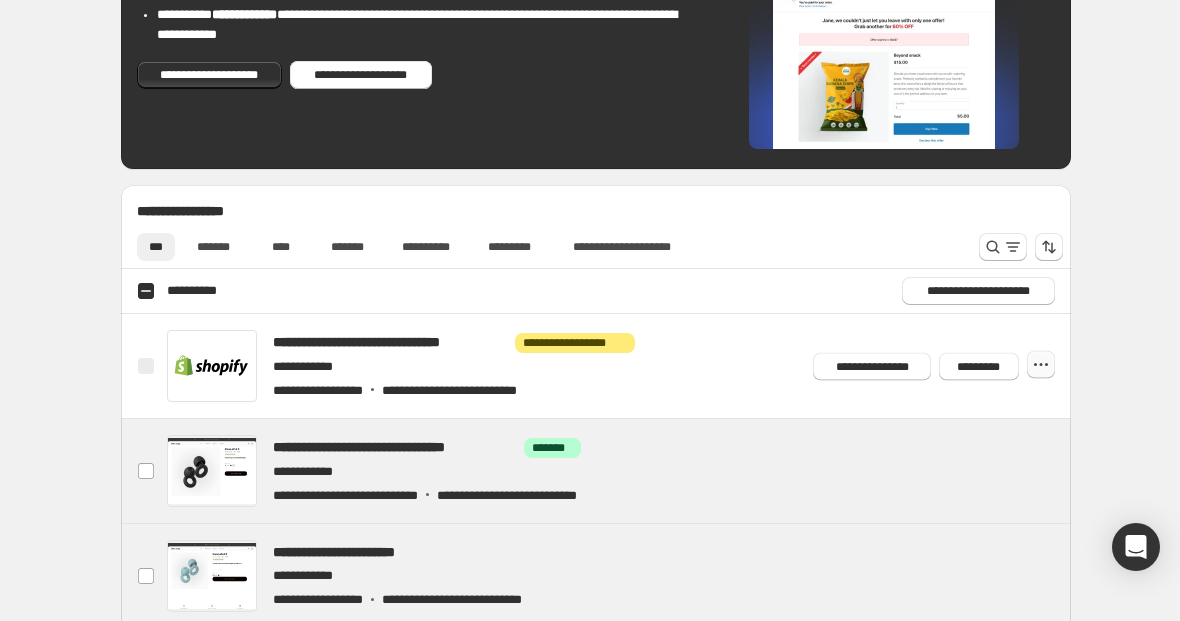 click 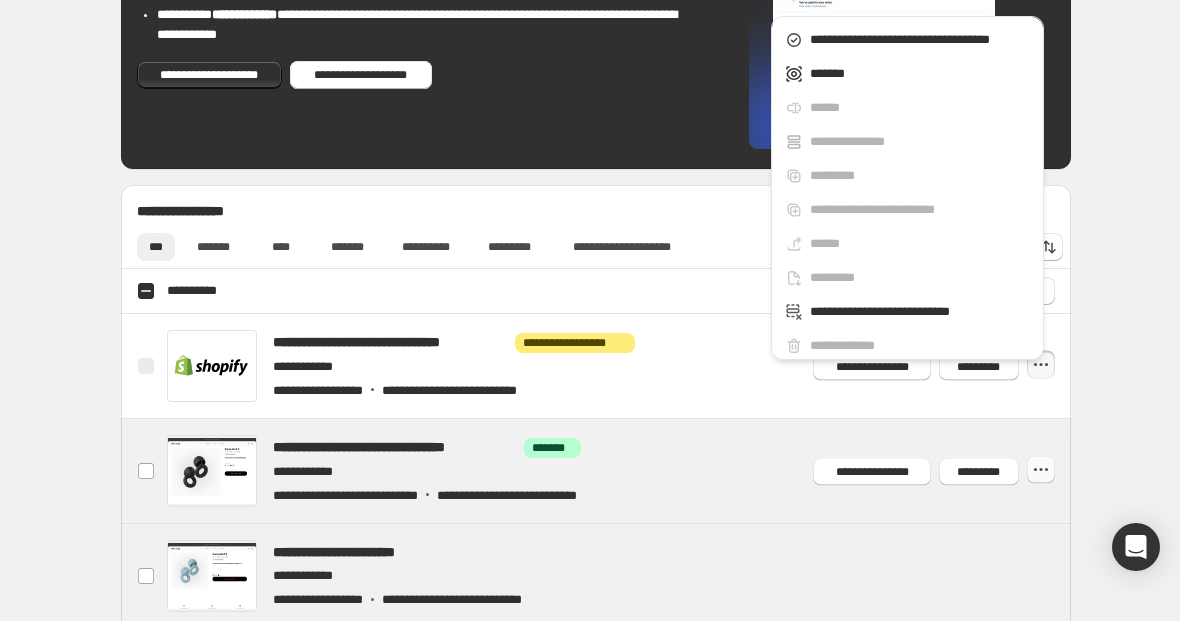 click 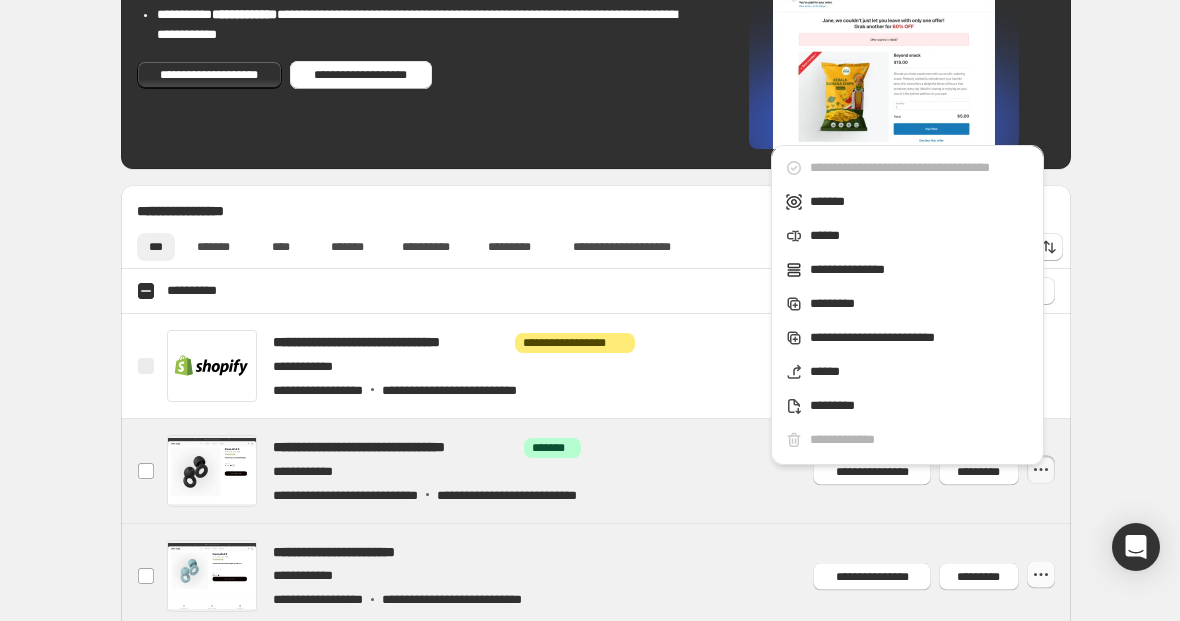click 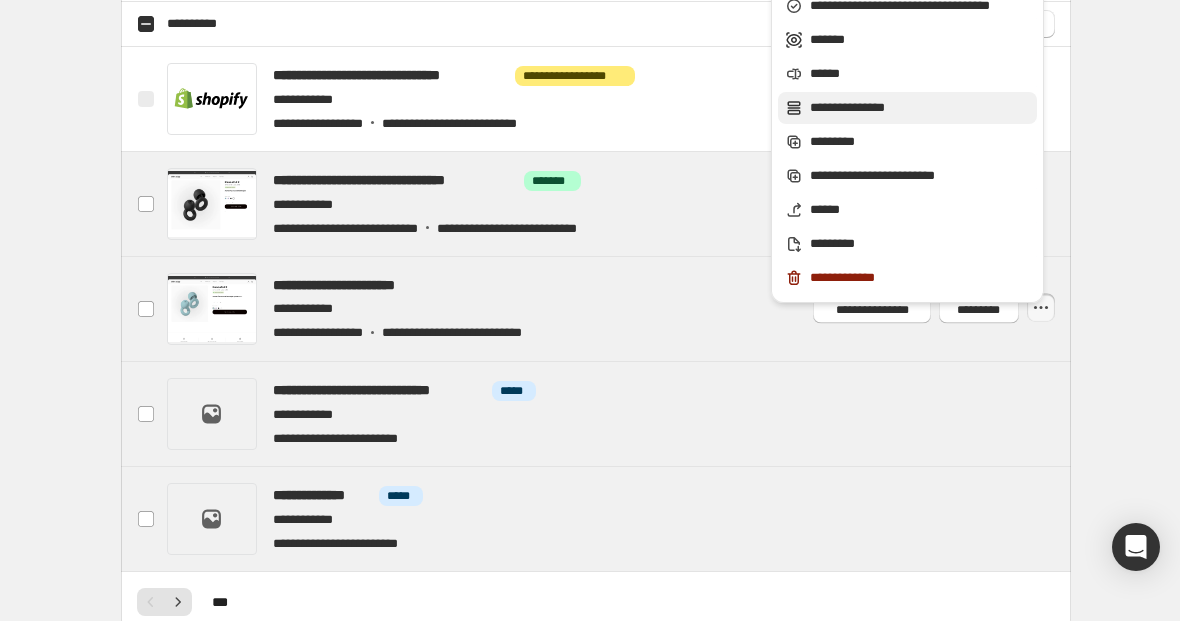 scroll, scrollTop: 1089, scrollLeft: 0, axis: vertical 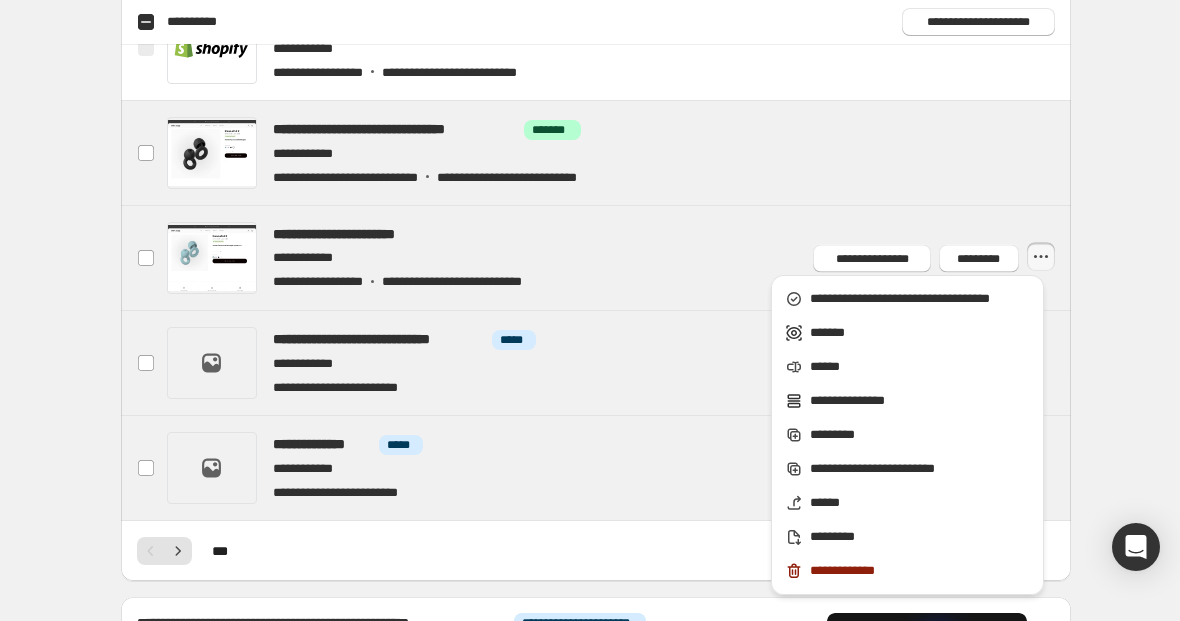 click on "**********" at bounding box center [595, 50] 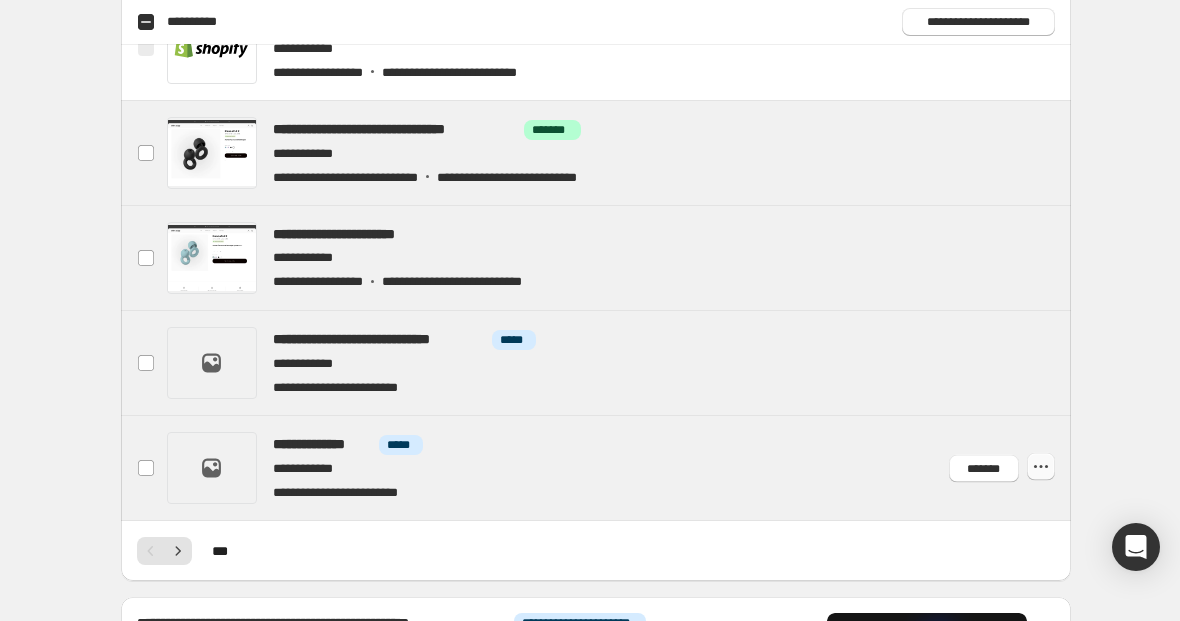 click 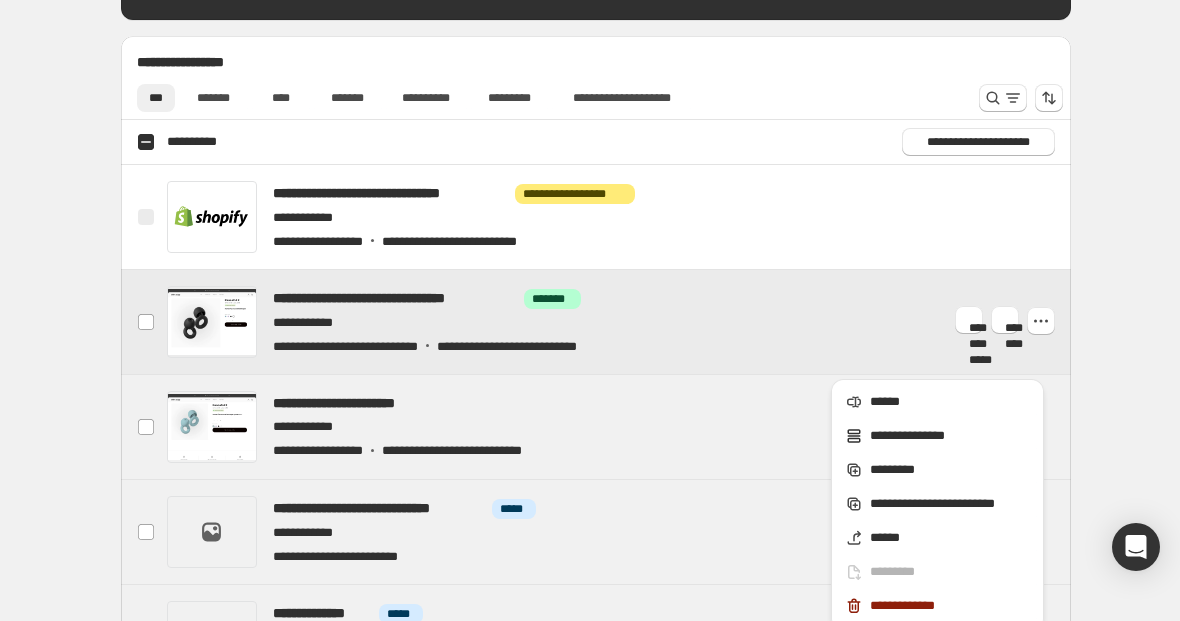 scroll, scrollTop: 796, scrollLeft: 0, axis: vertical 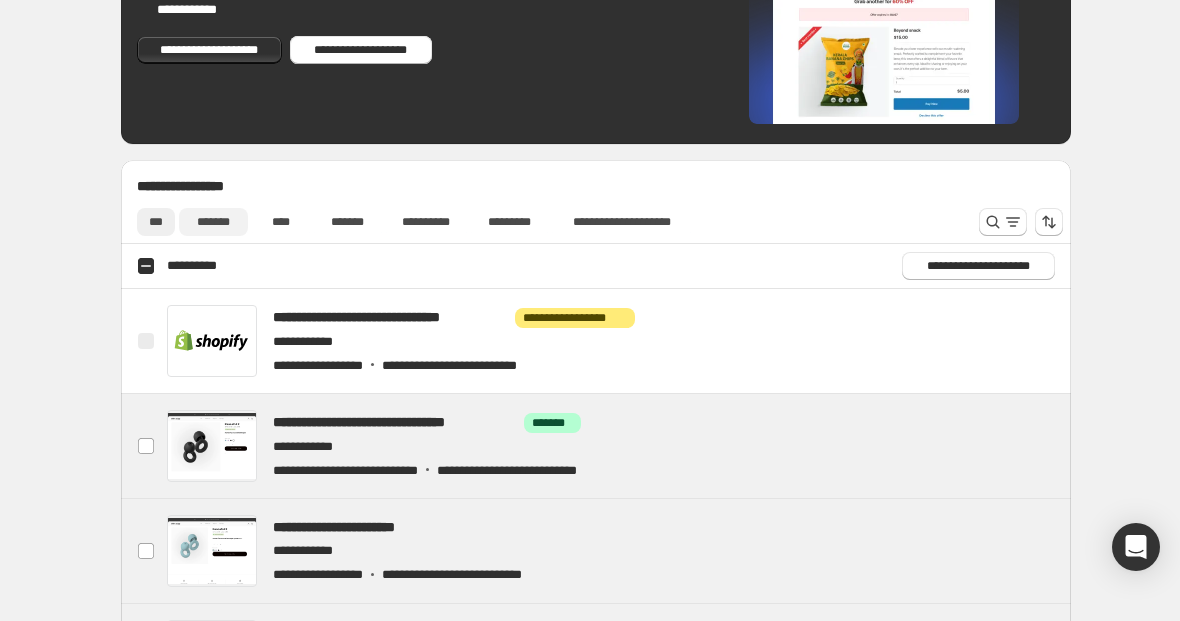 click on "*******" at bounding box center [213, 222] 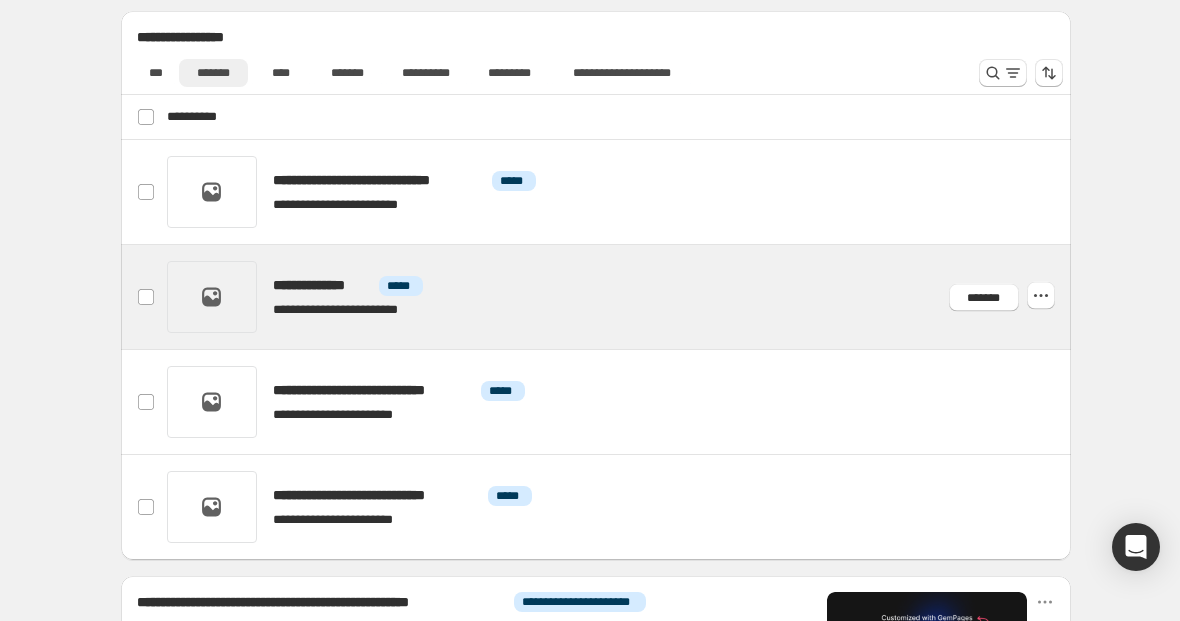 scroll, scrollTop: 737, scrollLeft: 0, axis: vertical 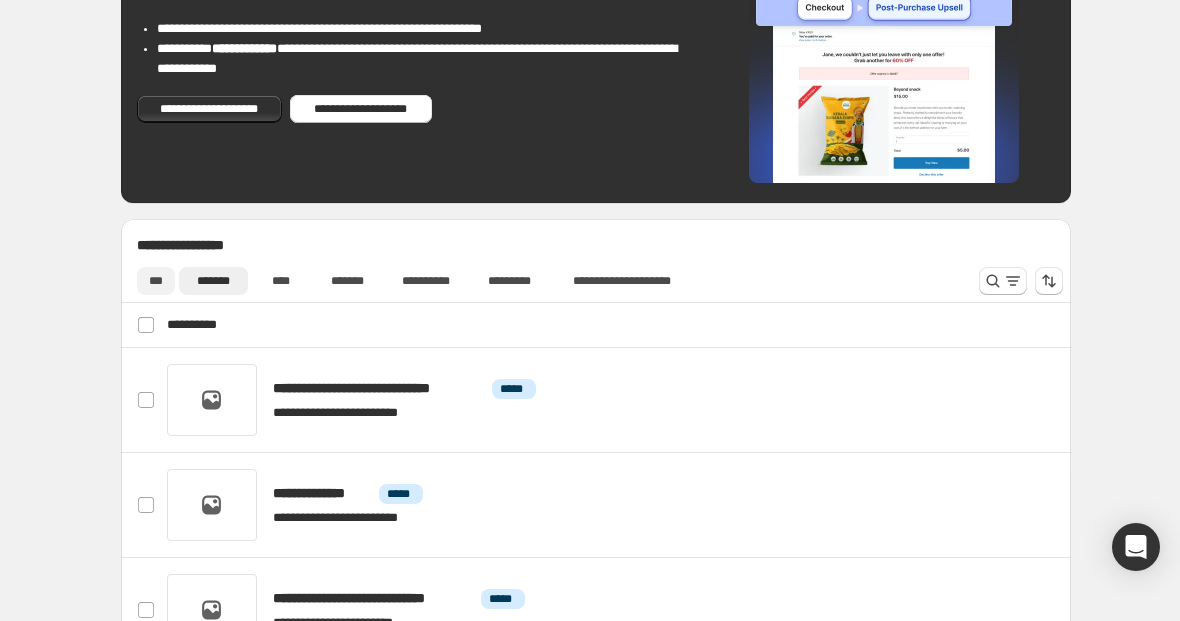 click on "***" at bounding box center (156, 281) 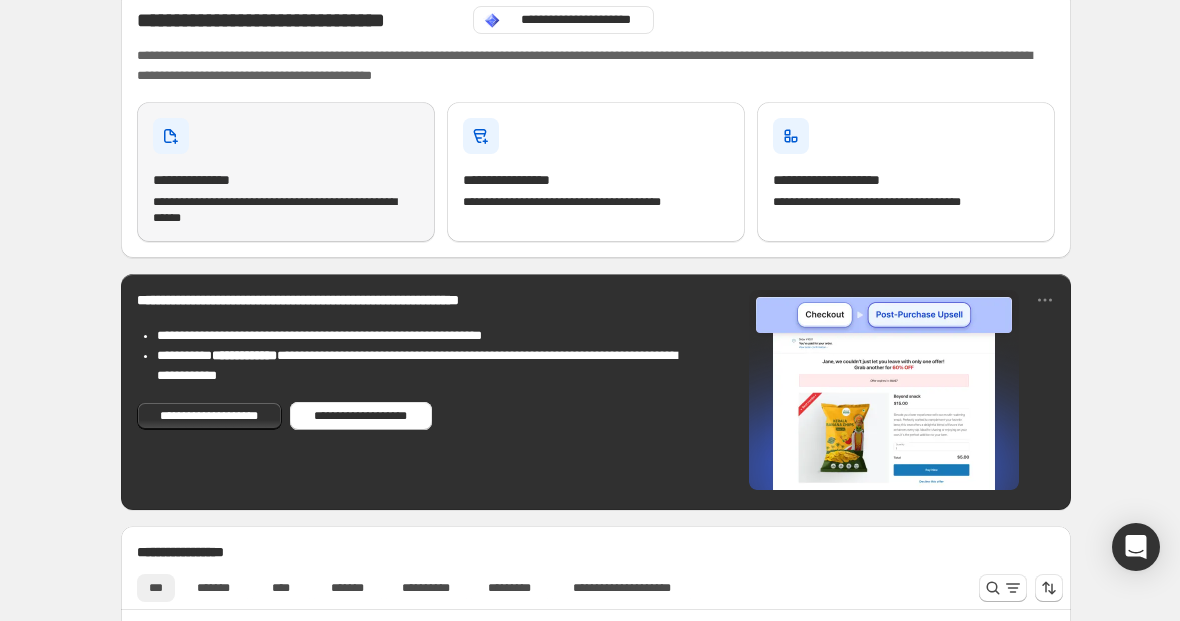 scroll, scrollTop: 448, scrollLeft: 0, axis: vertical 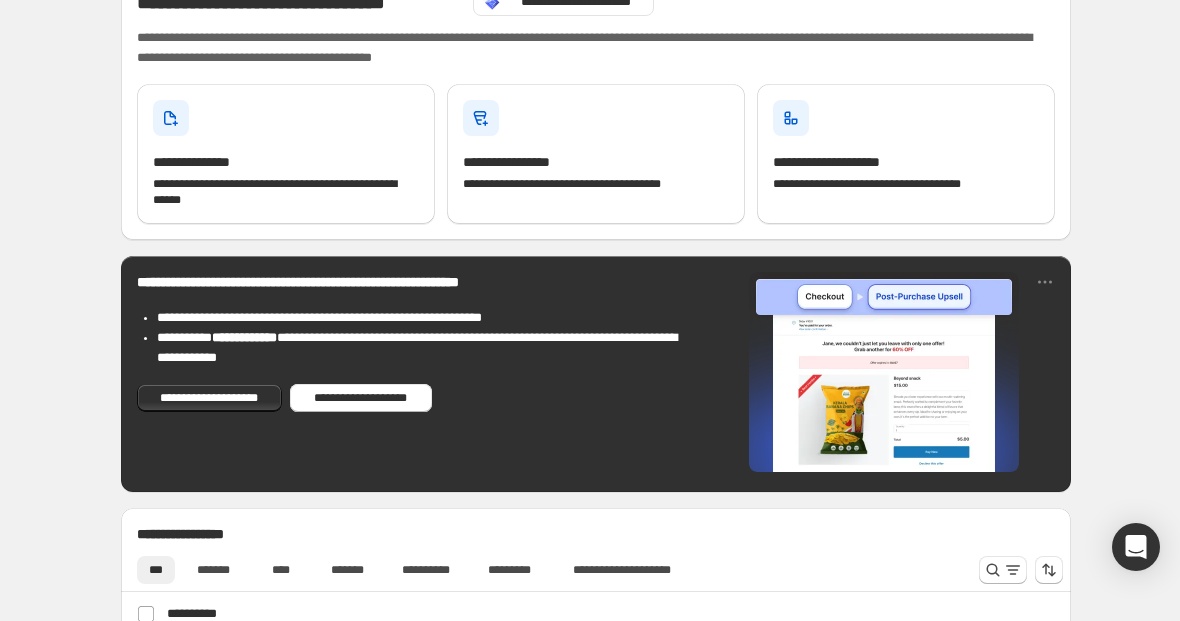 click on "**********" at bounding box center (596, 570) 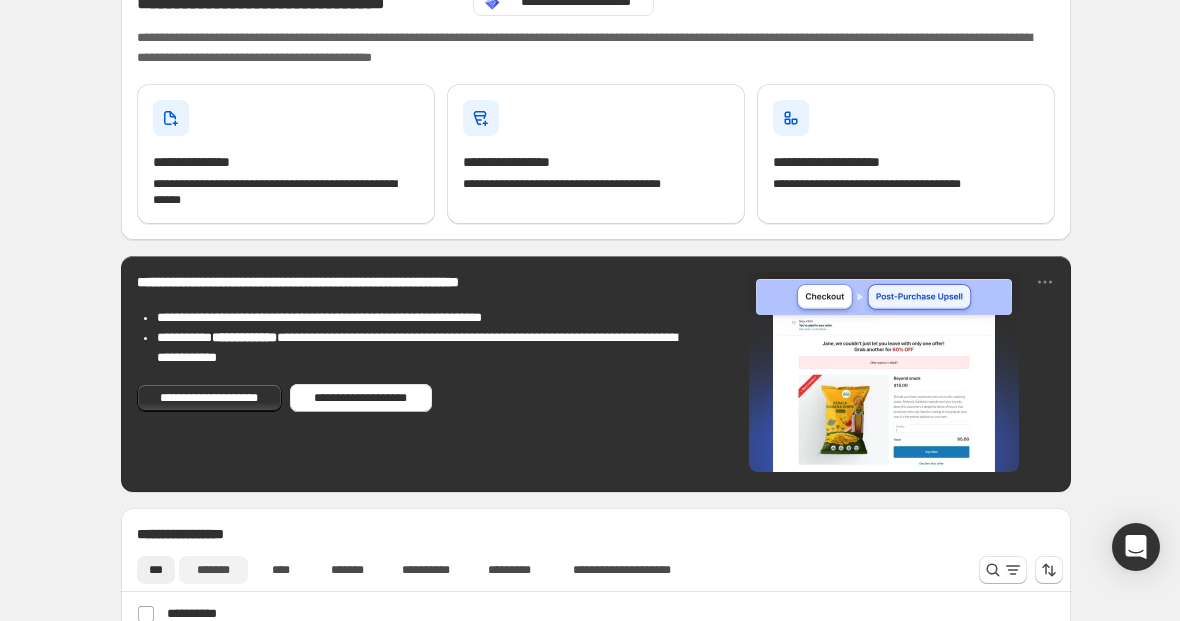 click on "*******" at bounding box center [213, 570] 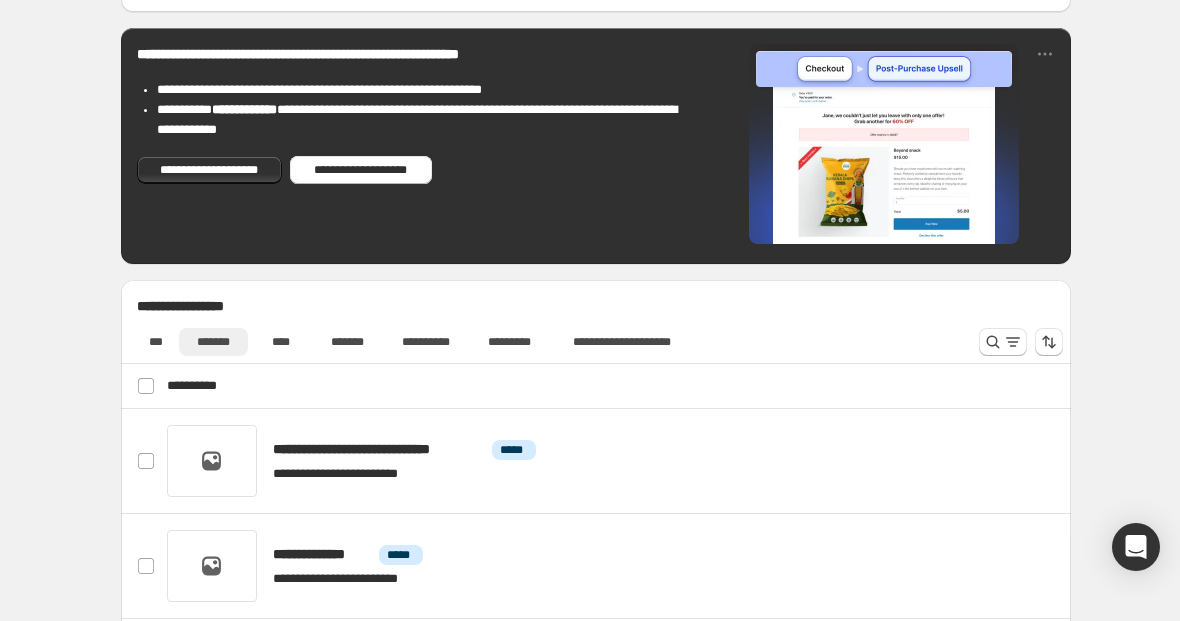 scroll, scrollTop: 714, scrollLeft: 0, axis: vertical 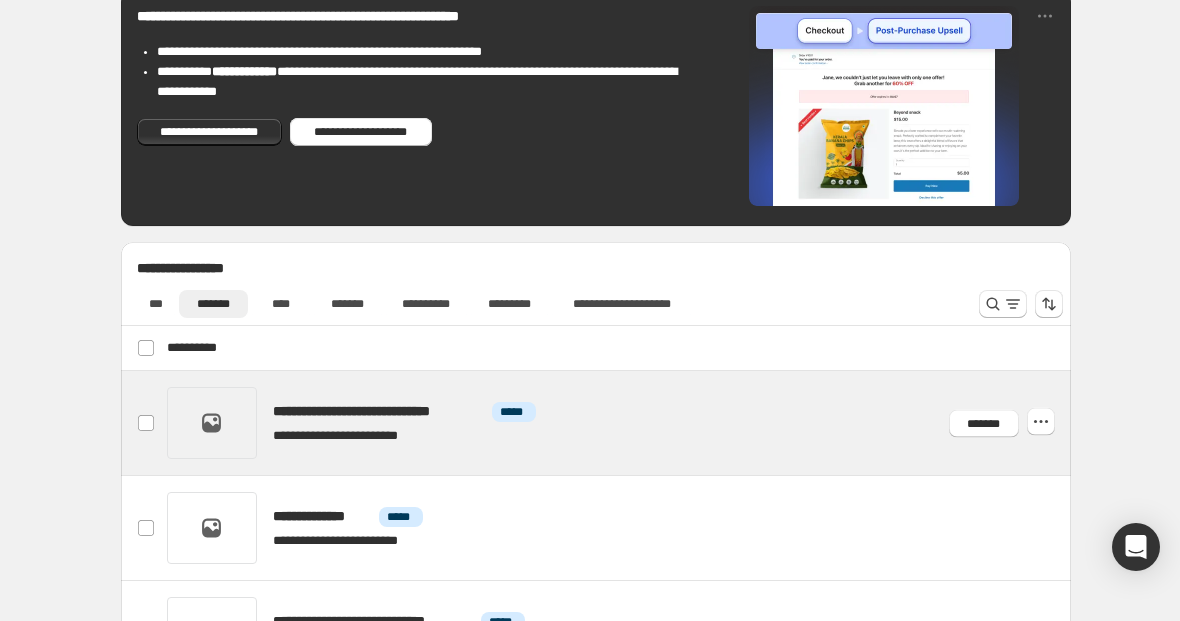 click at bounding box center [619, 423] 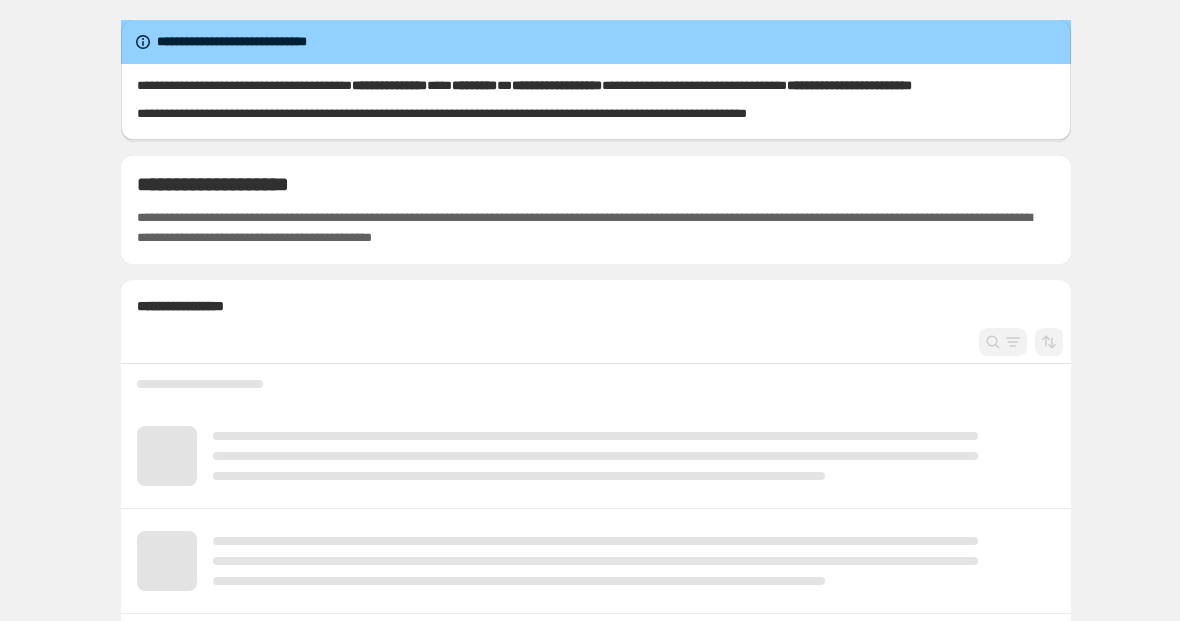 scroll, scrollTop: 0, scrollLeft: 0, axis: both 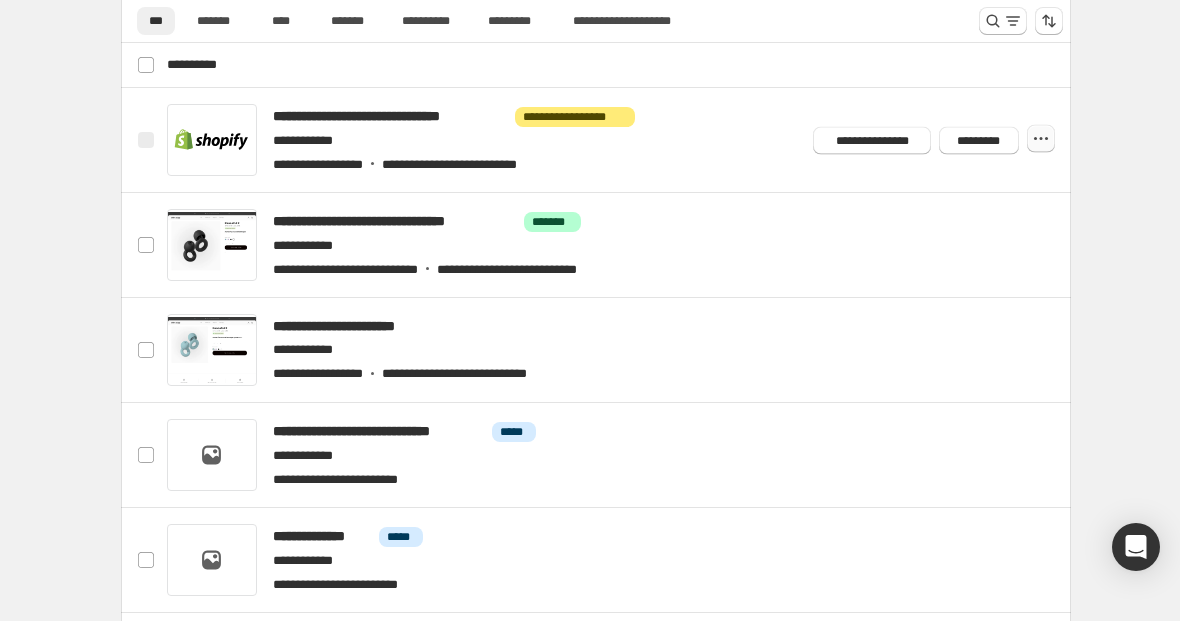 click at bounding box center (1041, 139) 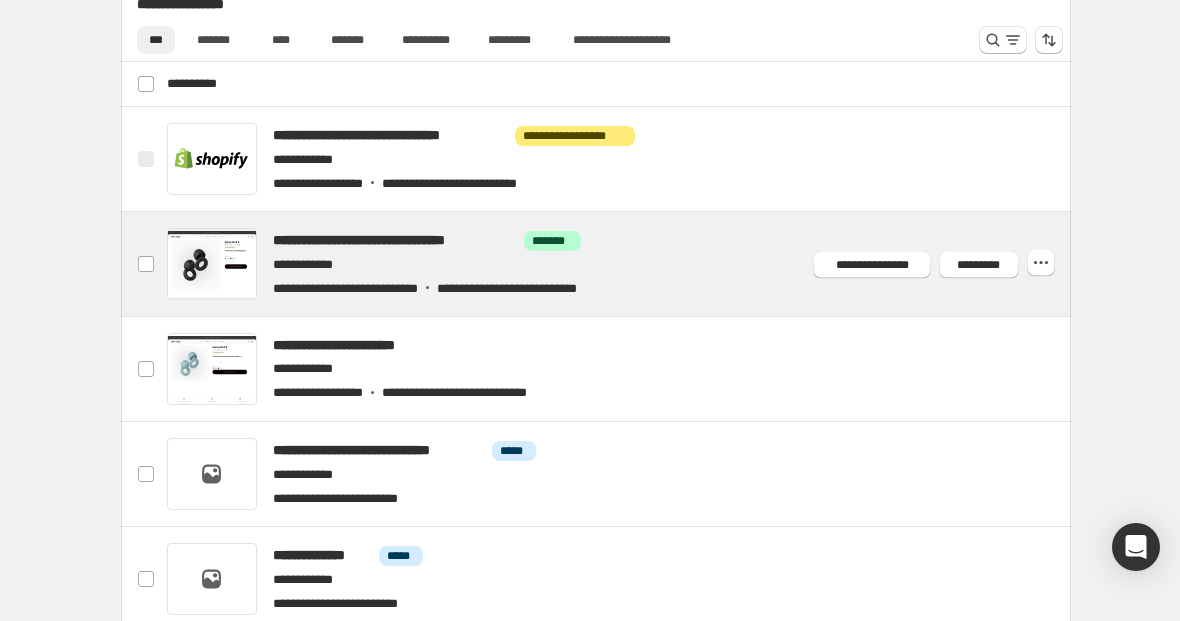 scroll, scrollTop: 979, scrollLeft: 0, axis: vertical 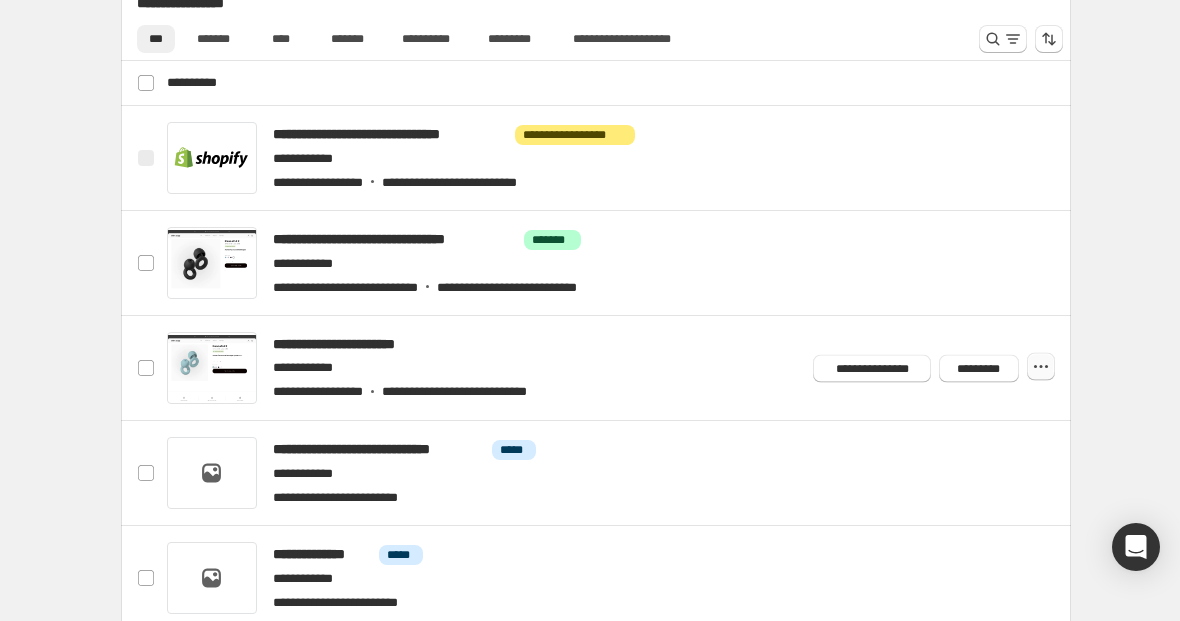 click 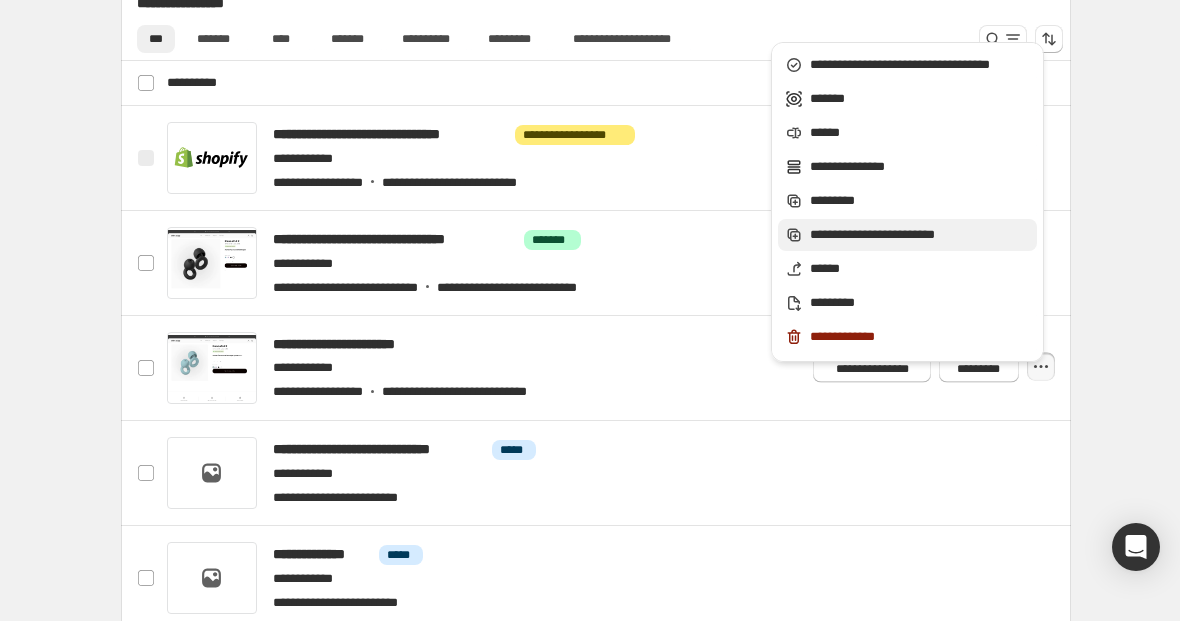 click 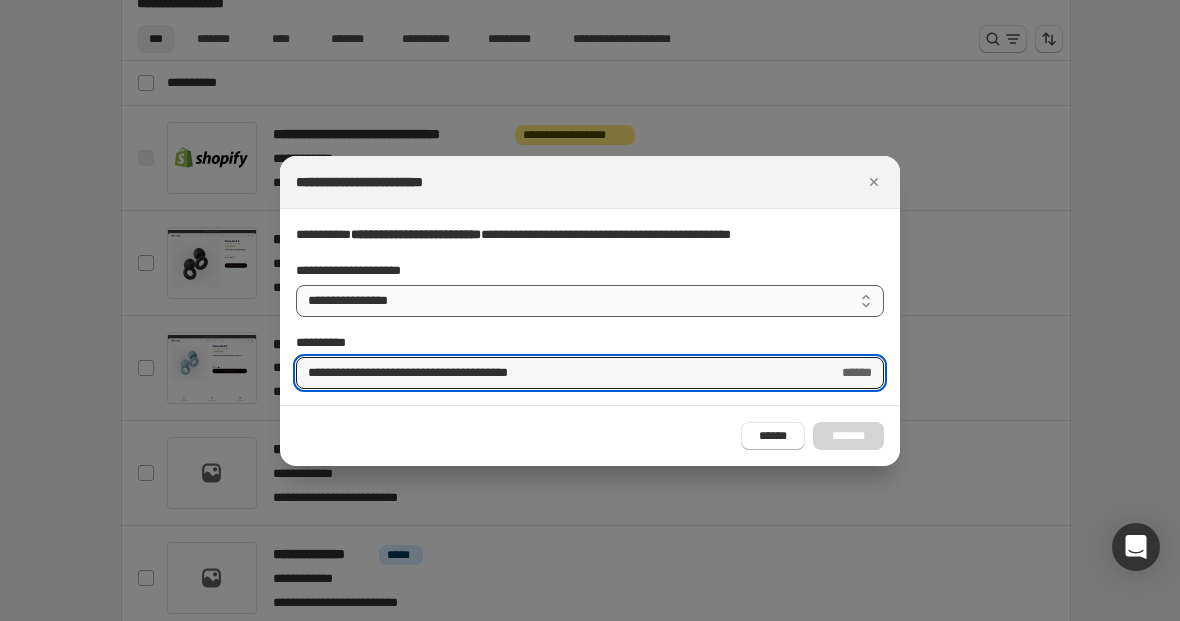 type on "**********" 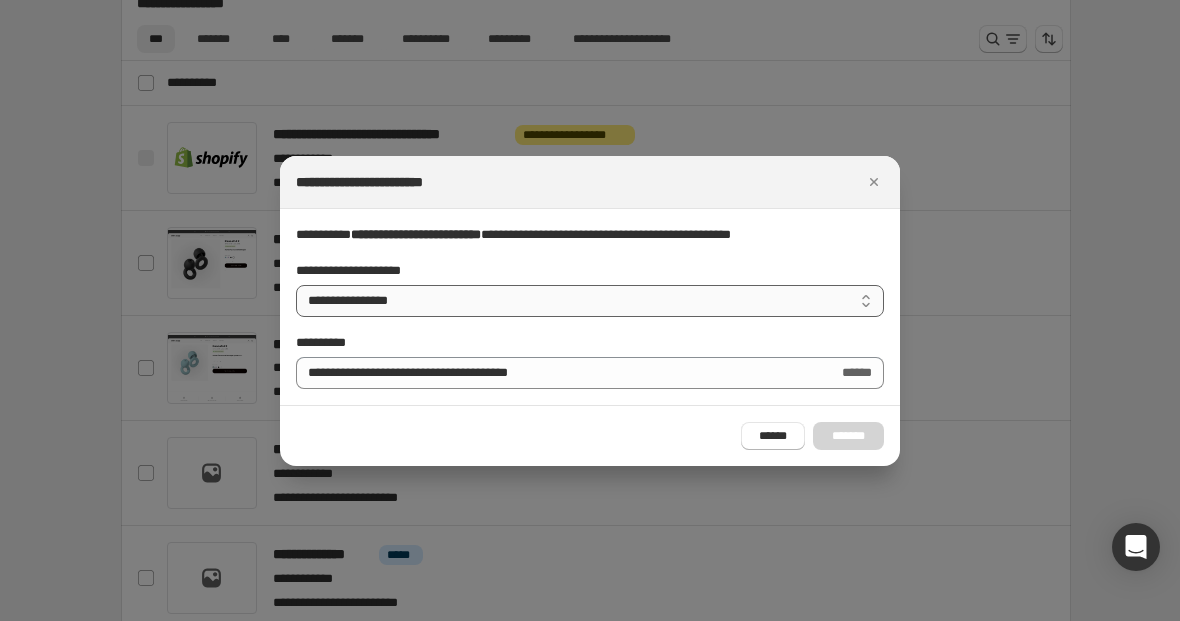 select on "**********" 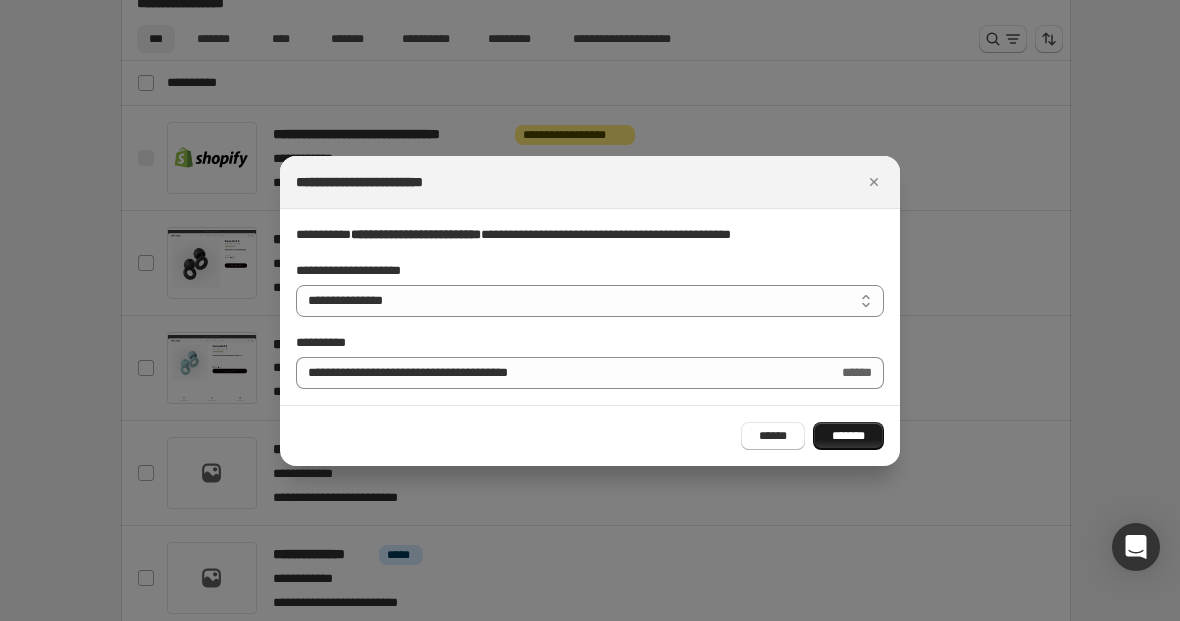 click on "*******" at bounding box center (848, 436) 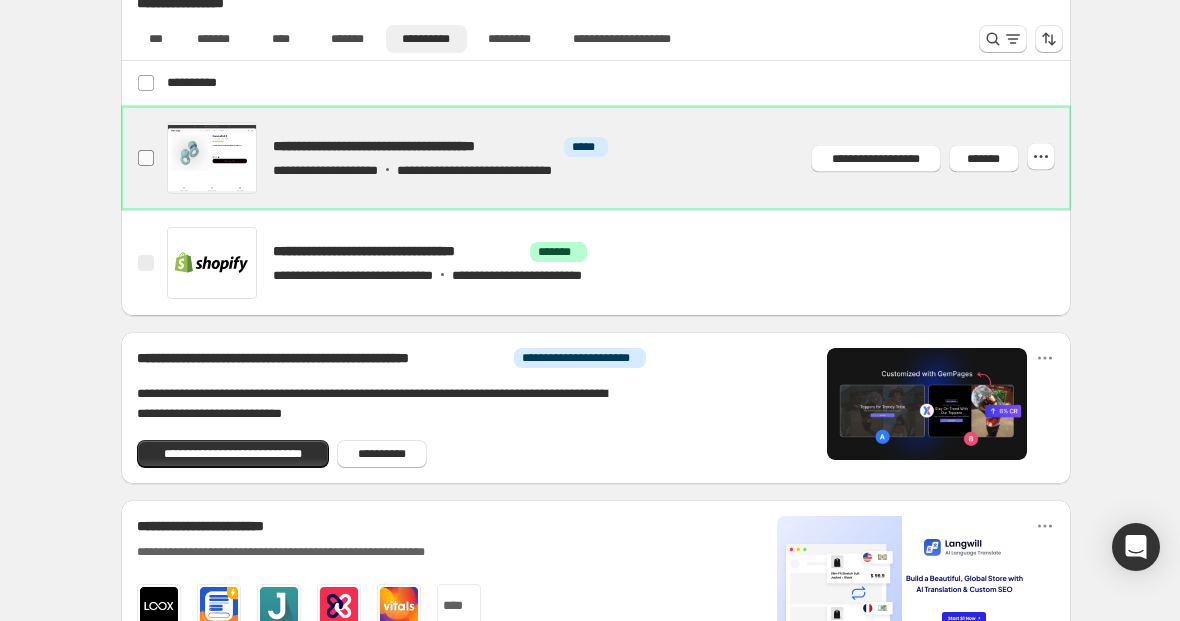 click on "**********" at bounding box center [146, 158] 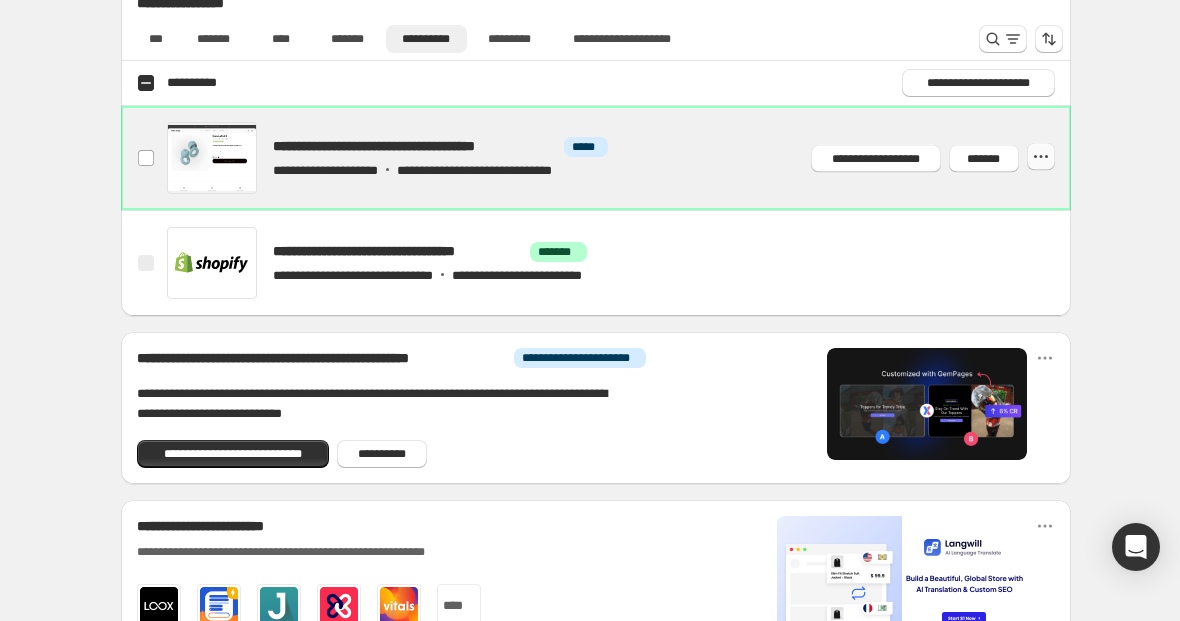 click 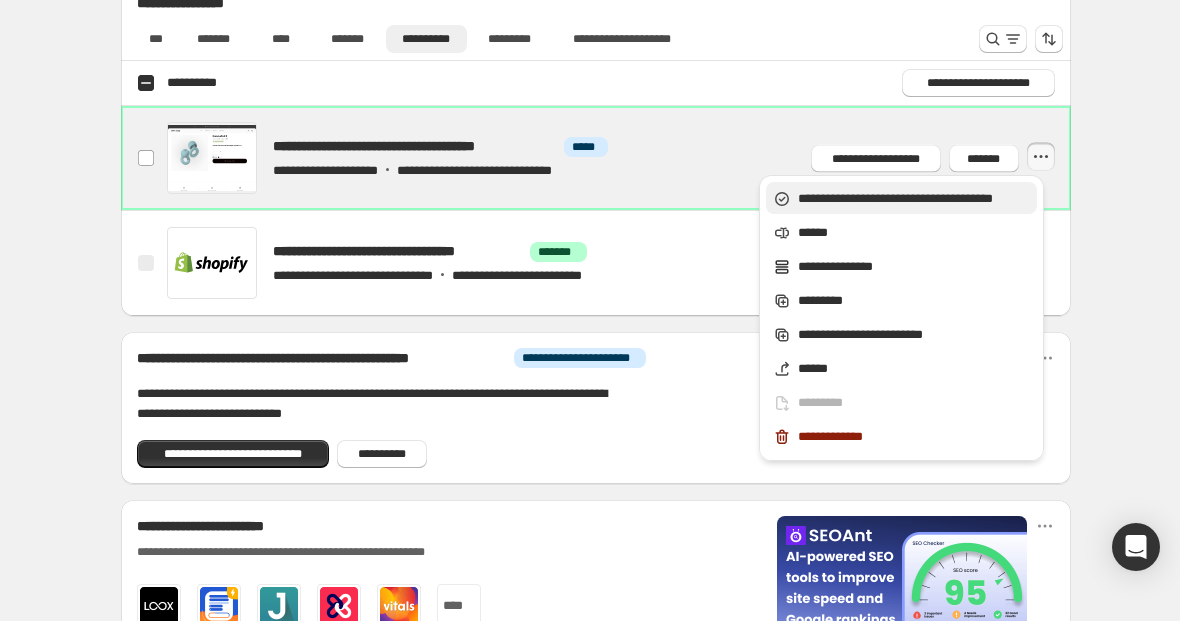 click on "**********" at bounding box center [914, 199] 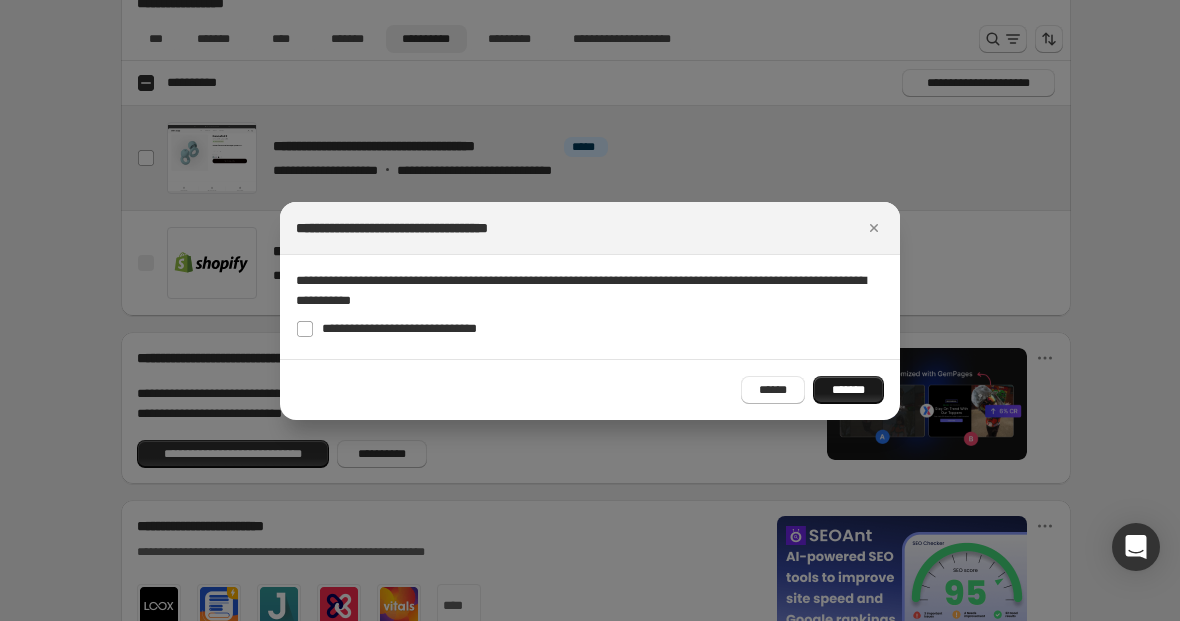 click on "*******" at bounding box center (848, 390) 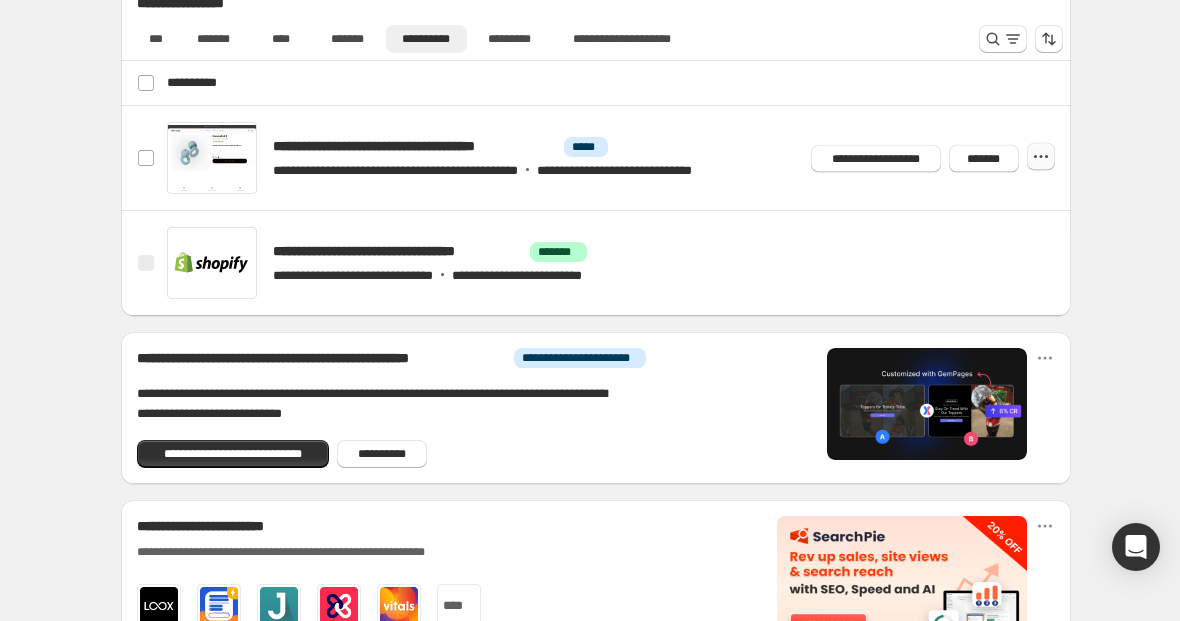 click at bounding box center [1041, 157] 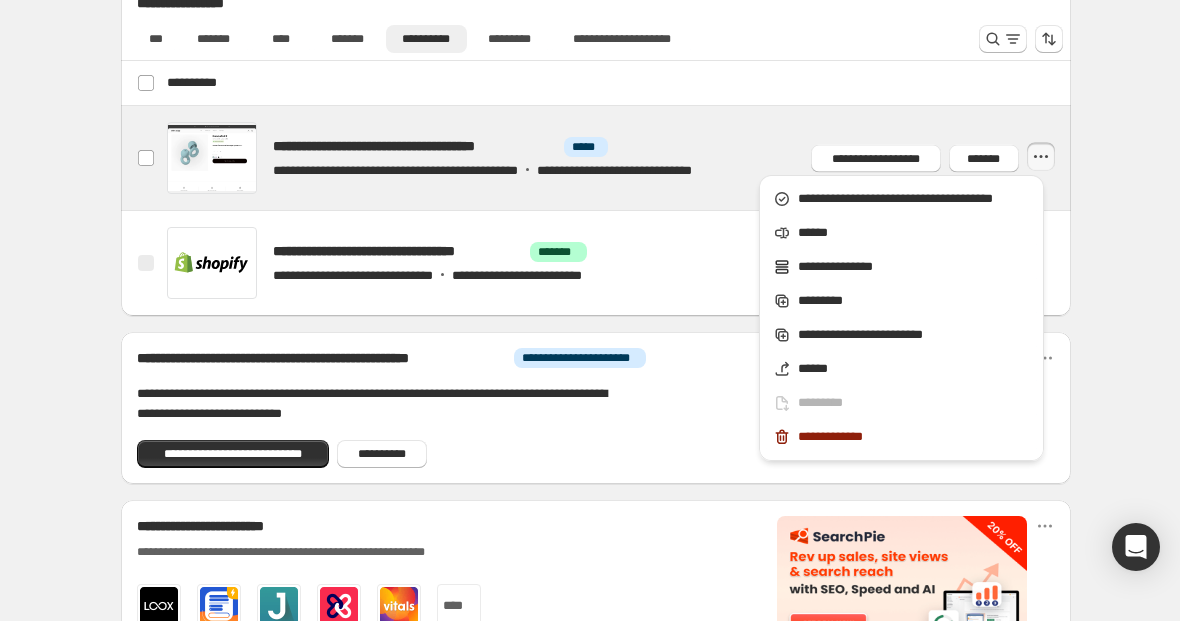 click at bounding box center (619, 158) 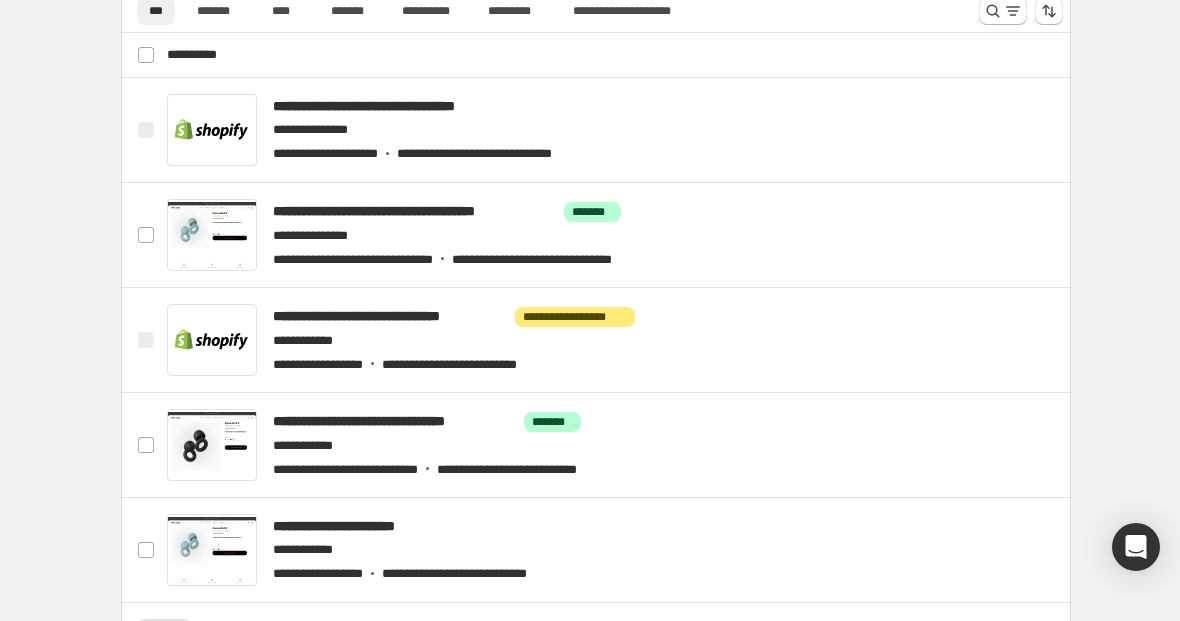 scroll, scrollTop: 1044, scrollLeft: 0, axis: vertical 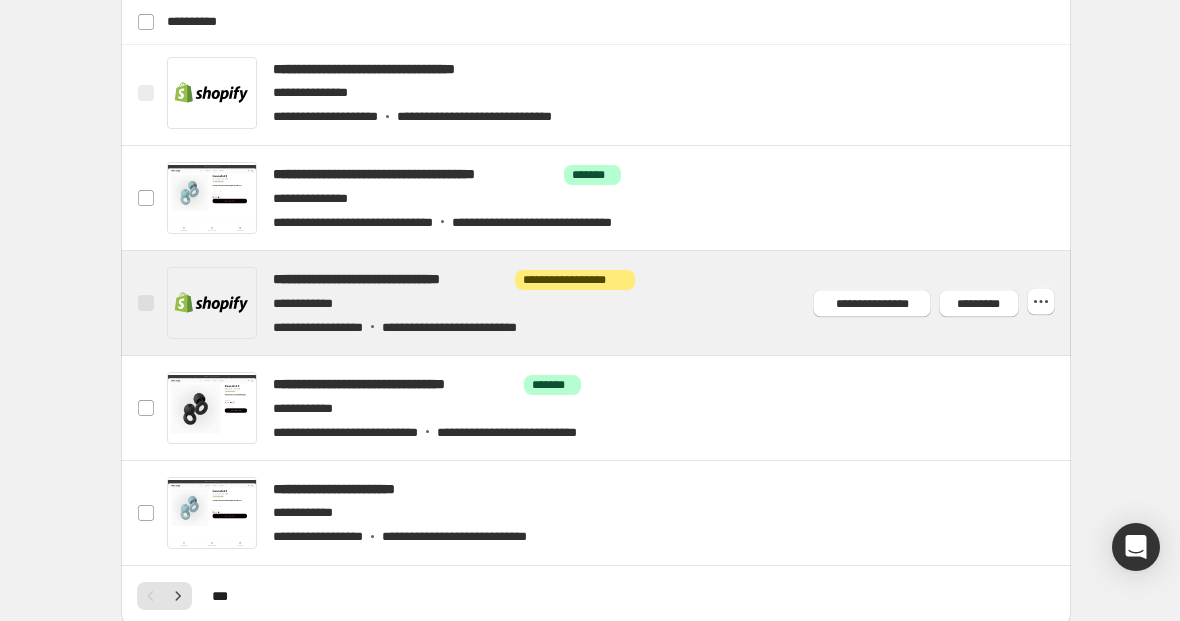 click at bounding box center (619, 303) 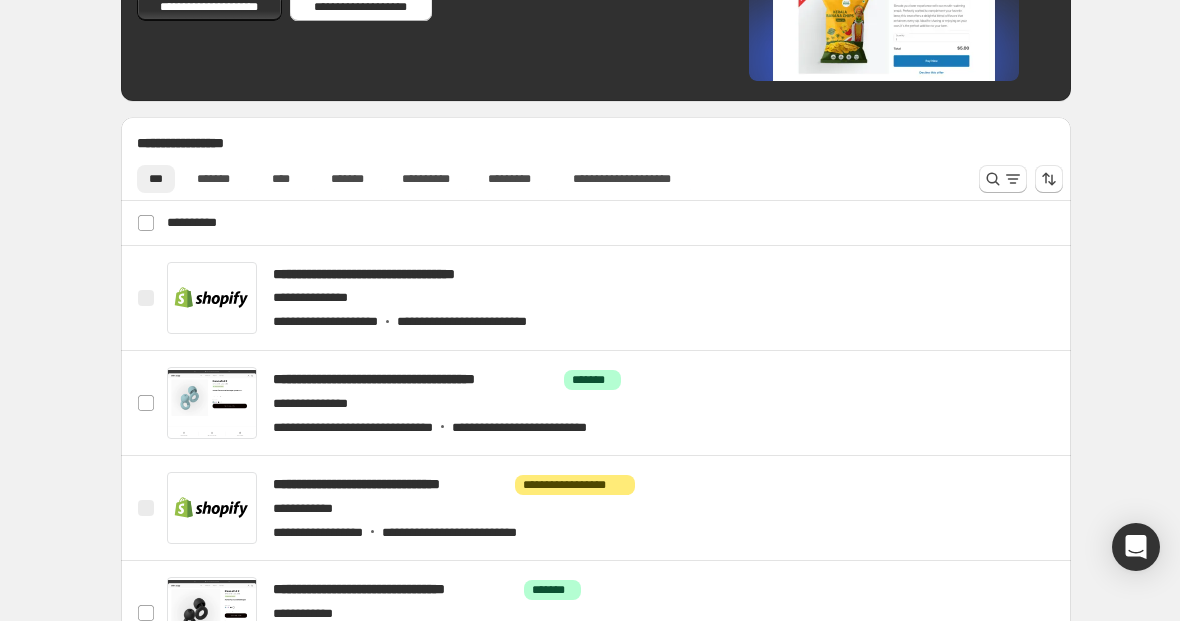 scroll, scrollTop: 840, scrollLeft: 0, axis: vertical 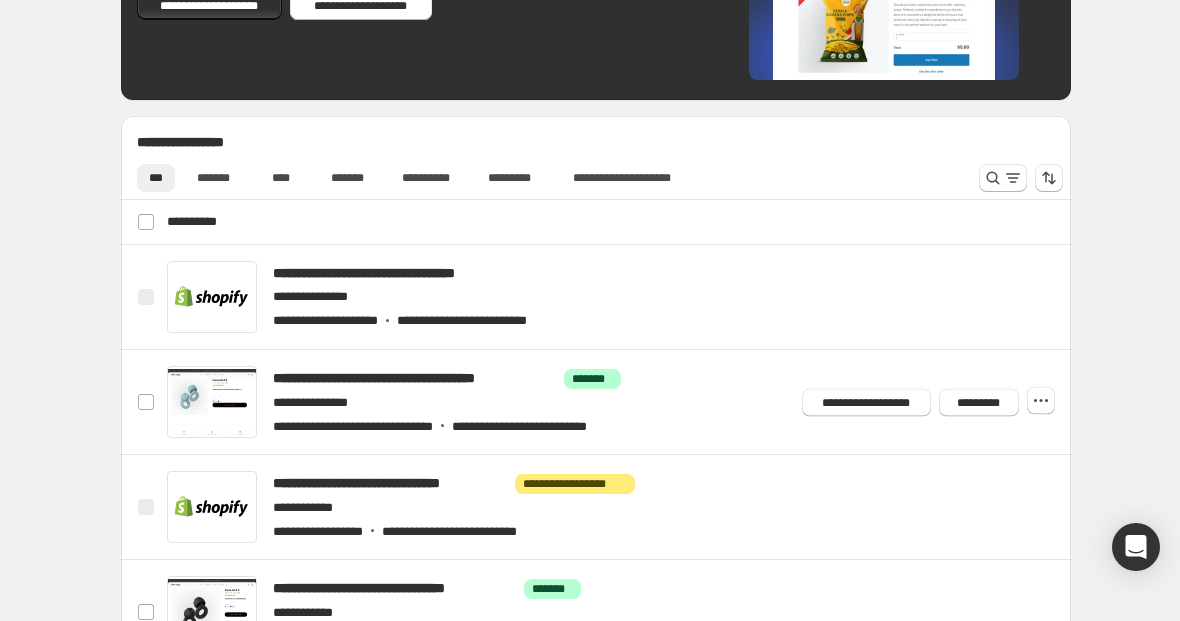 click on "**********" at bounding box center [924, 398] 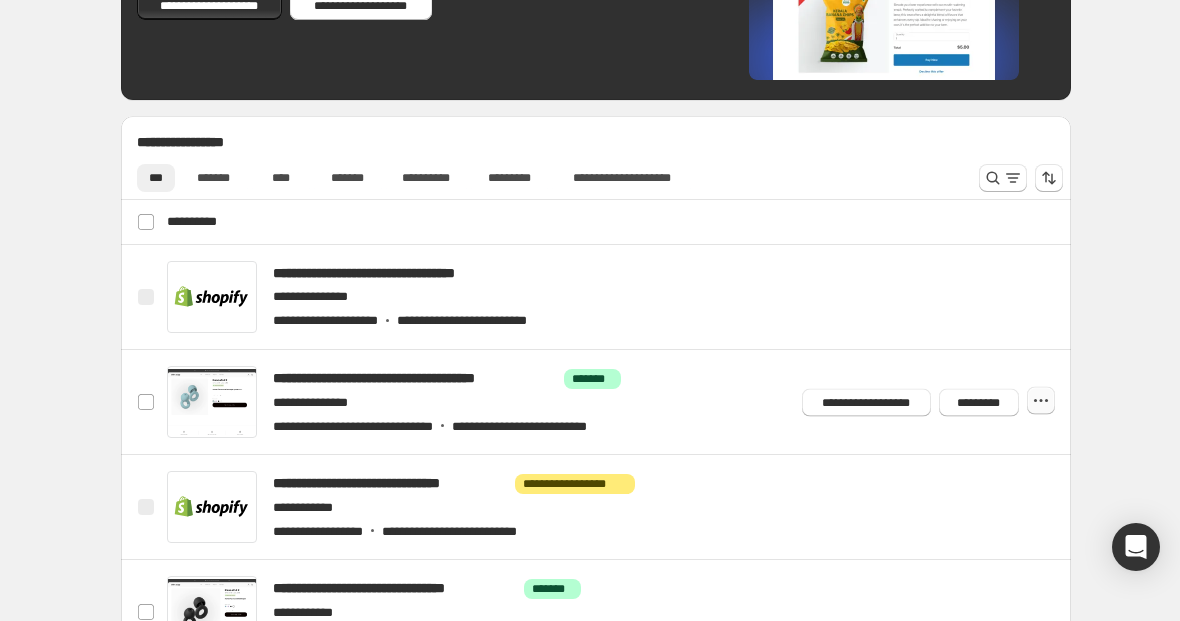 click 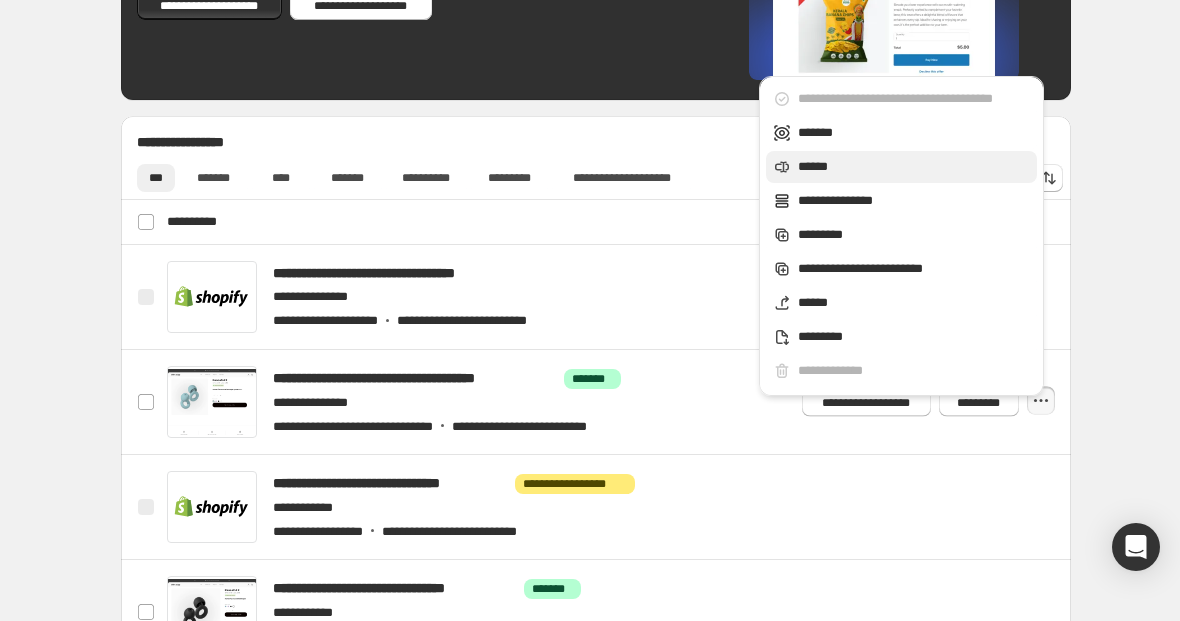 click 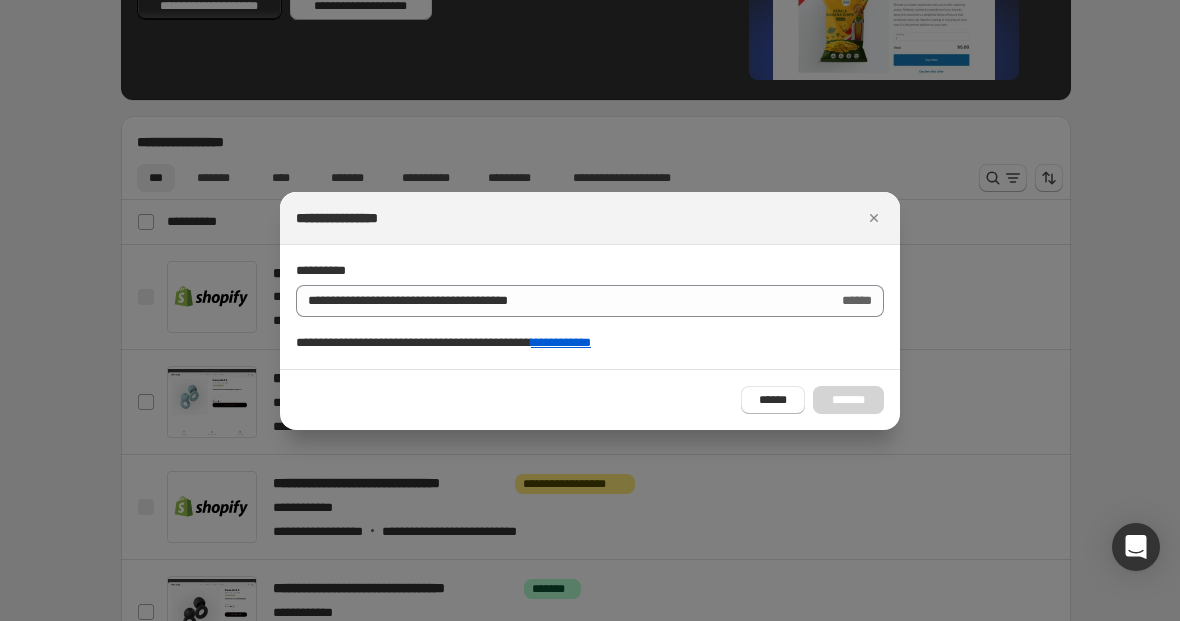 click on "**********" at bounding box center [590, 307] 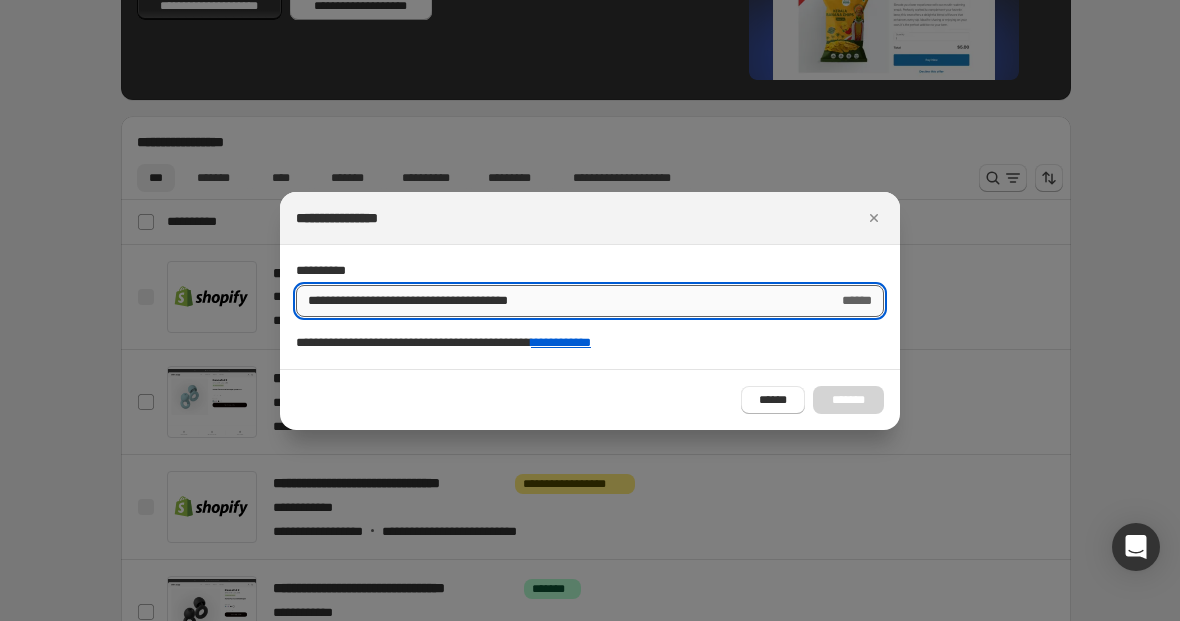 click on "**********" at bounding box center (559, 301) 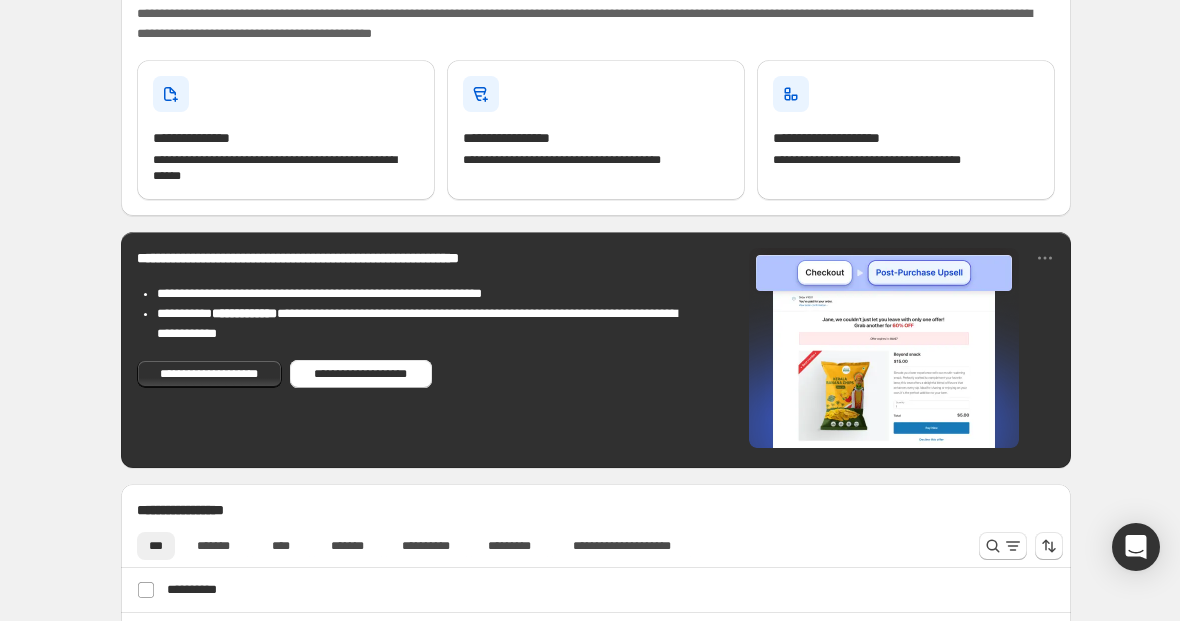 scroll, scrollTop: 471, scrollLeft: 0, axis: vertical 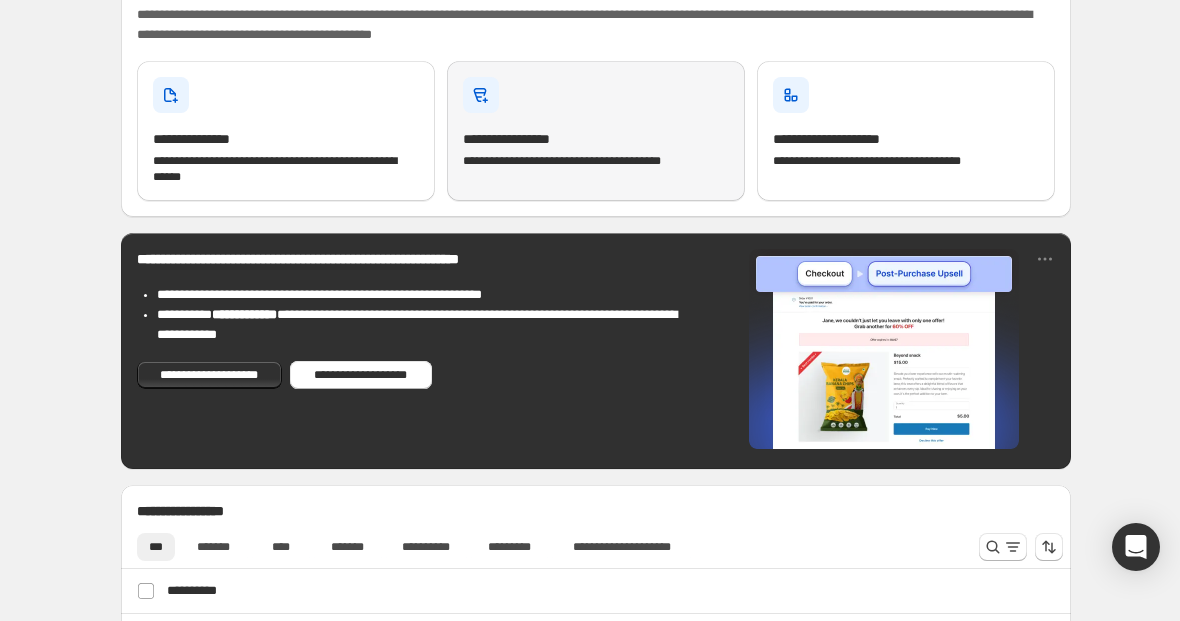 click on "**********" at bounding box center (596, 131) 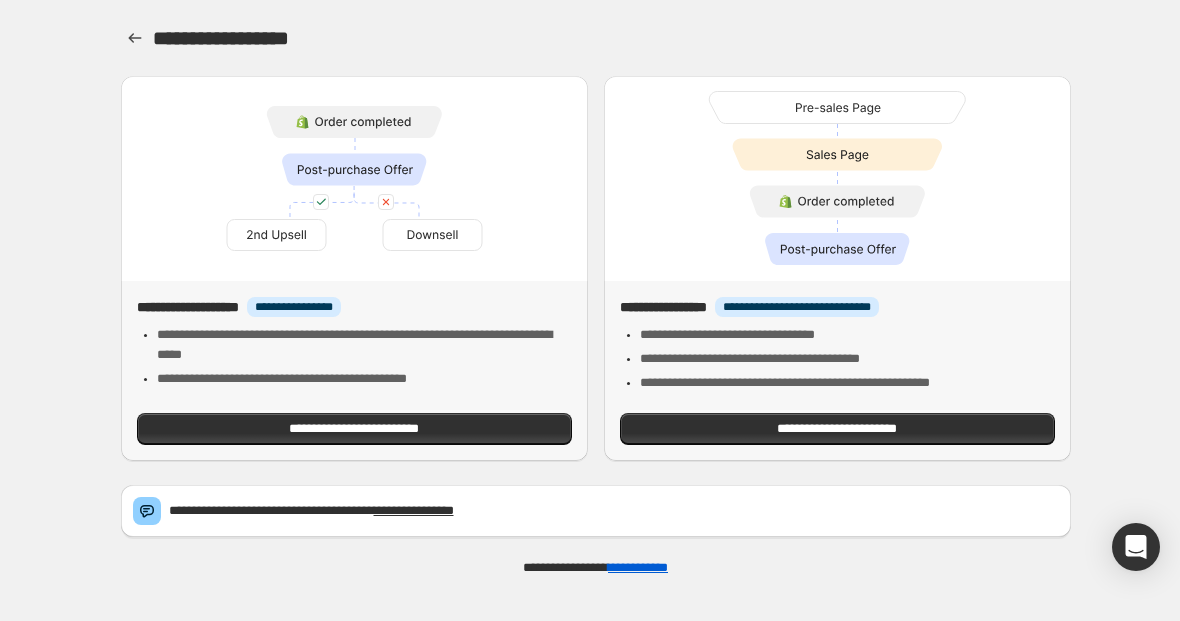 scroll, scrollTop: 0, scrollLeft: 0, axis: both 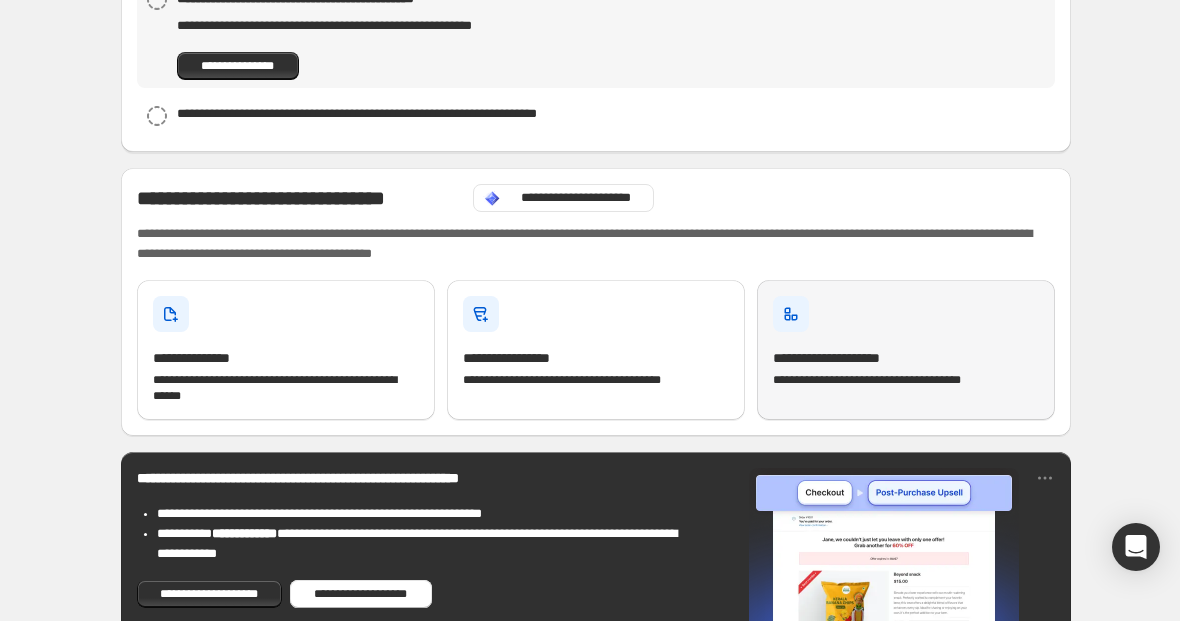 click on "**********" at bounding box center [851, 358] 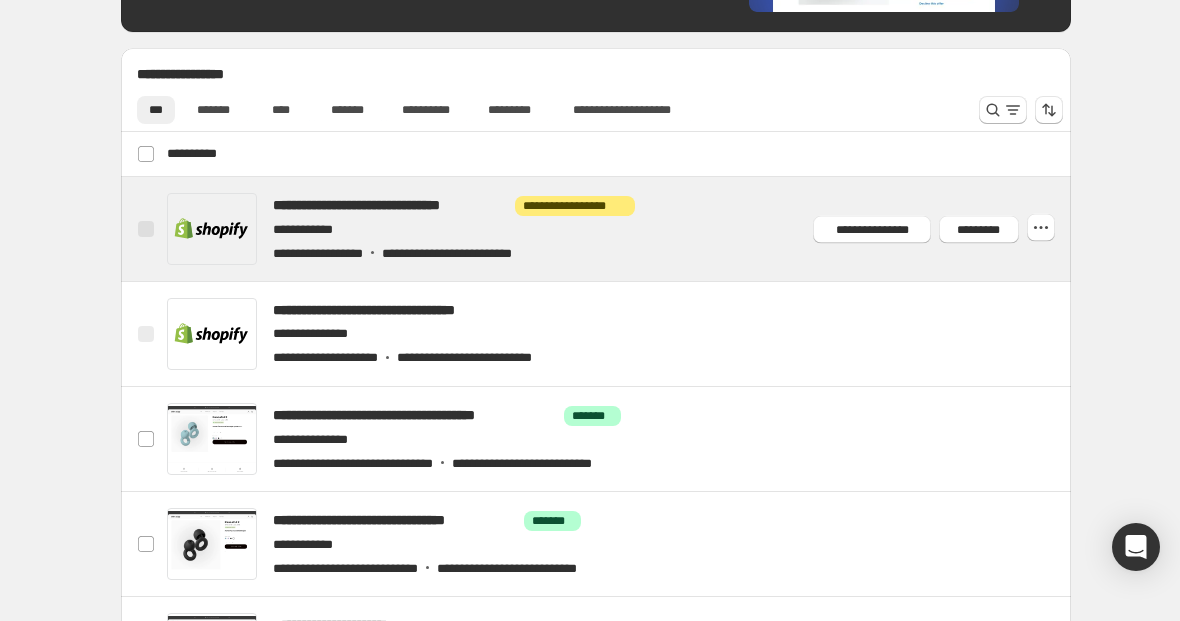 scroll, scrollTop: 929, scrollLeft: 0, axis: vertical 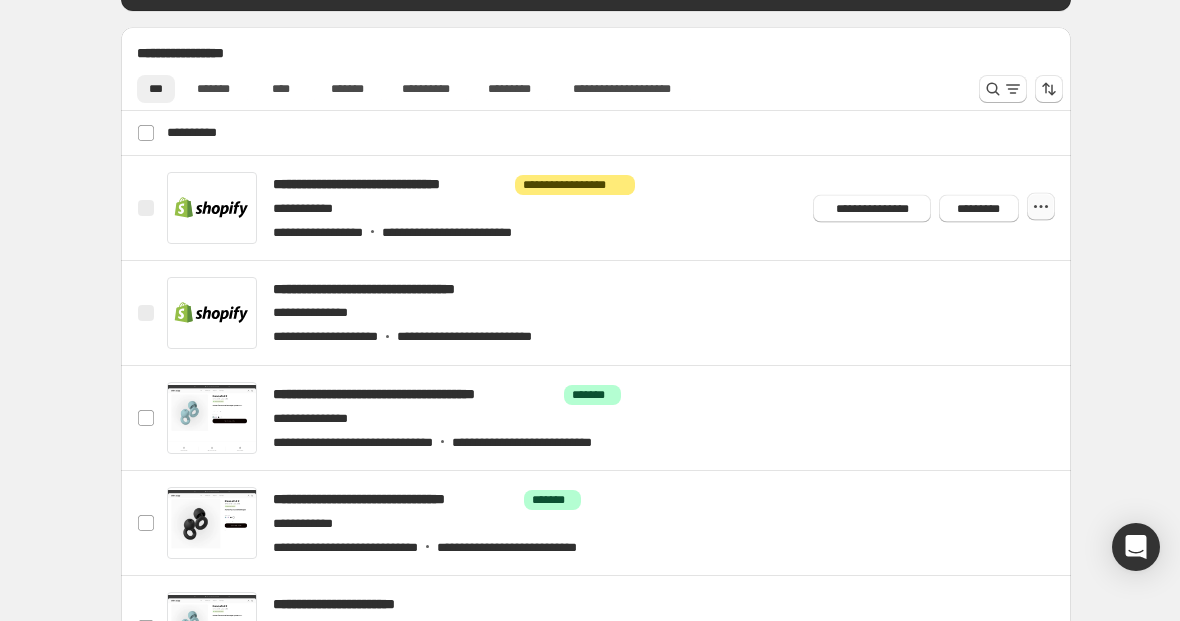 click at bounding box center [1041, 207] 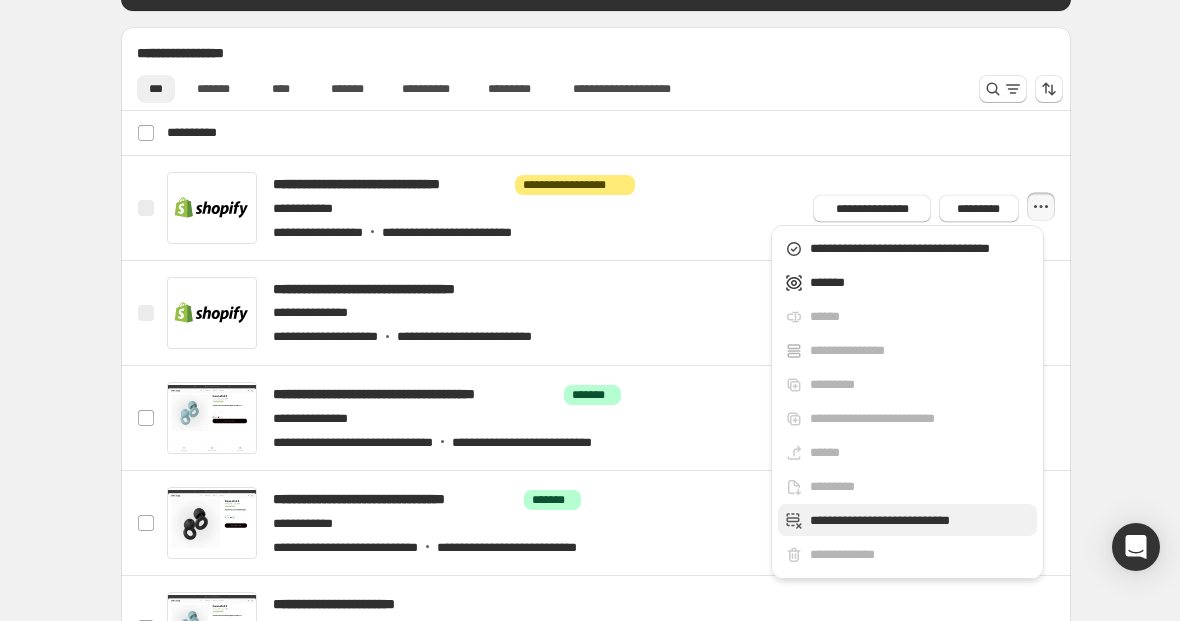 click on "**********" at bounding box center [920, 521] 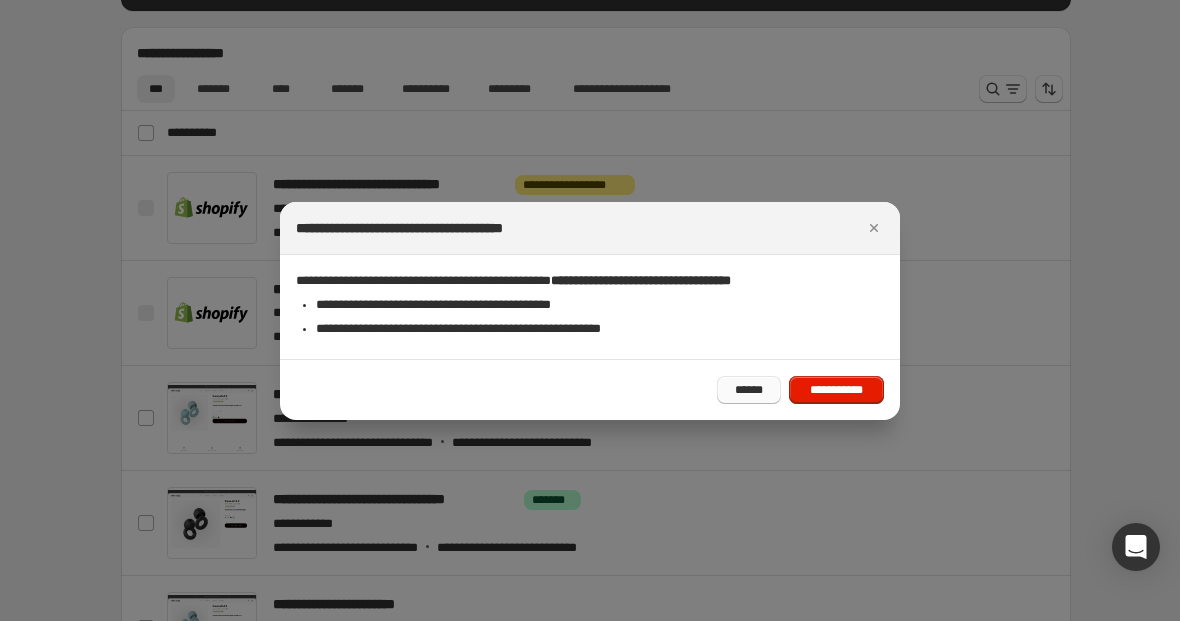click on "******" at bounding box center (749, 390) 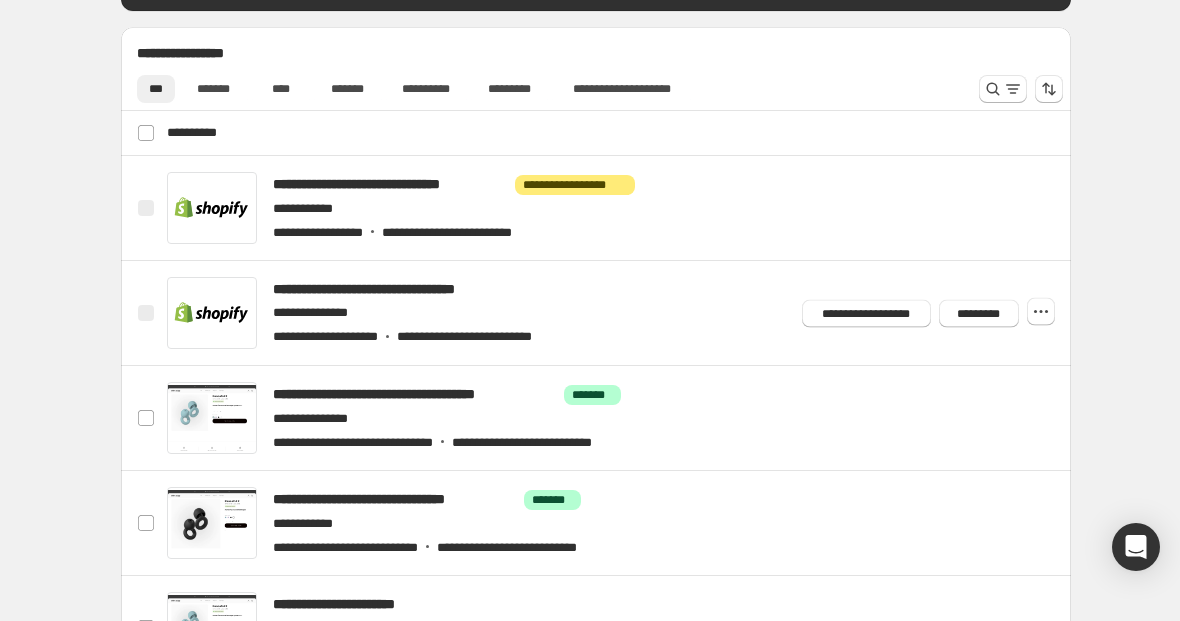 click on "**********" at bounding box center (924, 309) 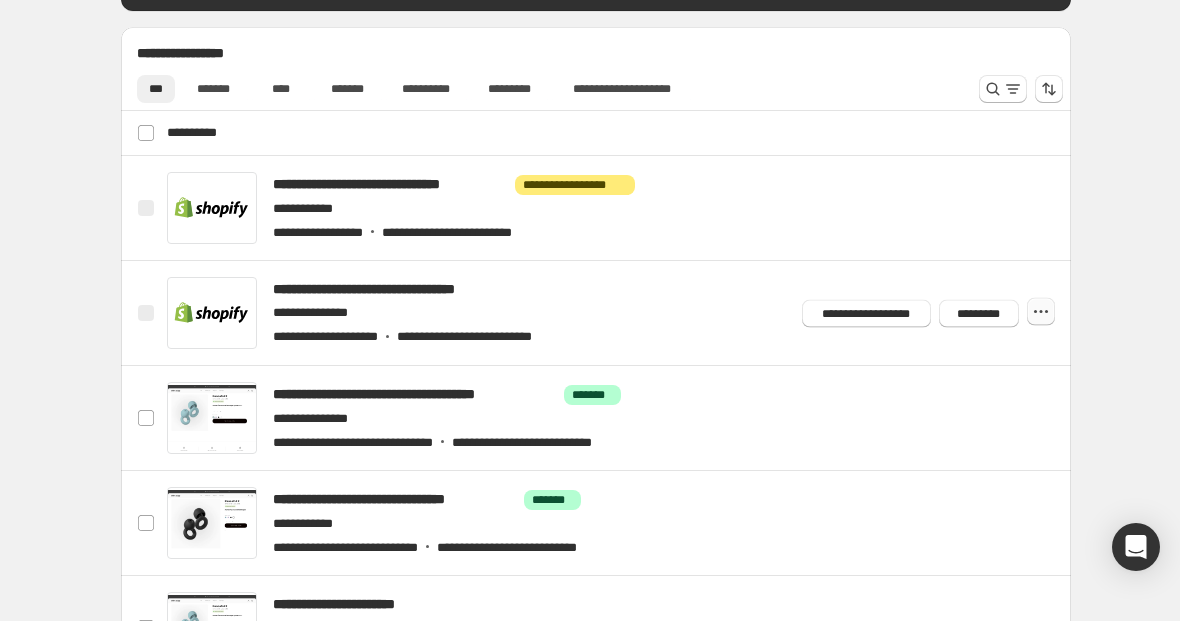 click 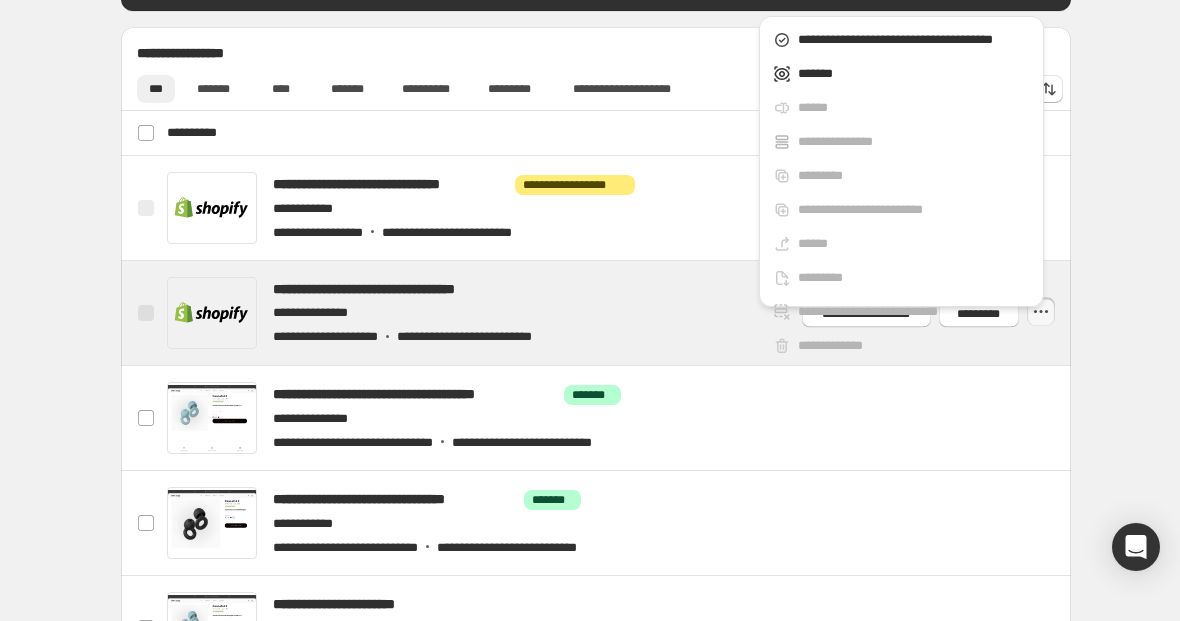 click at bounding box center [619, 313] 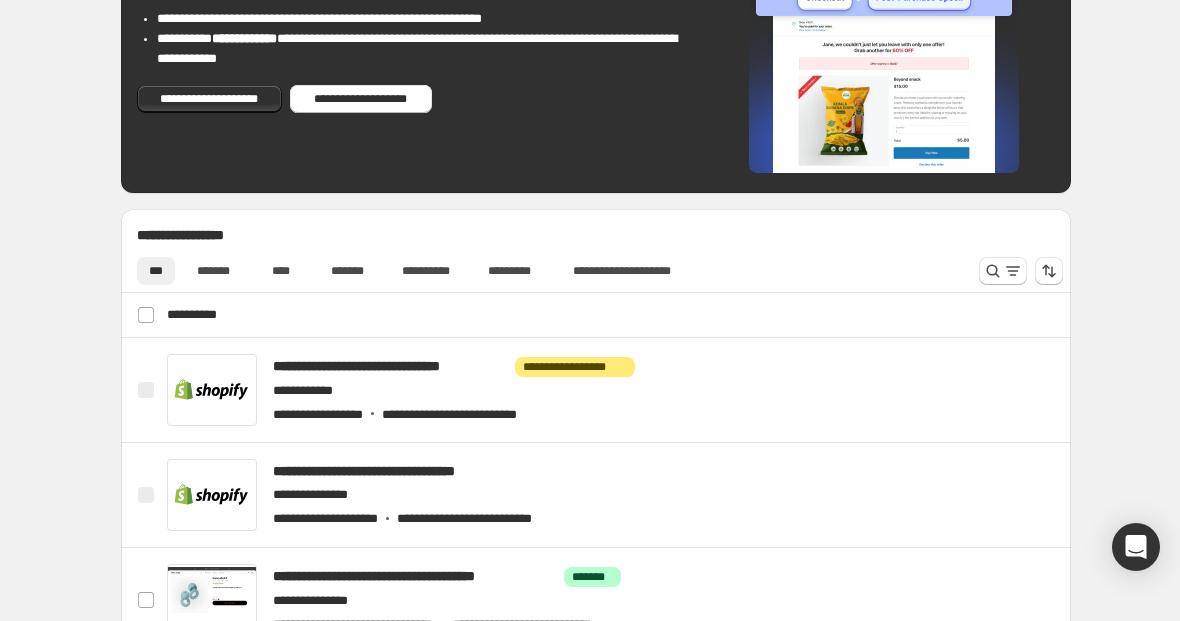 scroll, scrollTop: 754, scrollLeft: 0, axis: vertical 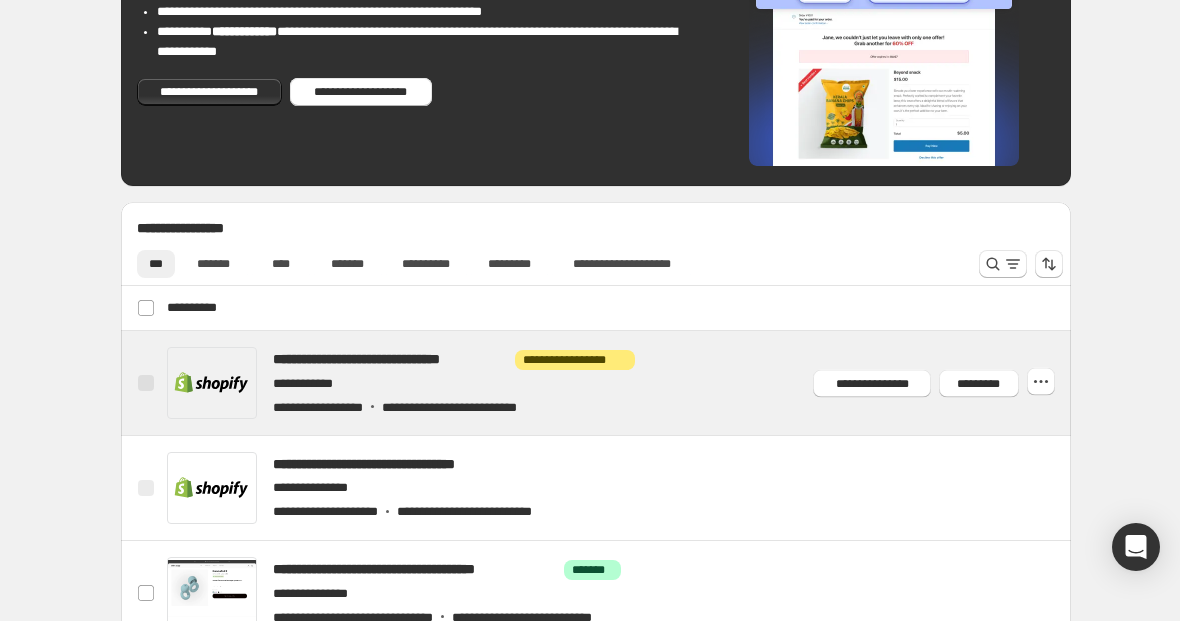 click at bounding box center (619, 383) 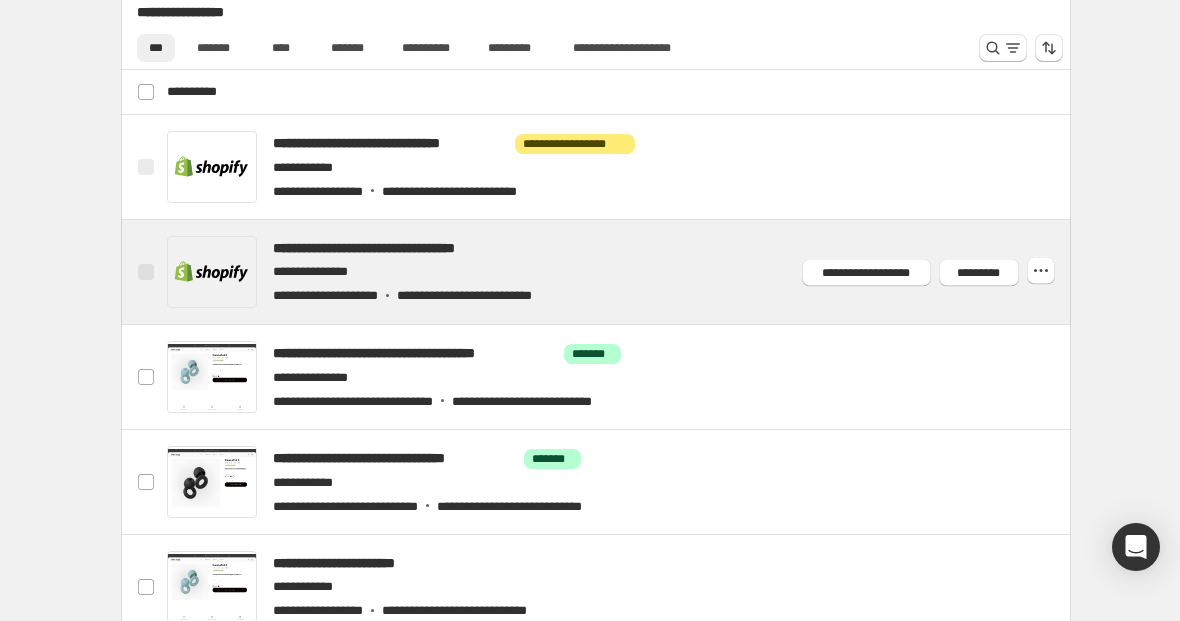 scroll, scrollTop: 977, scrollLeft: 0, axis: vertical 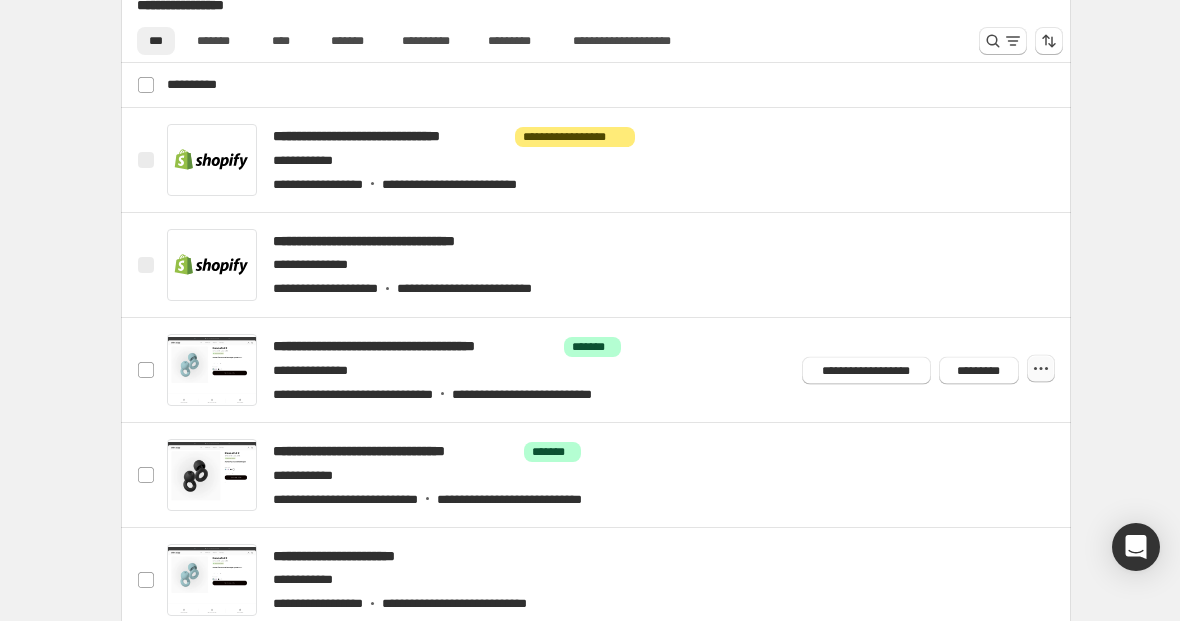 click 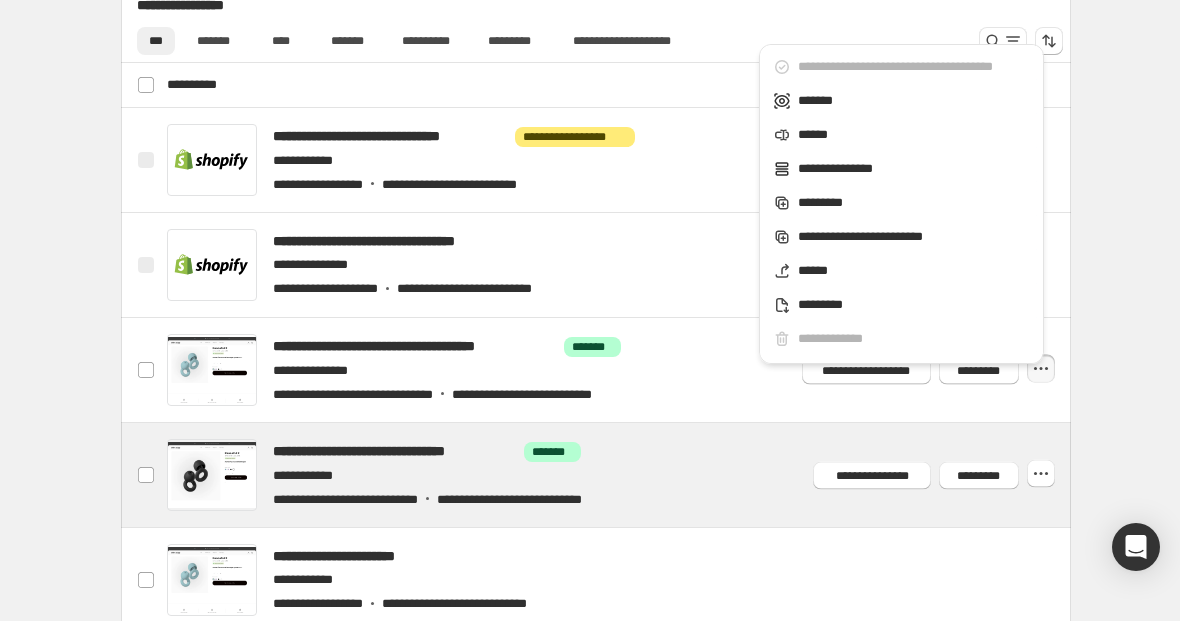 click at bounding box center (619, 475) 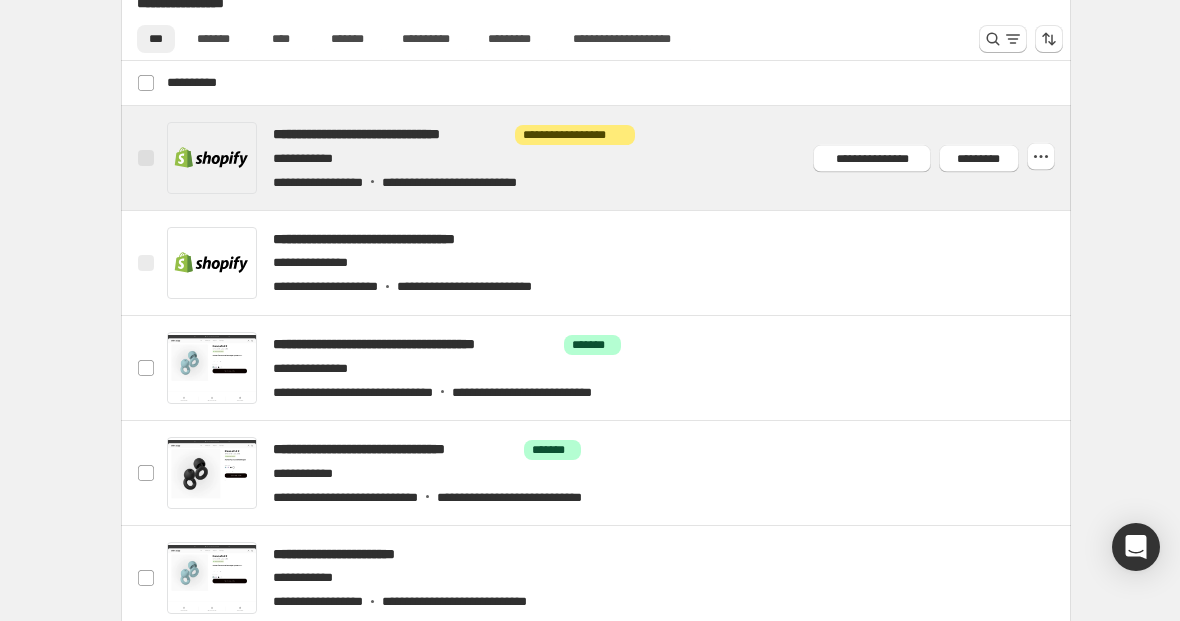 scroll, scrollTop: 993, scrollLeft: 0, axis: vertical 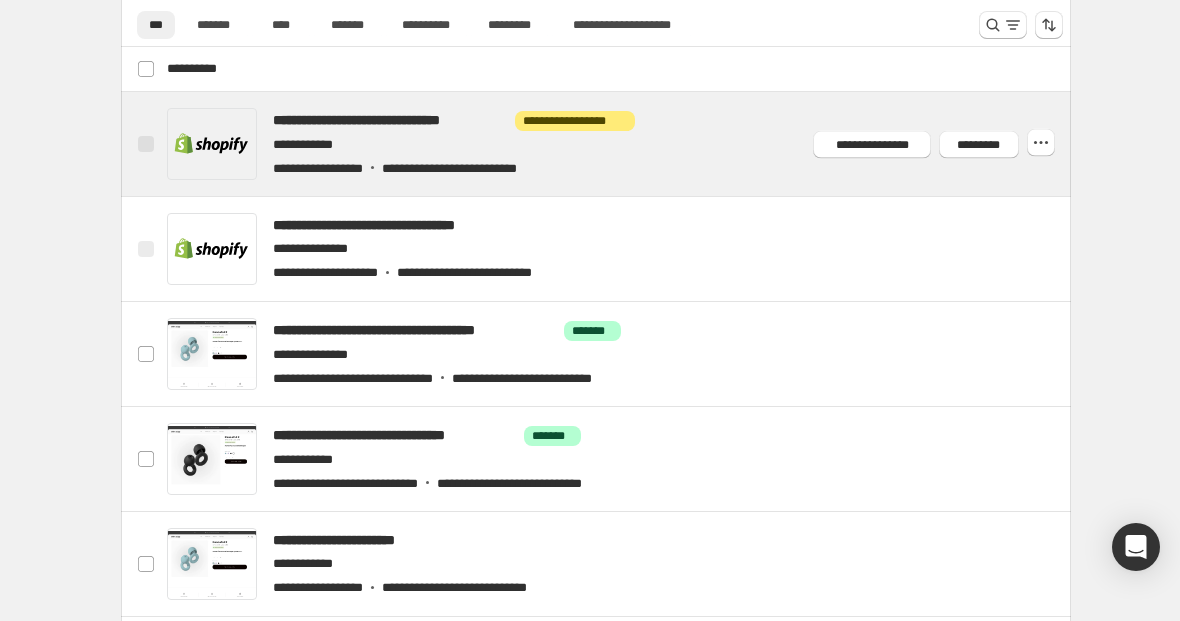 click at bounding box center (619, 144) 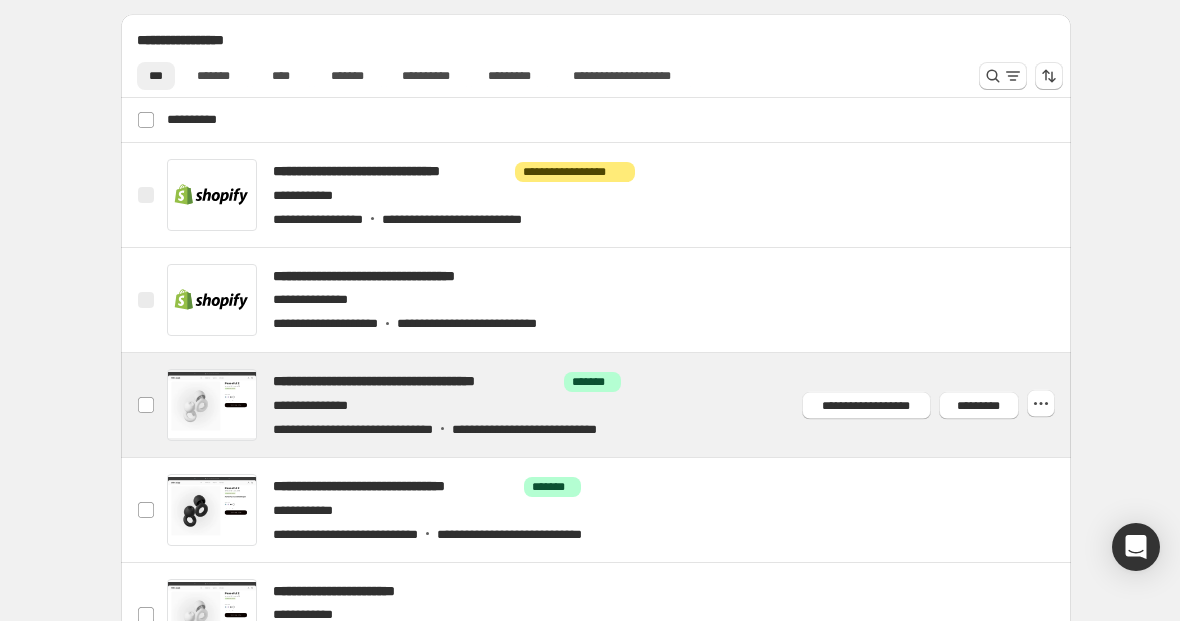 scroll, scrollTop: 940, scrollLeft: 0, axis: vertical 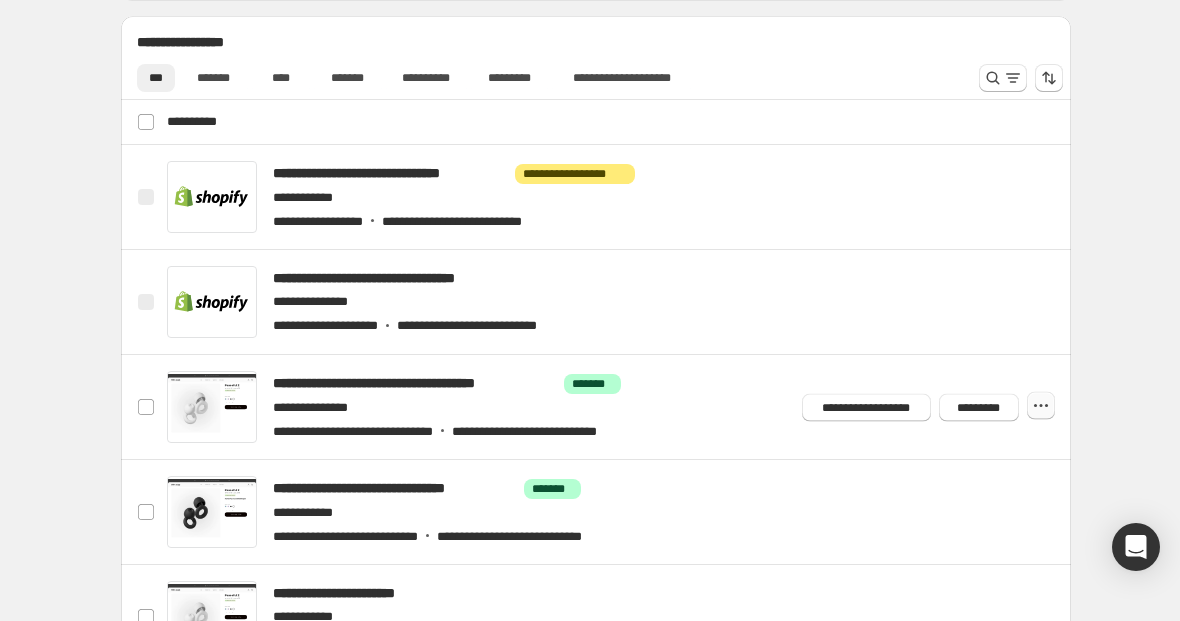 click 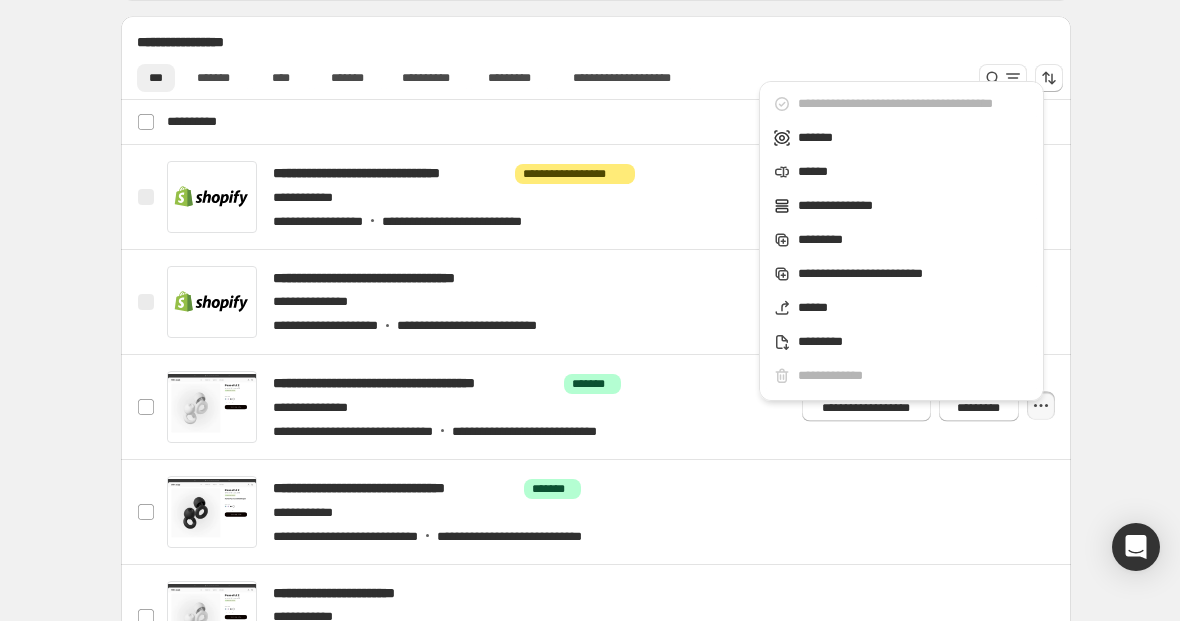 click on "**********" at bounding box center [595, 199] 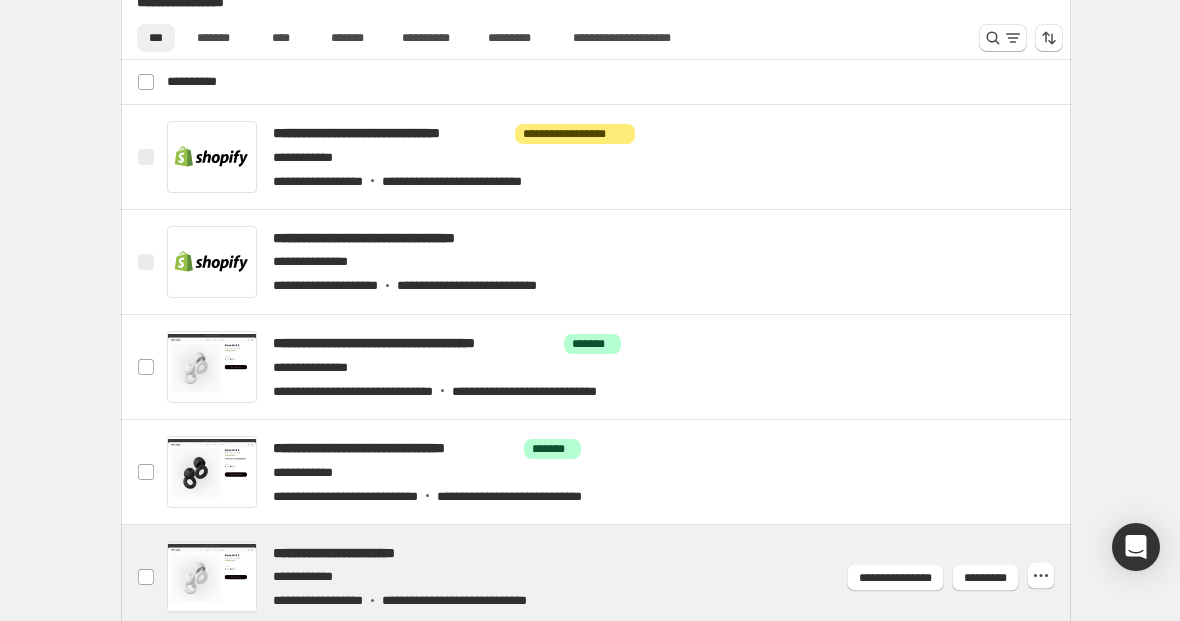 scroll, scrollTop: 1086, scrollLeft: 0, axis: vertical 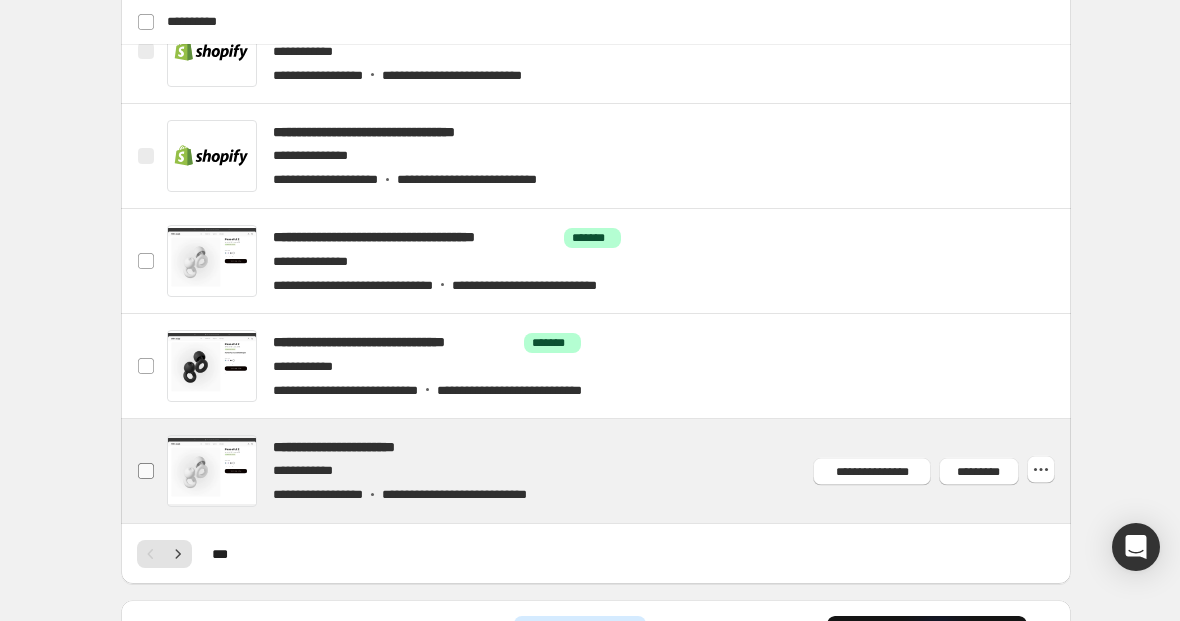 click at bounding box center (146, 471) 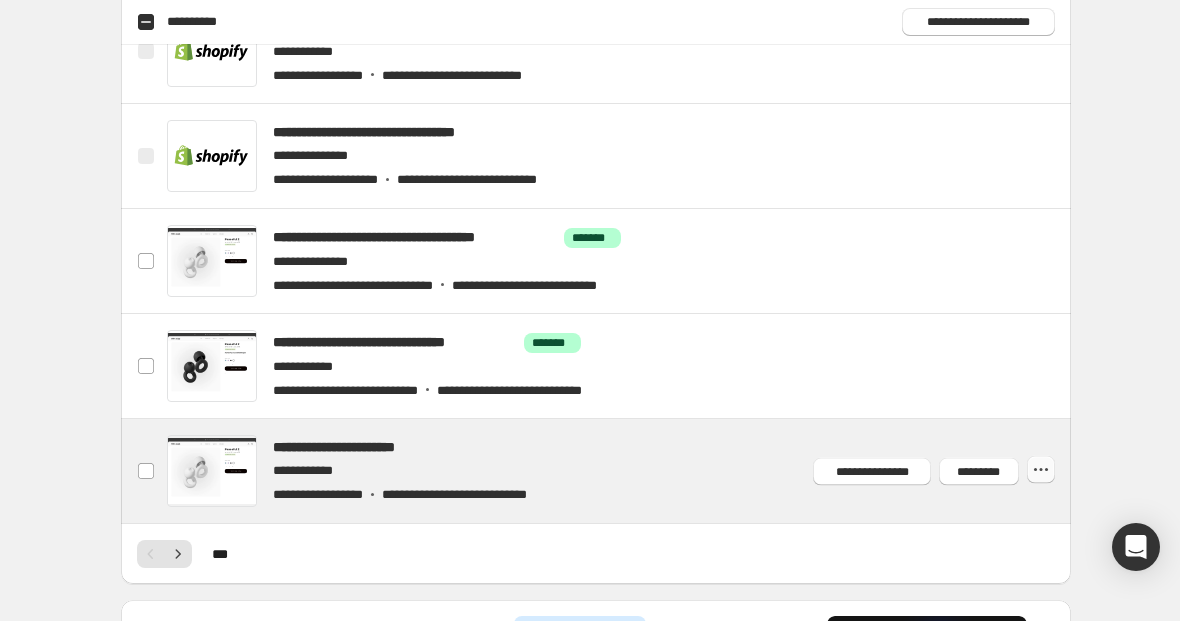 click 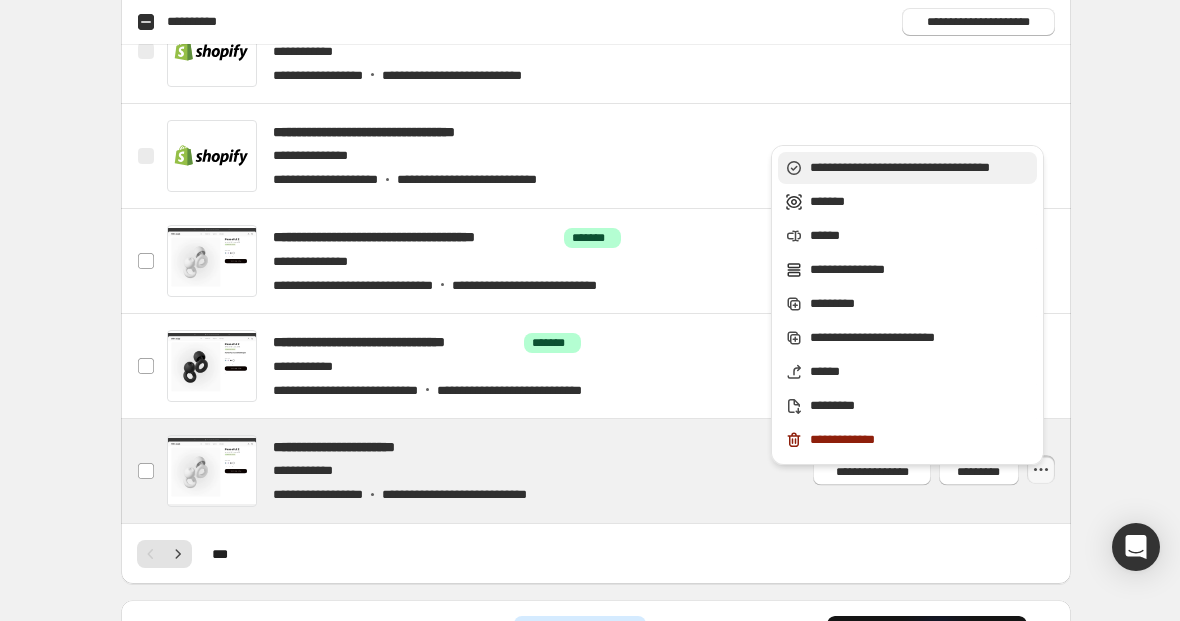 click on "**********" at bounding box center (920, 168) 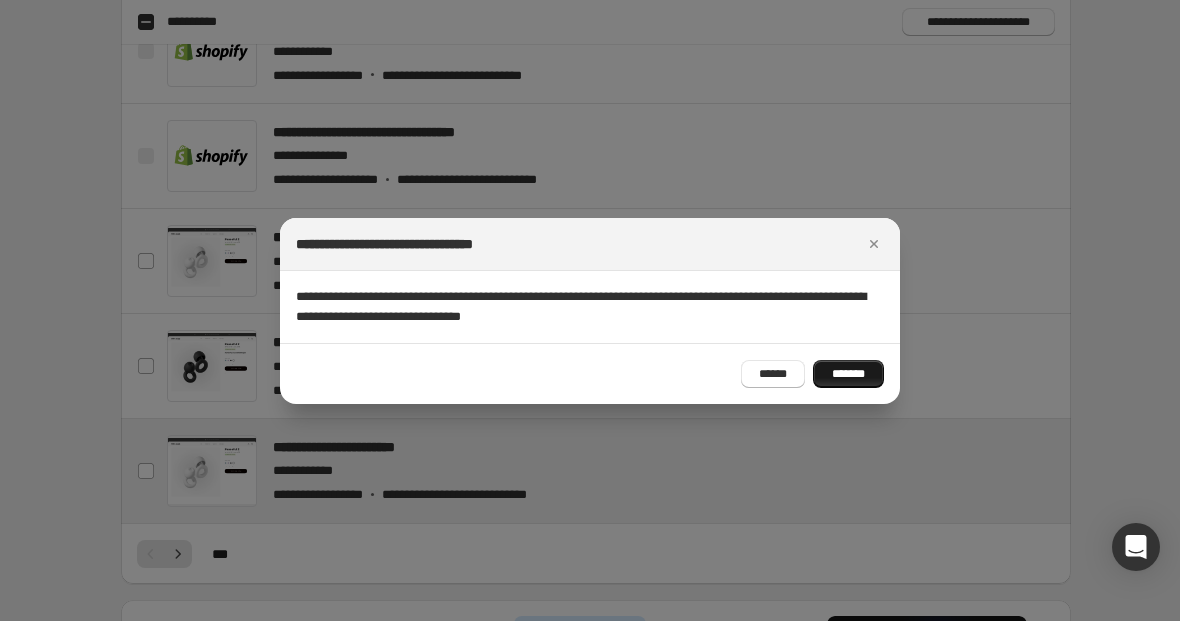click on "*******" at bounding box center (848, 374) 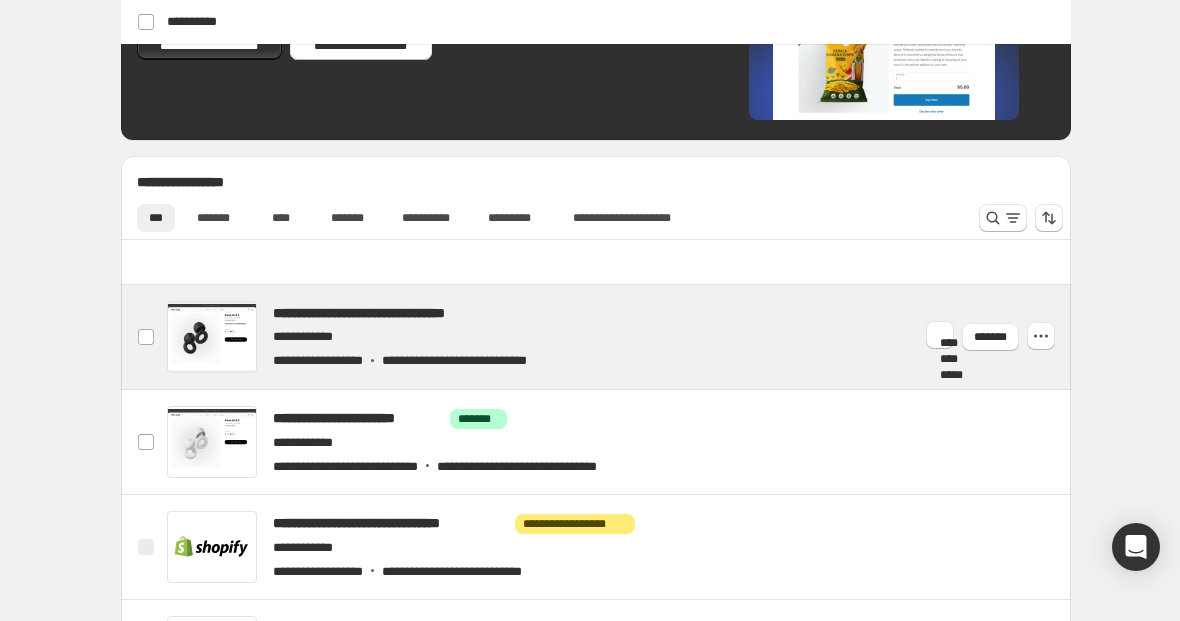 scroll, scrollTop: 799, scrollLeft: 0, axis: vertical 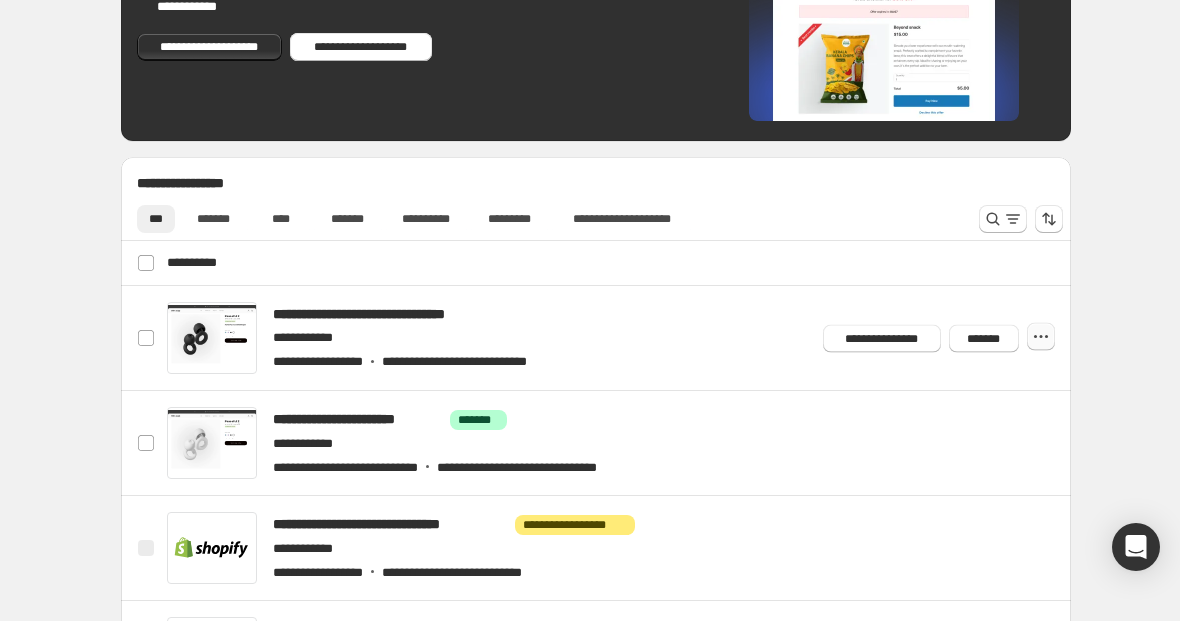 click 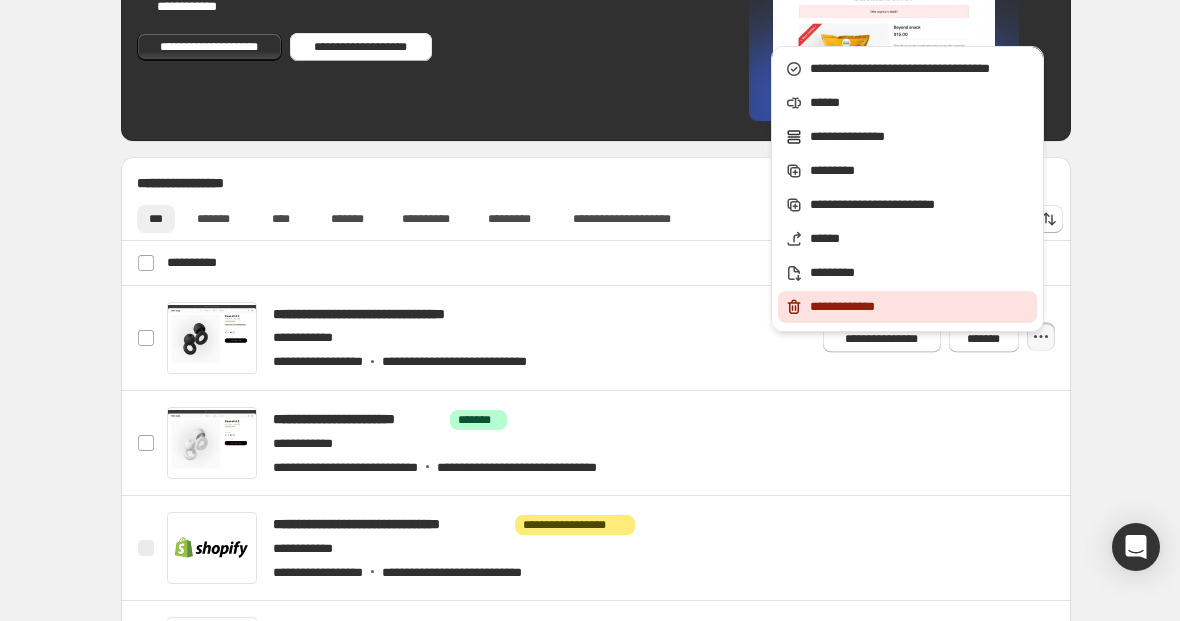 click on "**********" at bounding box center (920, 307) 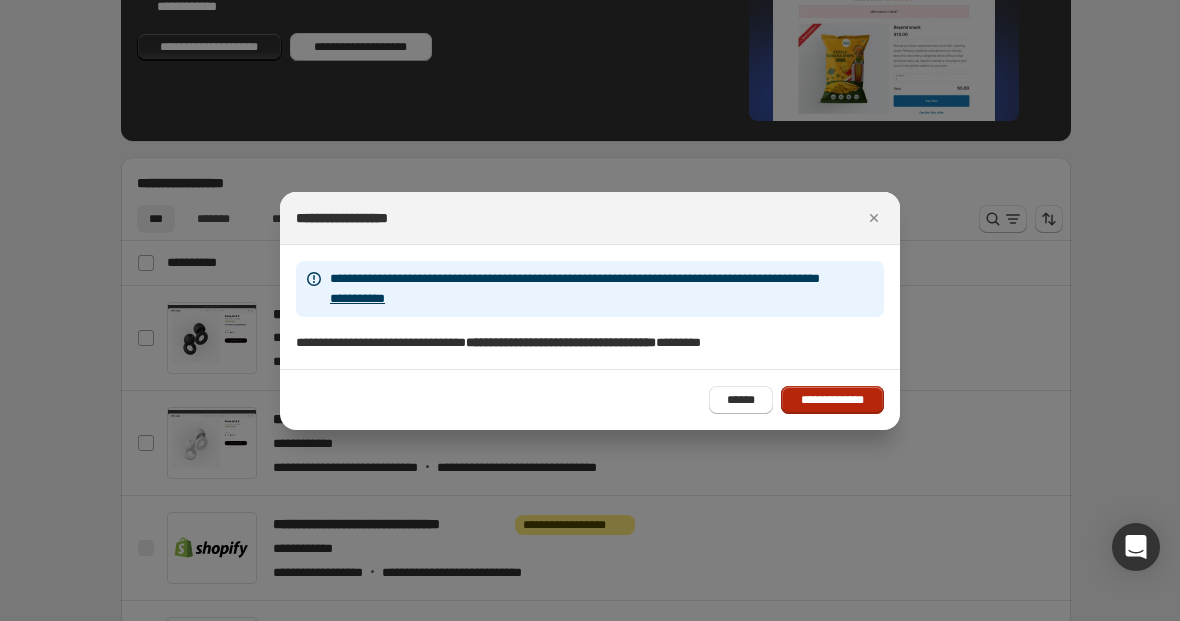 click on "**********" at bounding box center [832, 400] 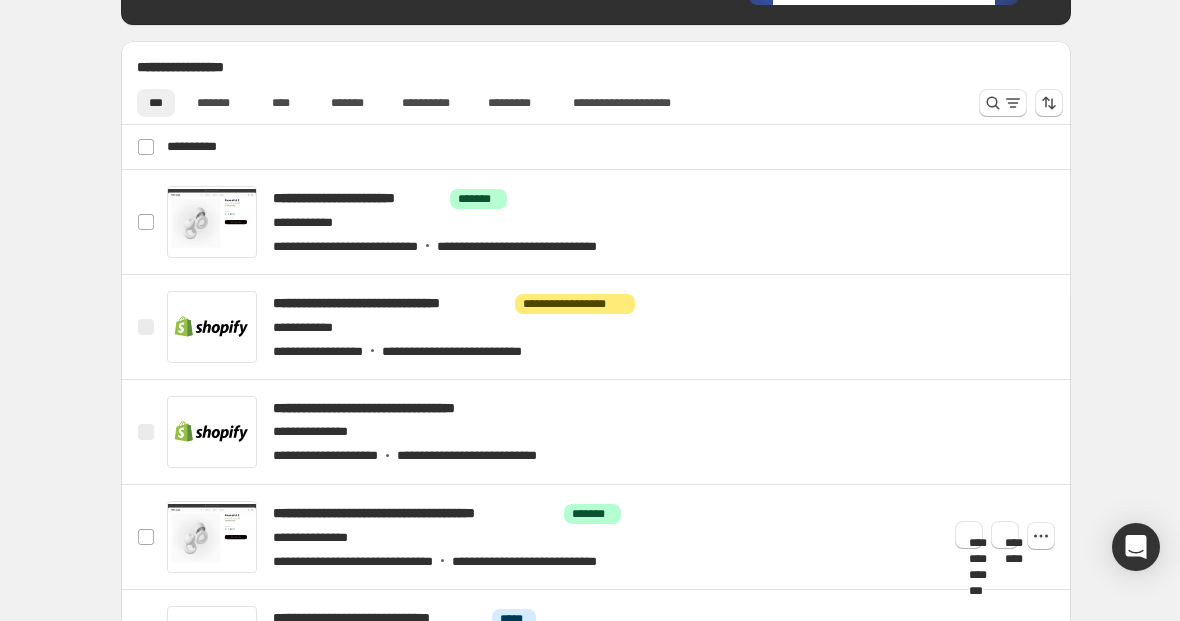 scroll, scrollTop: 1004, scrollLeft: 0, axis: vertical 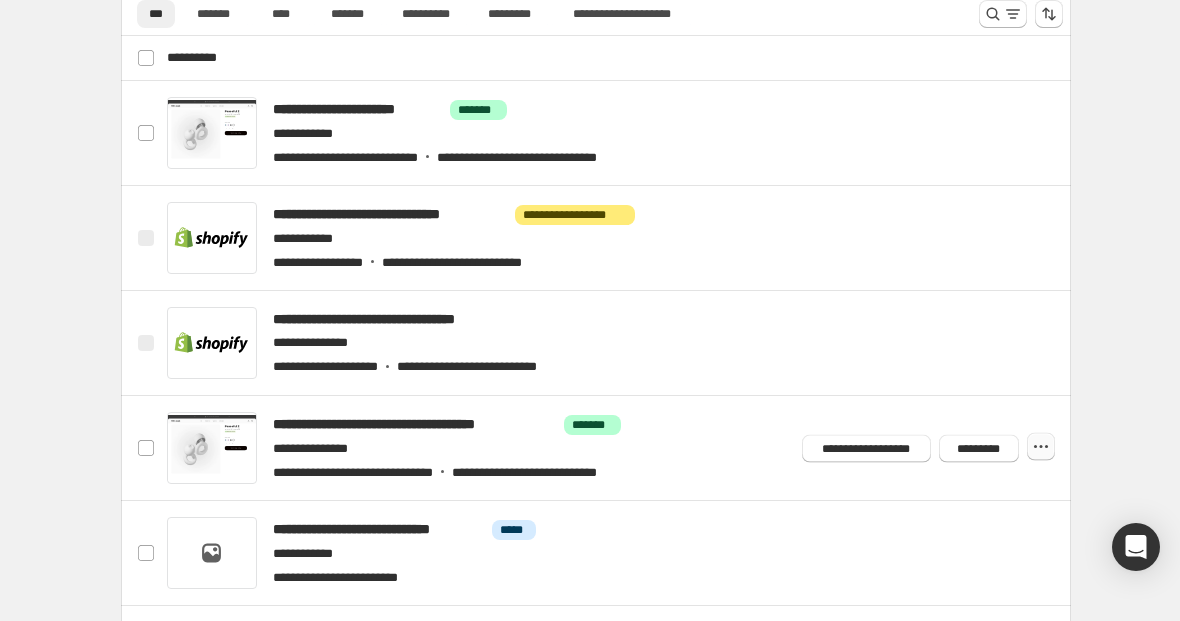 click 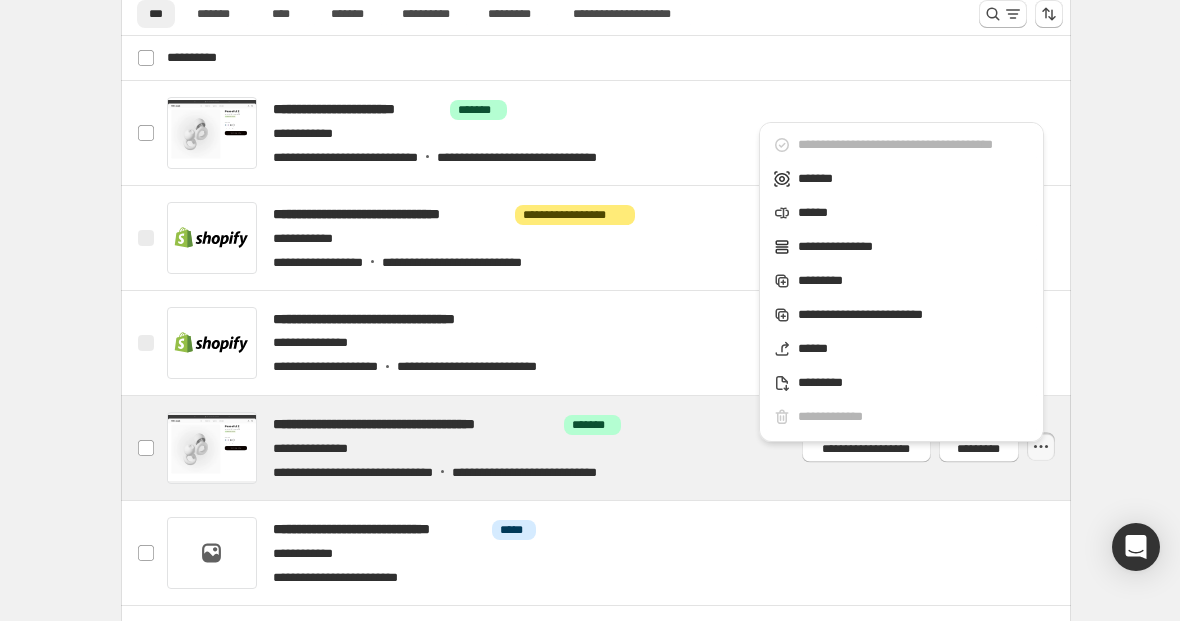 click at bounding box center [619, 448] 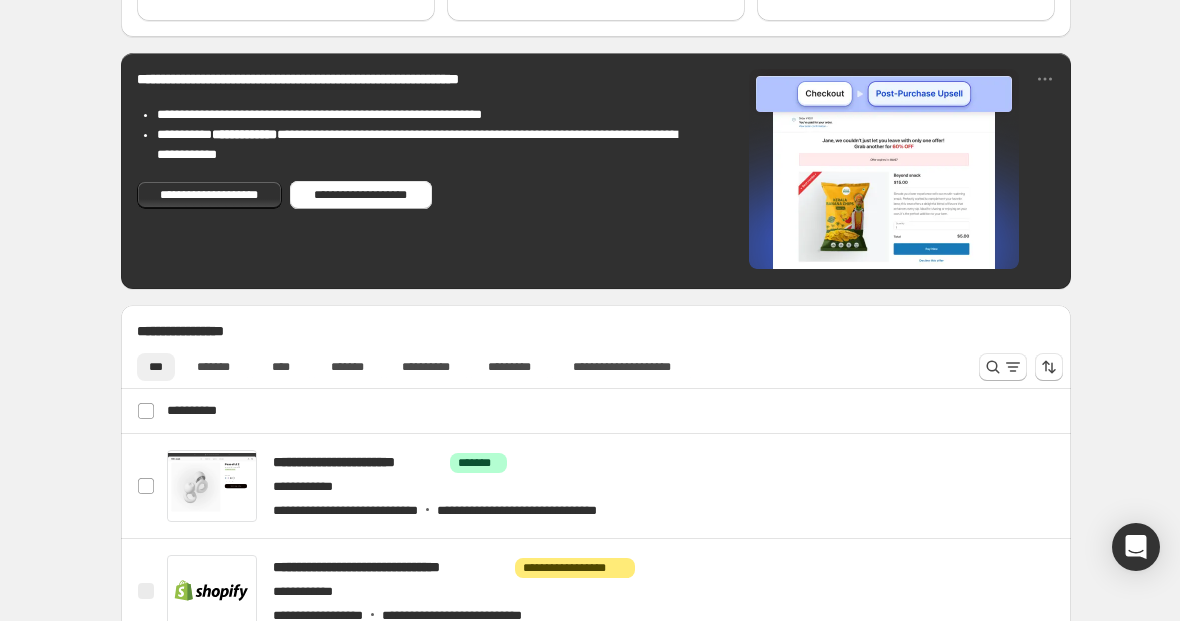 scroll, scrollTop: 739, scrollLeft: 0, axis: vertical 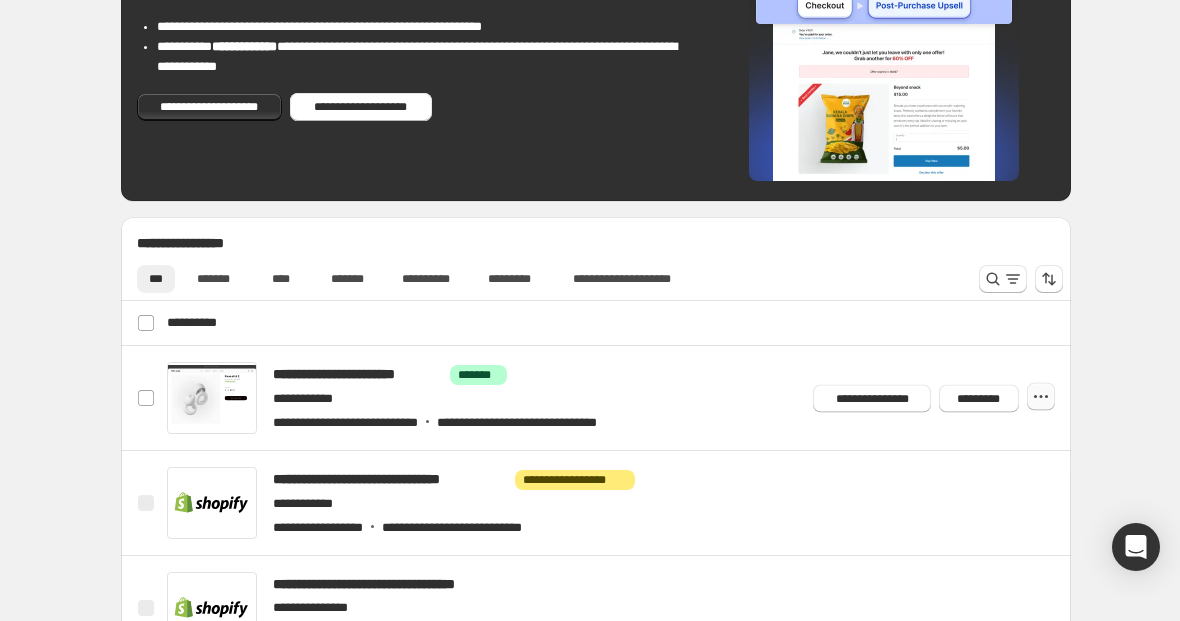 click 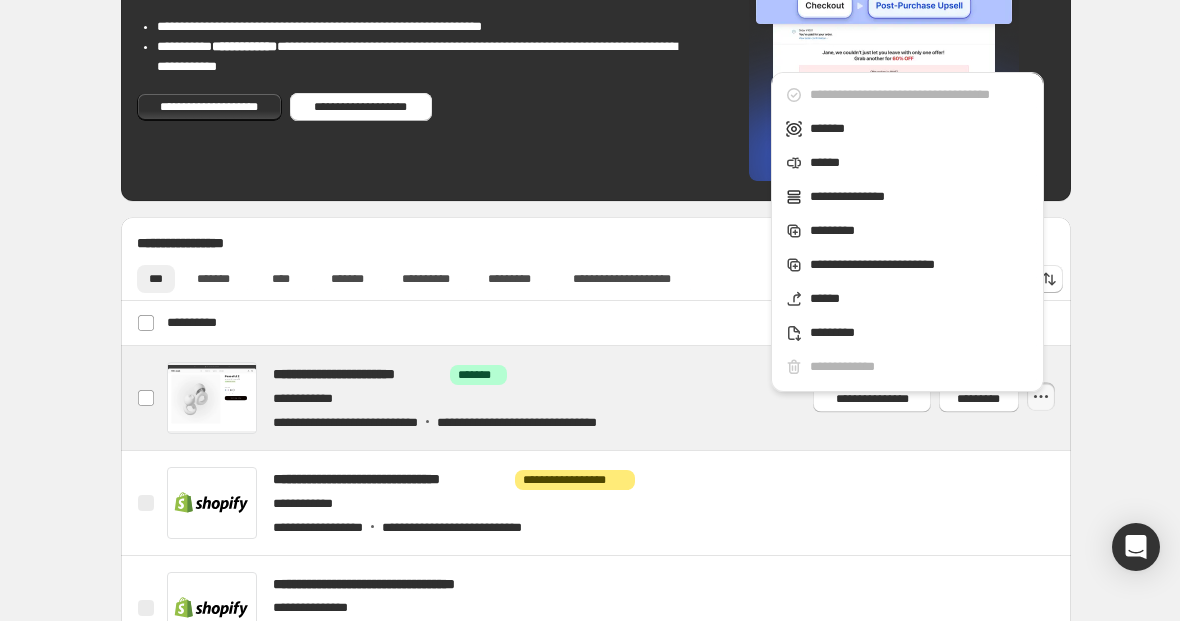 click at bounding box center [619, 398] 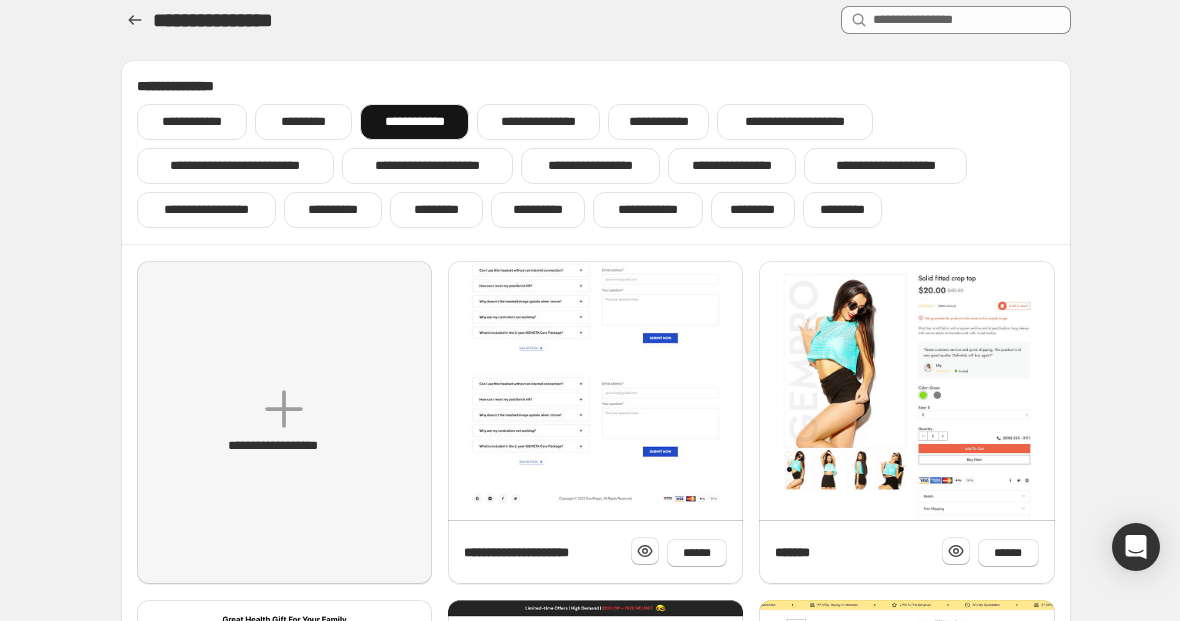 scroll, scrollTop: 0, scrollLeft: 0, axis: both 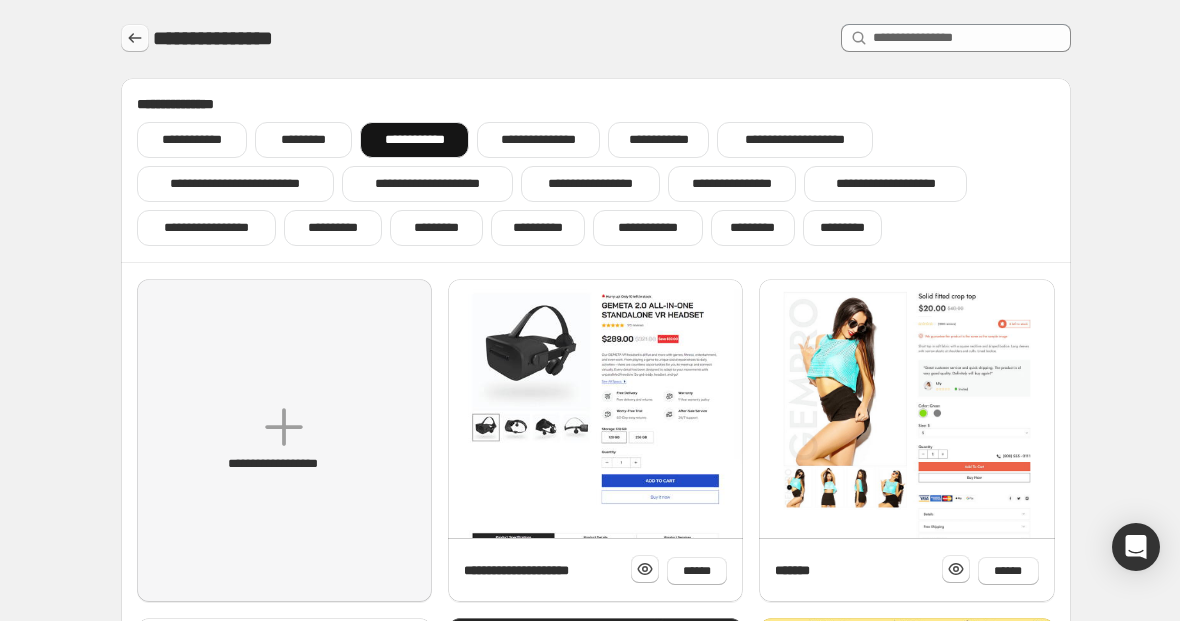 click 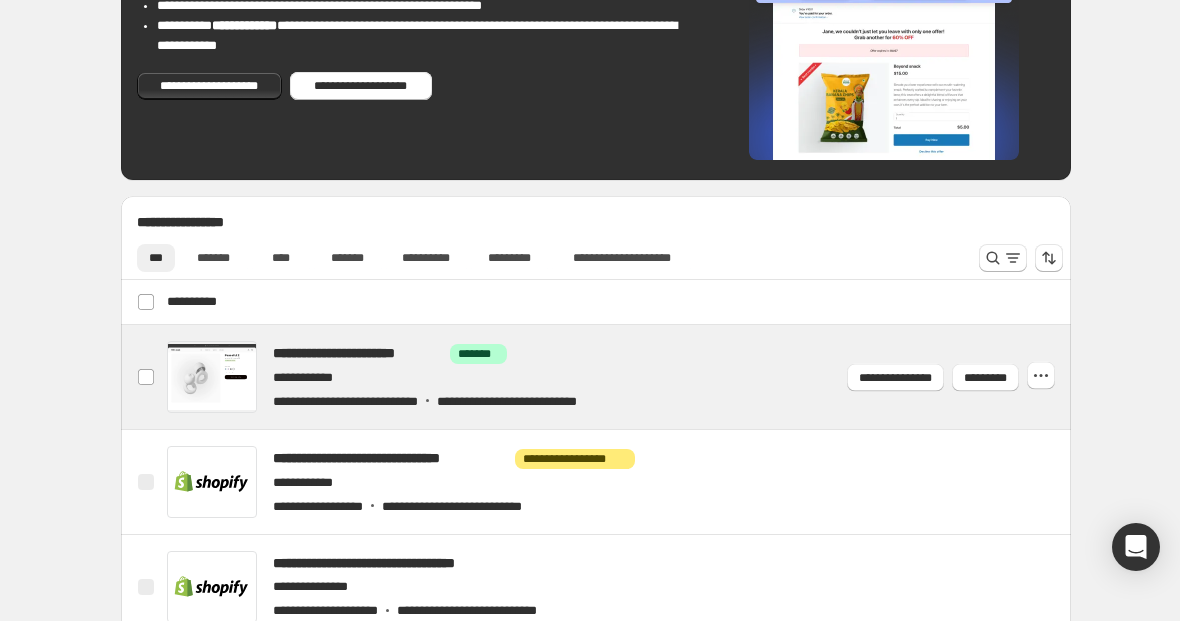 scroll, scrollTop: 771, scrollLeft: 0, axis: vertical 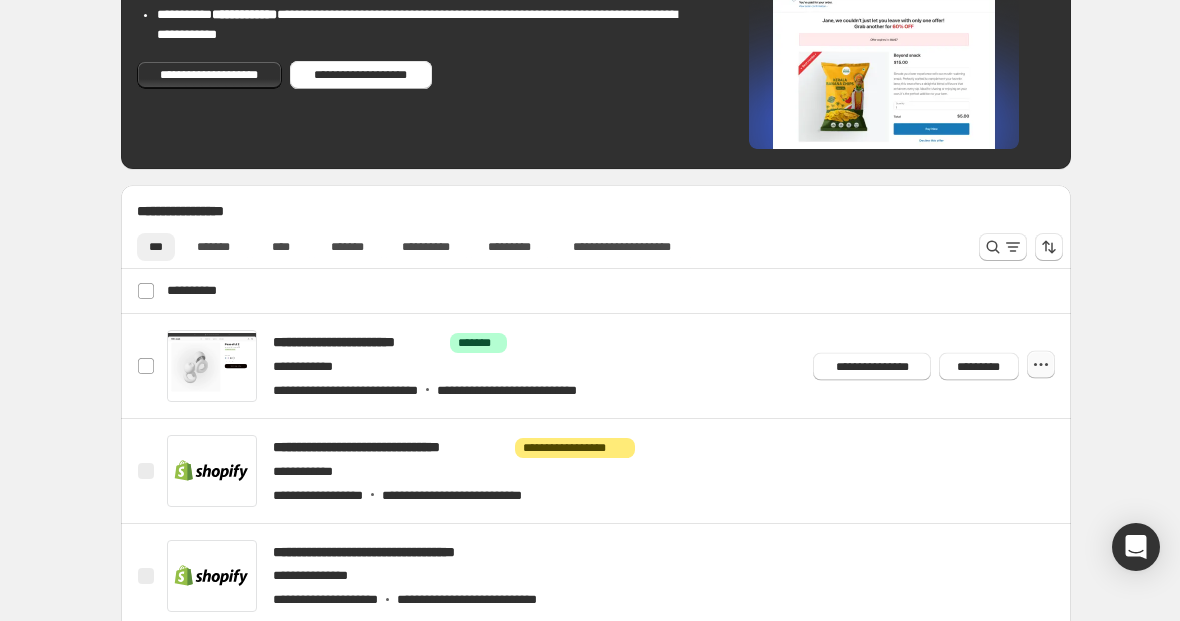 click 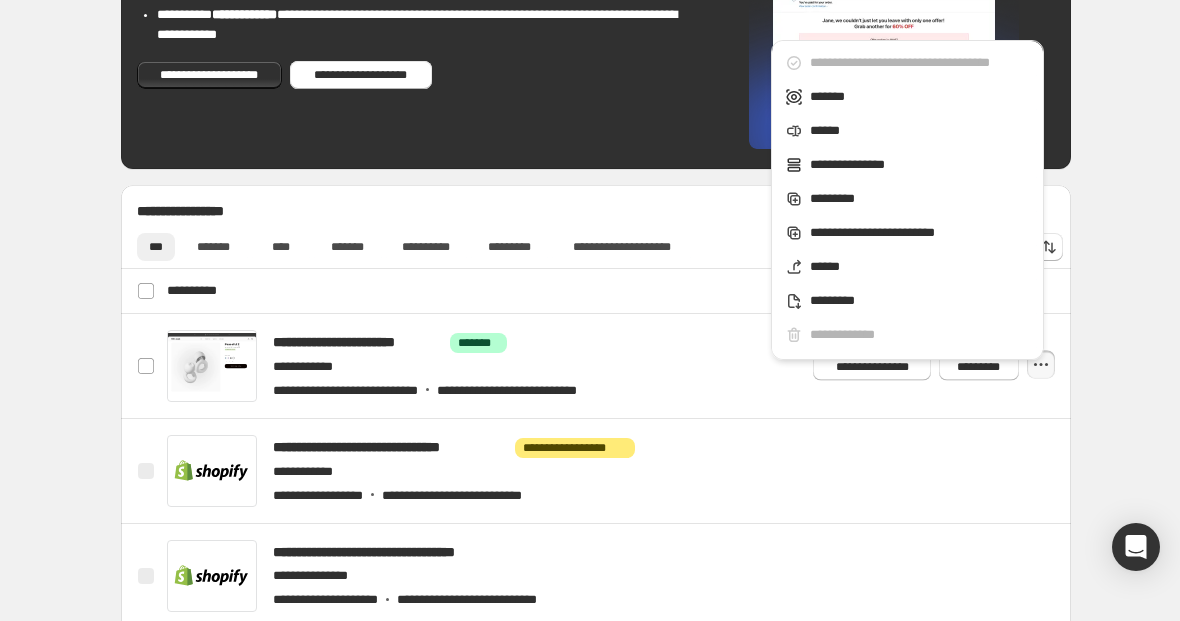 click on "**********" at bounding box center [613, 291] 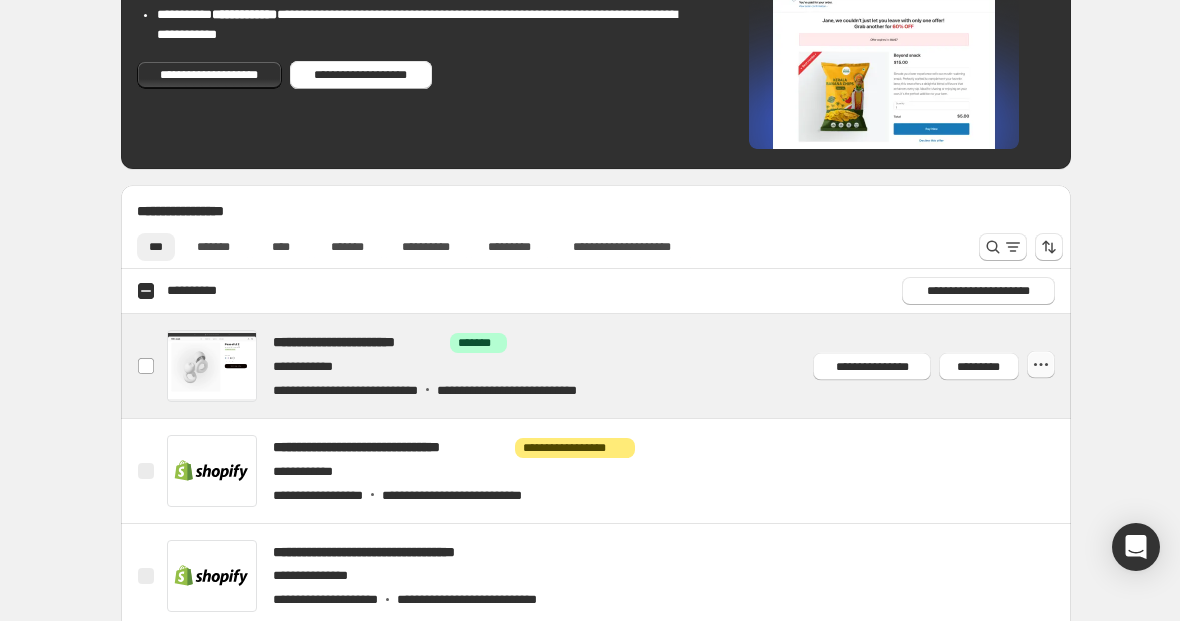click 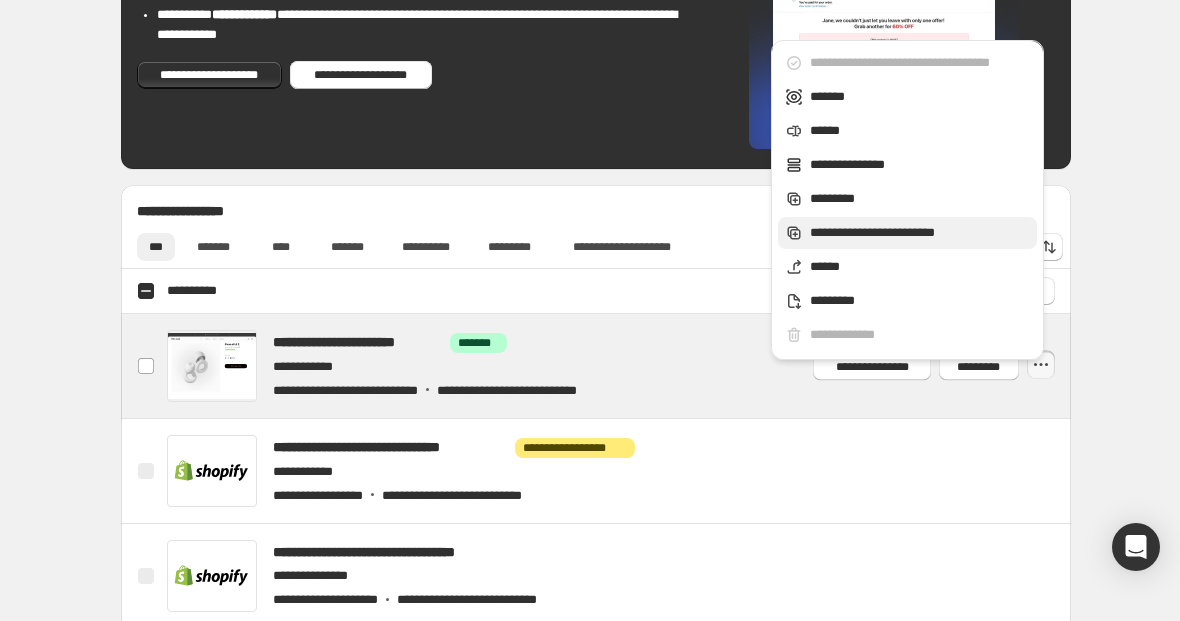 click on "**********" at bounding box center (920, 233) 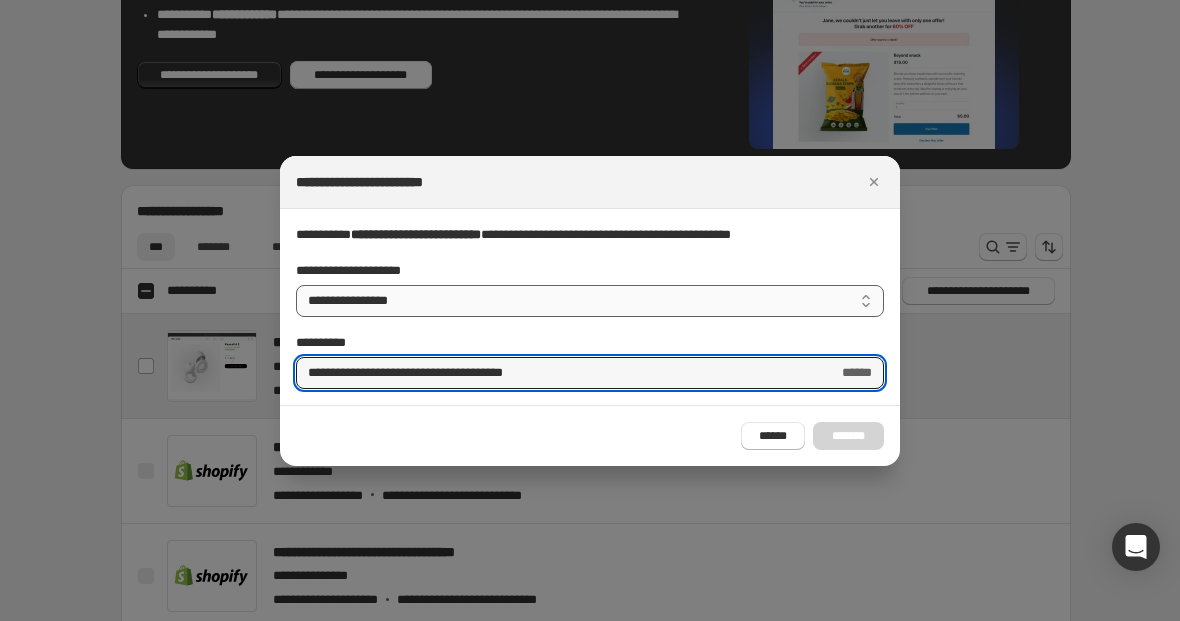 click on "**********" at bounding box center (590, 301) 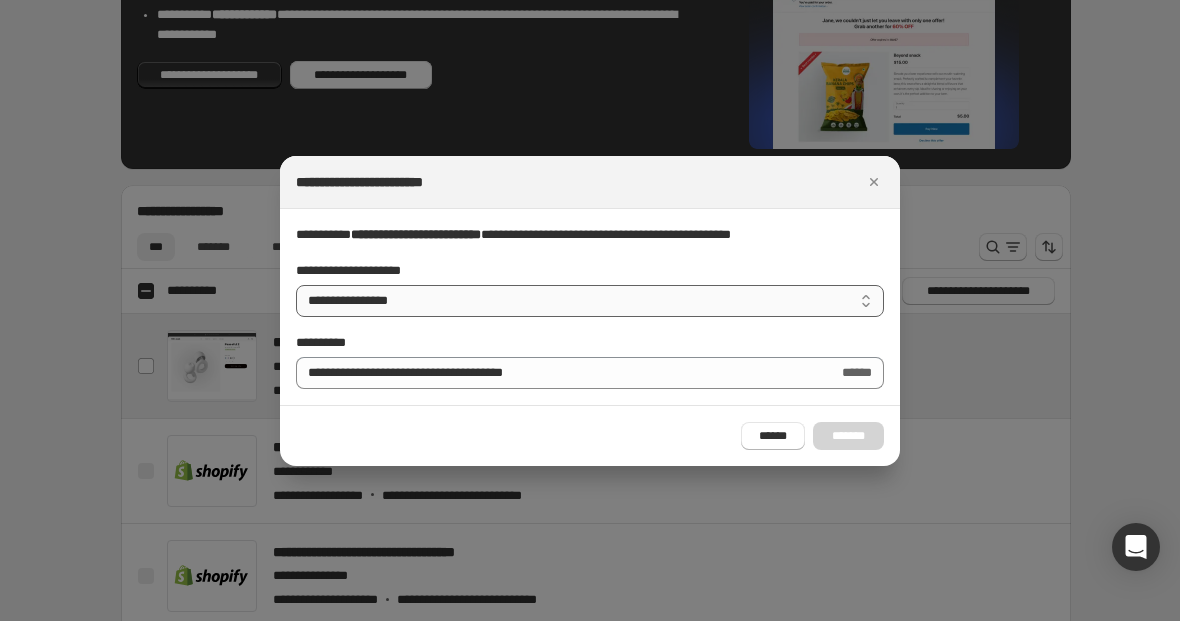 select on "**********" 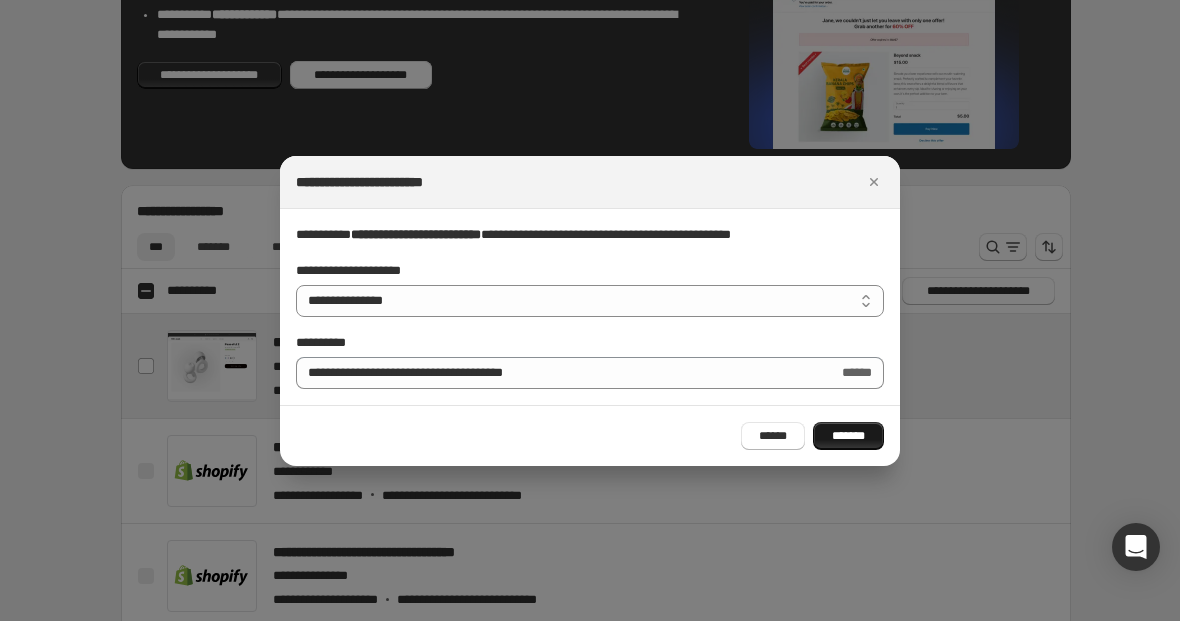 click on "*******" at bounding box center [848, 436] 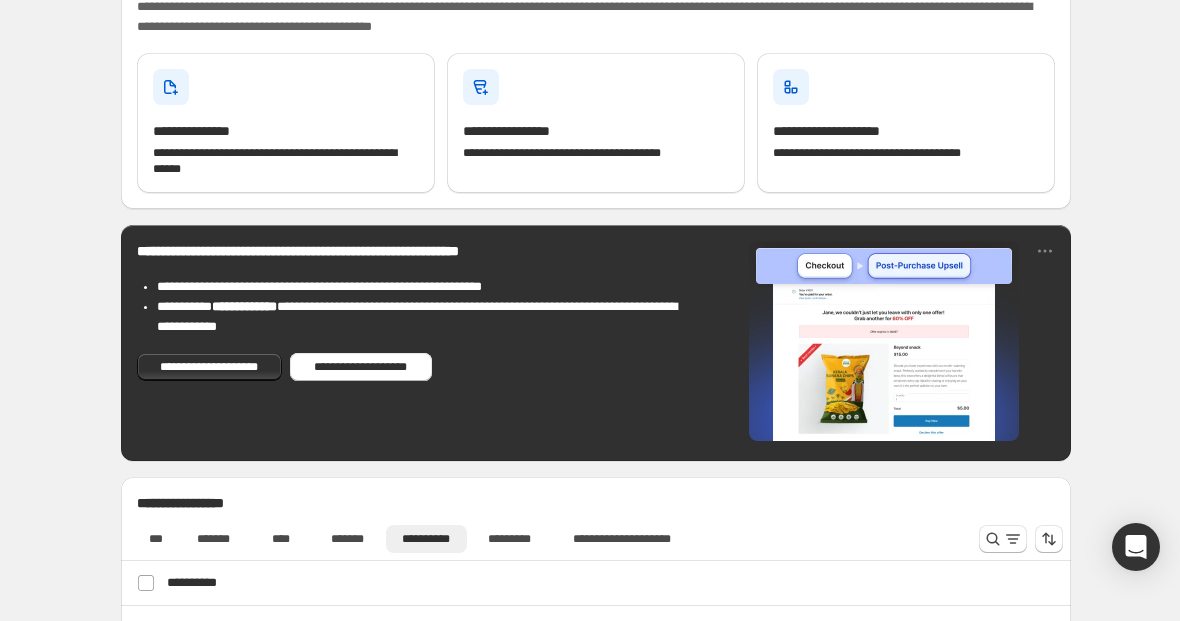 scroll, scrollTop: 404, scrollLeft: 0, axis: vertical 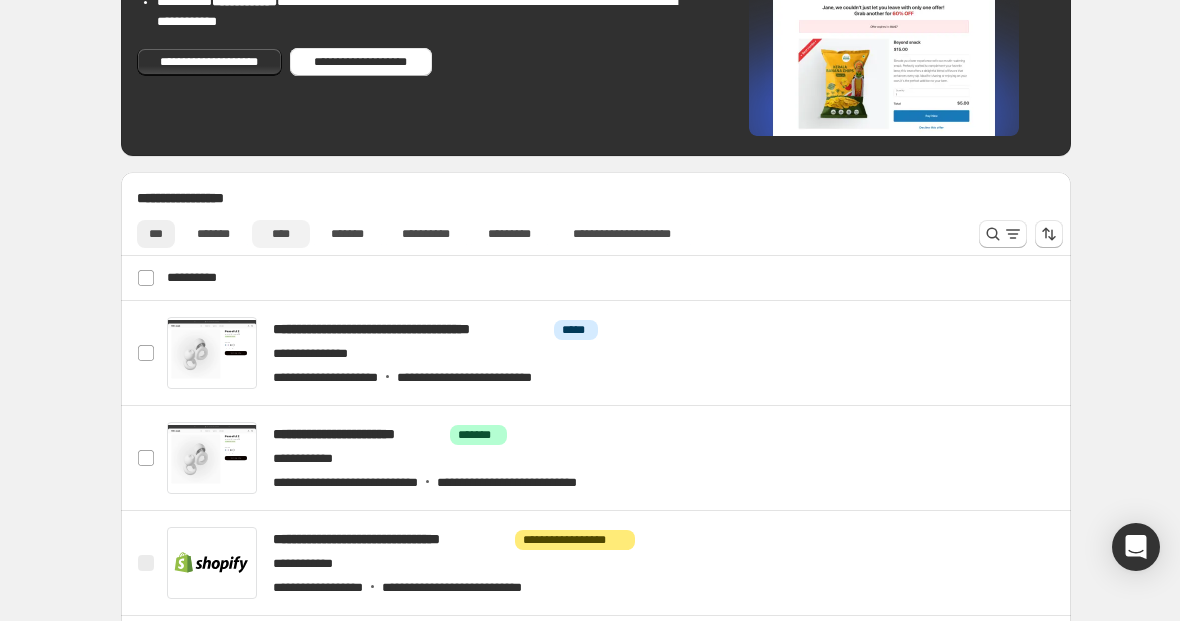 click on "****" at bounding box center (281, 234) 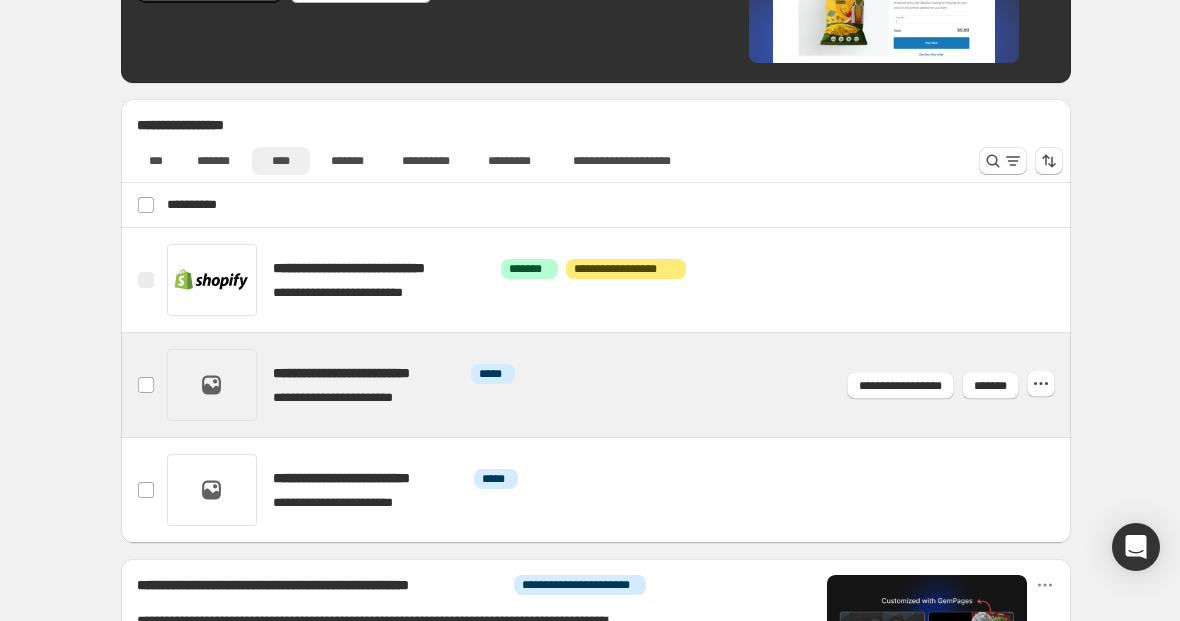 scroll, scrollTop: 860, scrollLeft: 0, axis: vertical 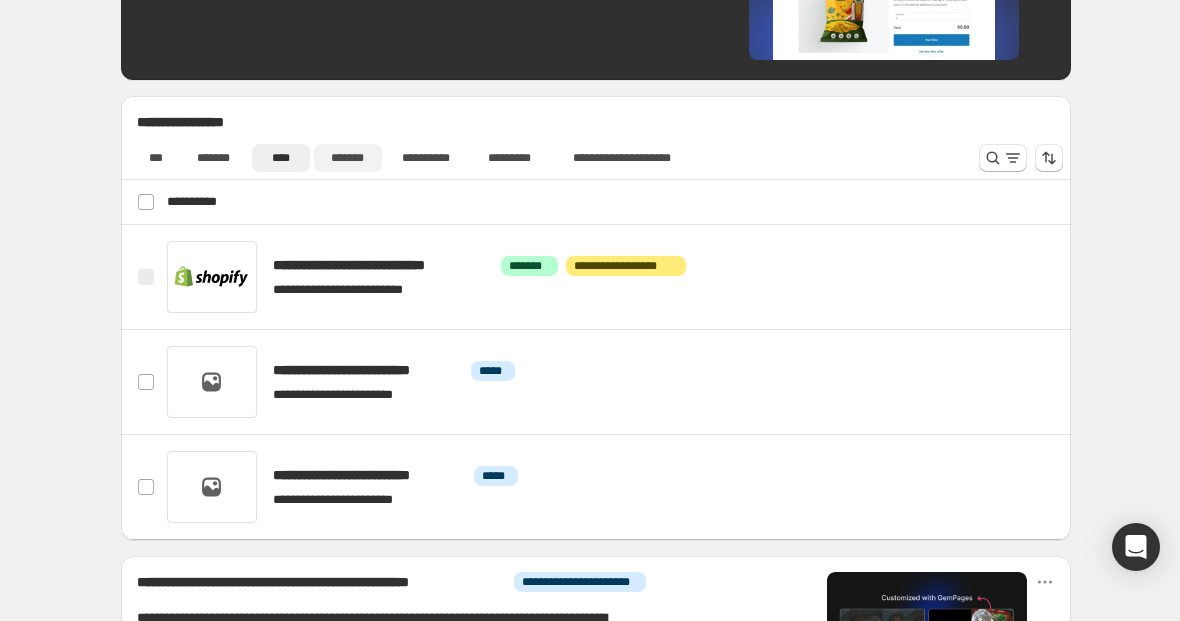 click on "*******" at bounding box center [348, 158] 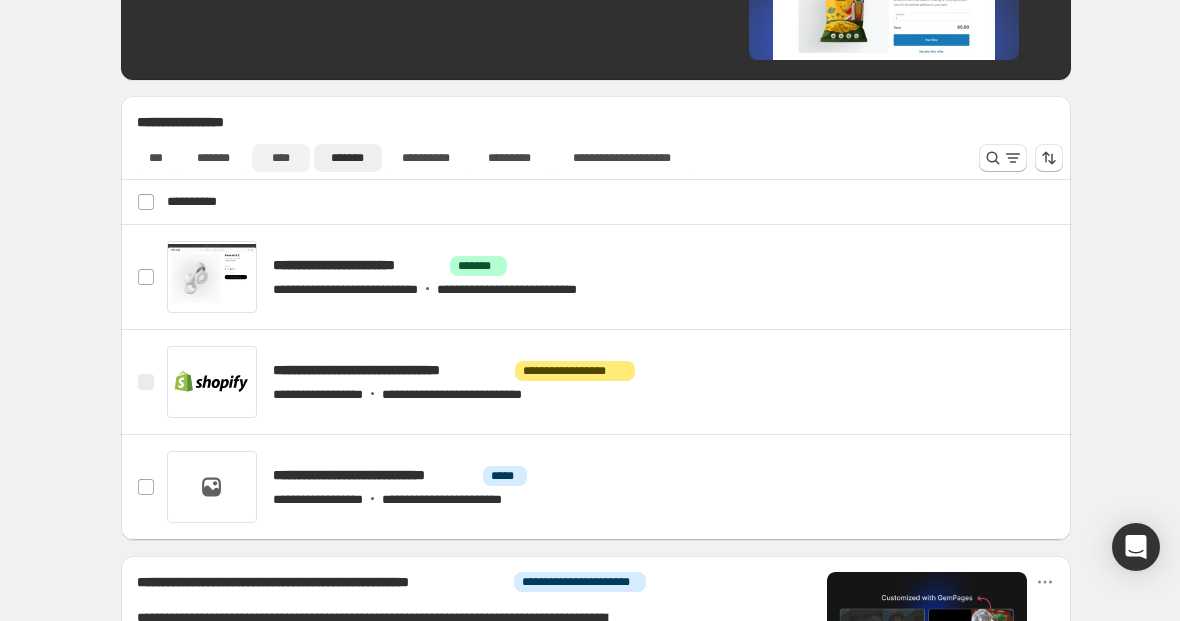 click on "****" at bounding box center (281, 158) 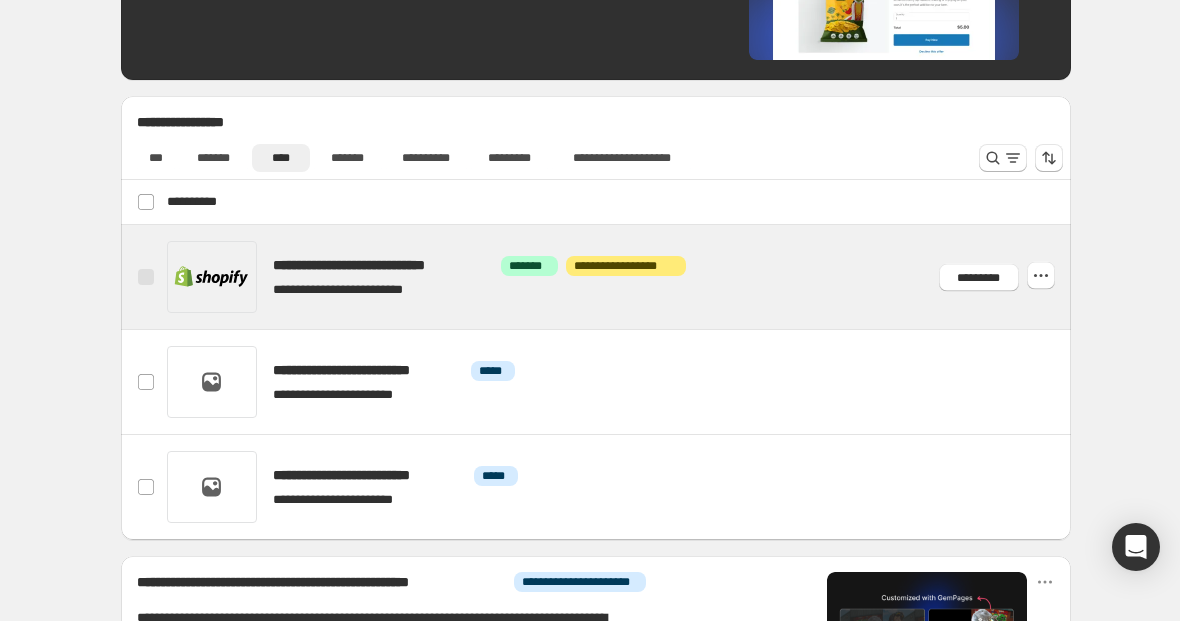 click at bounding box center (619, 277) 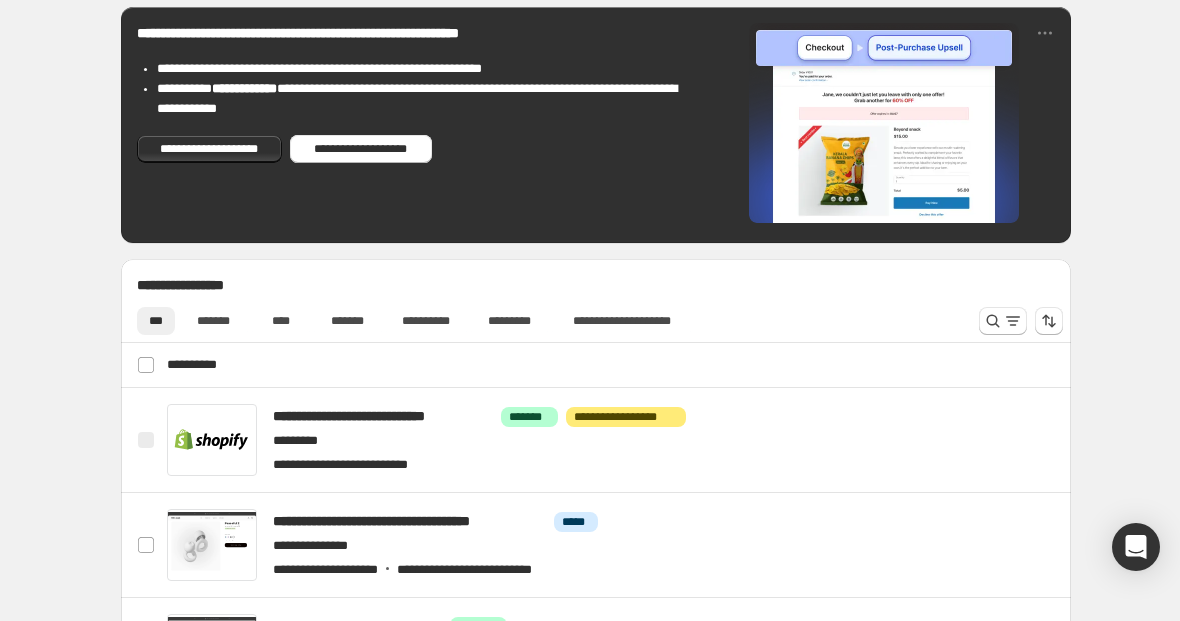 scroll, scrollTop: 718, scrollLeft: 0, axis: vertical 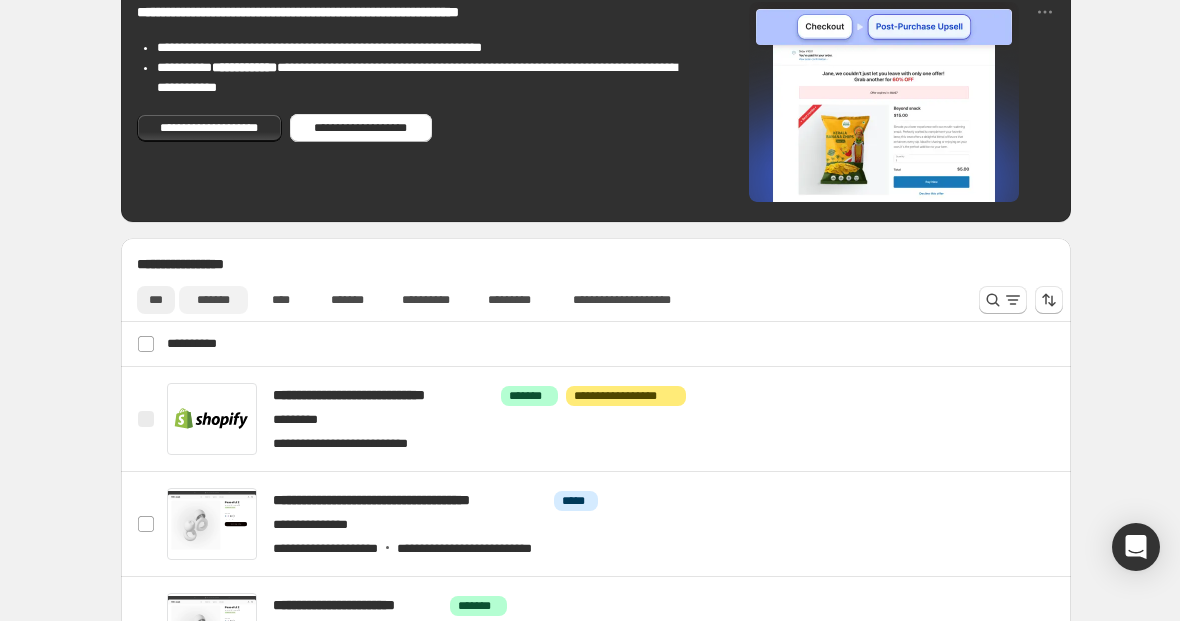 click on "*******" at bounding box center (213, 300) 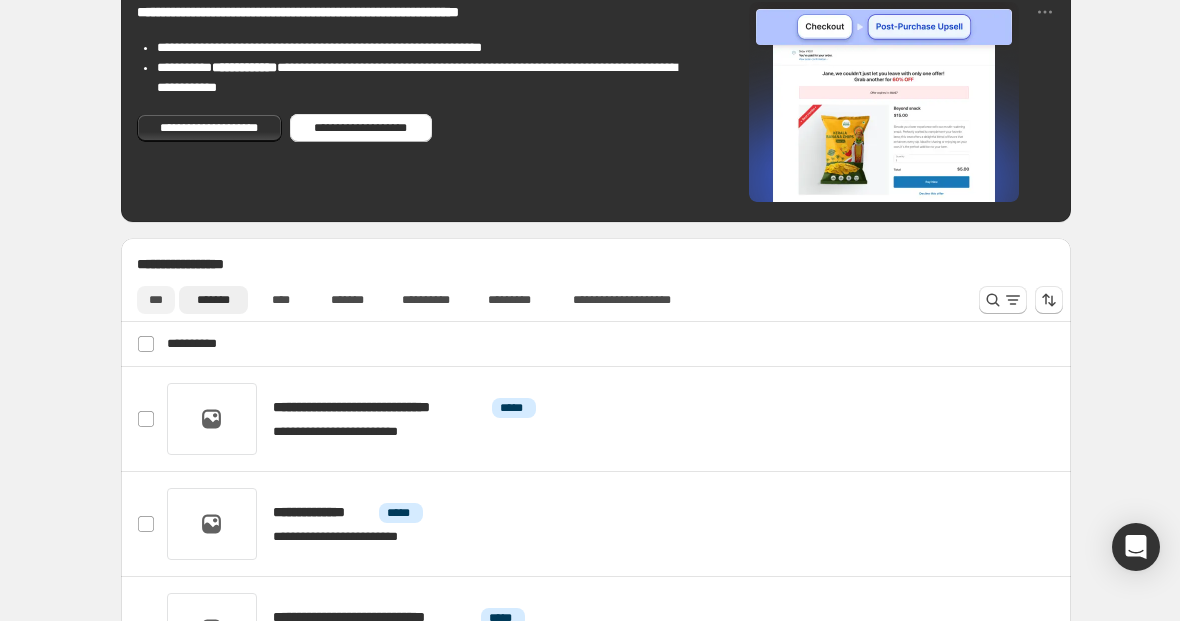 click on "***" at bounding box center (156, 300) 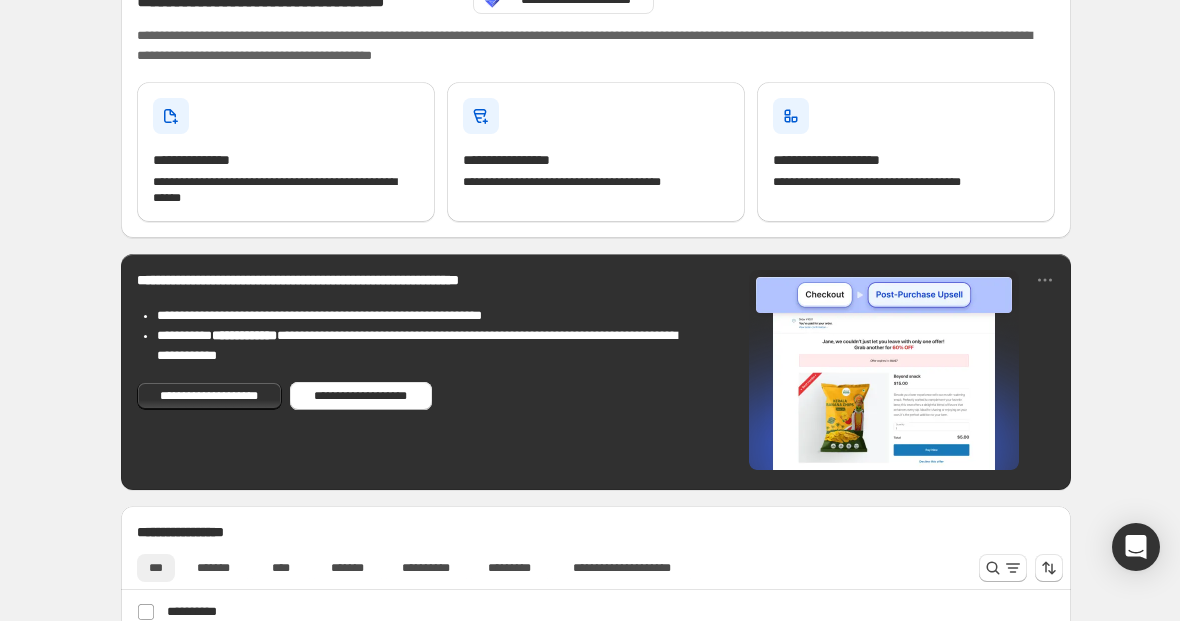 scroll, scrollTop: 442, scrollLeft: 0, axis: vertical 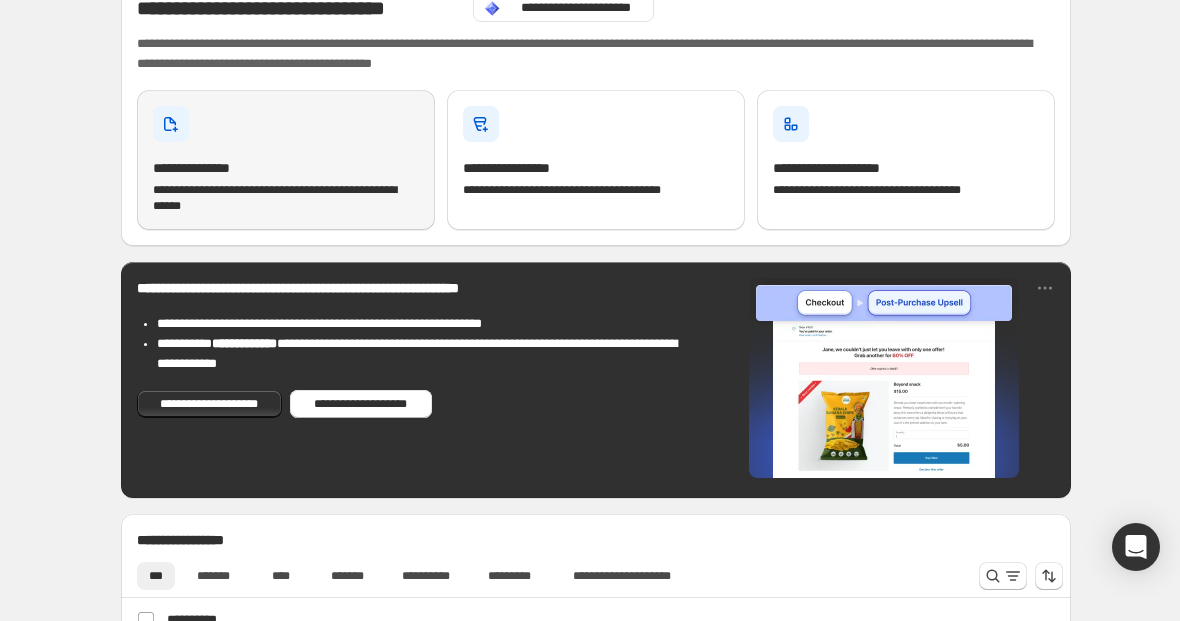 click on "**********" at bounding box center (286, 186) 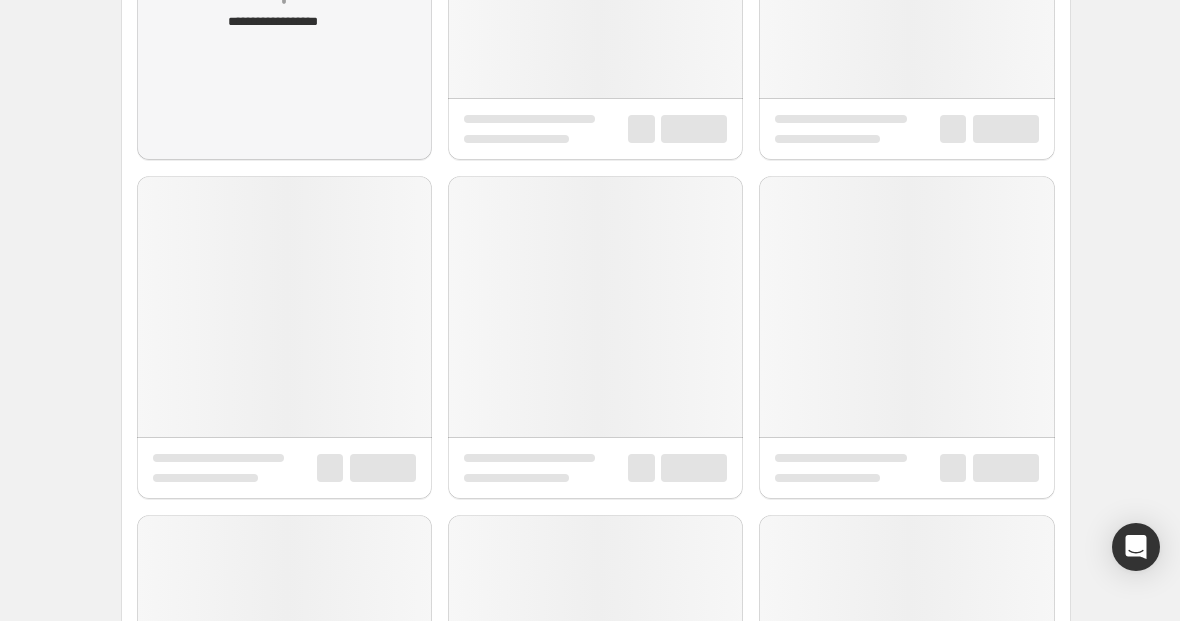 scroll, scrollTop: 0, scrollLeft: 0, axis: both 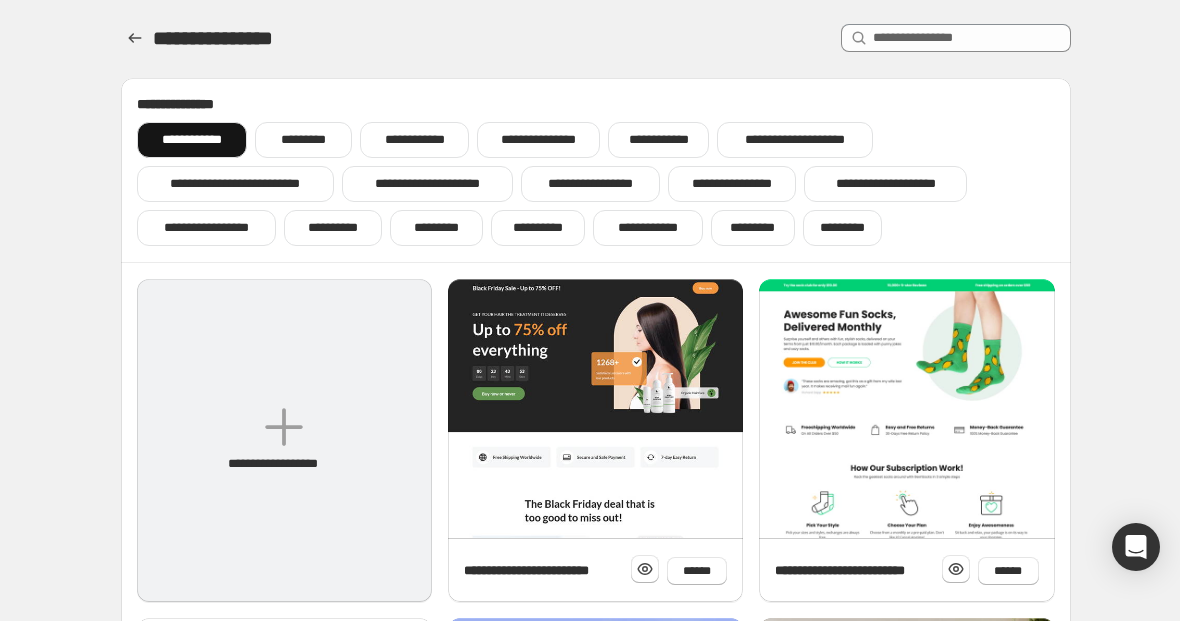 click on "**********" at bounding box center (284, 440) 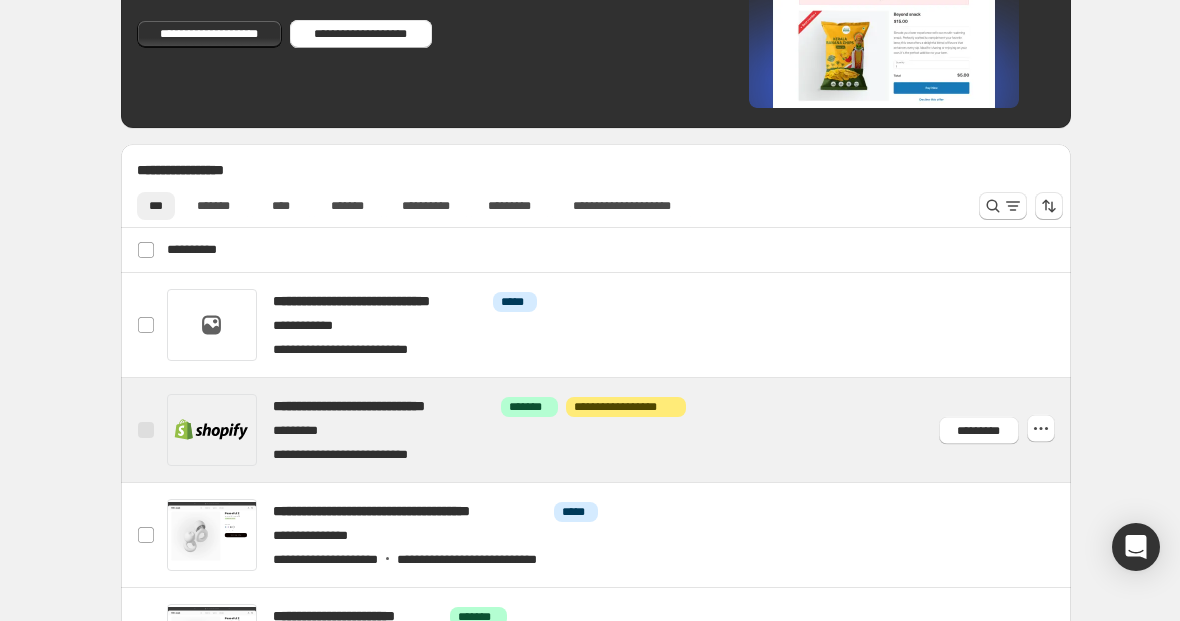 scroll, scrollTop: 816, scrollLeft: 0, axis: vertical 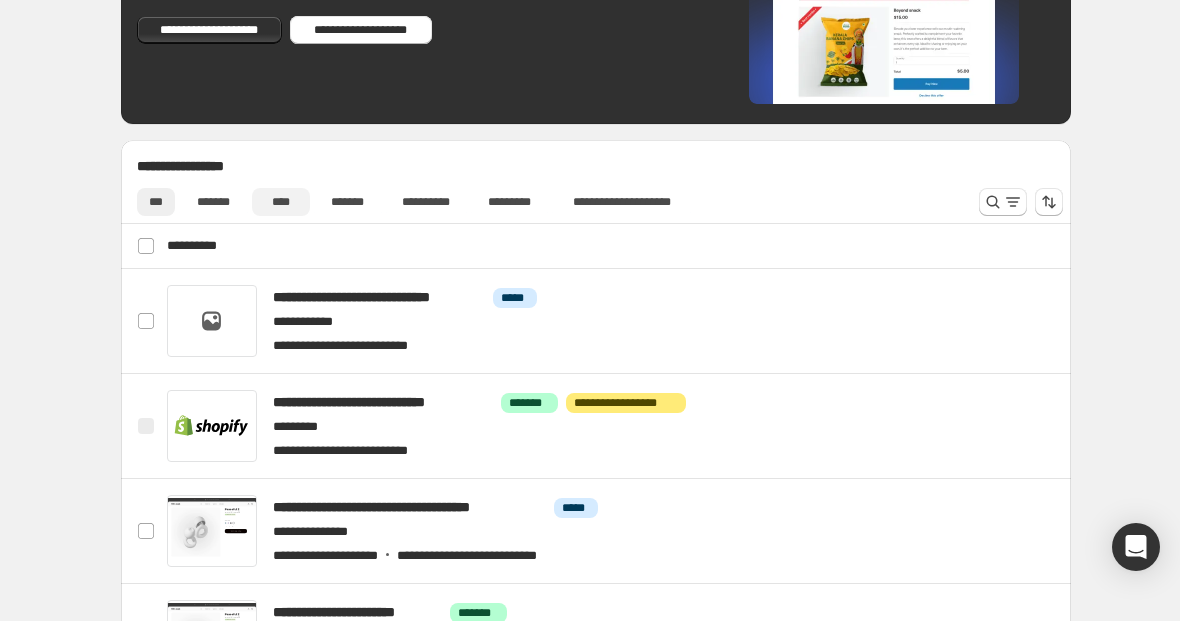 click on "****" at bounding box center (281, 202) 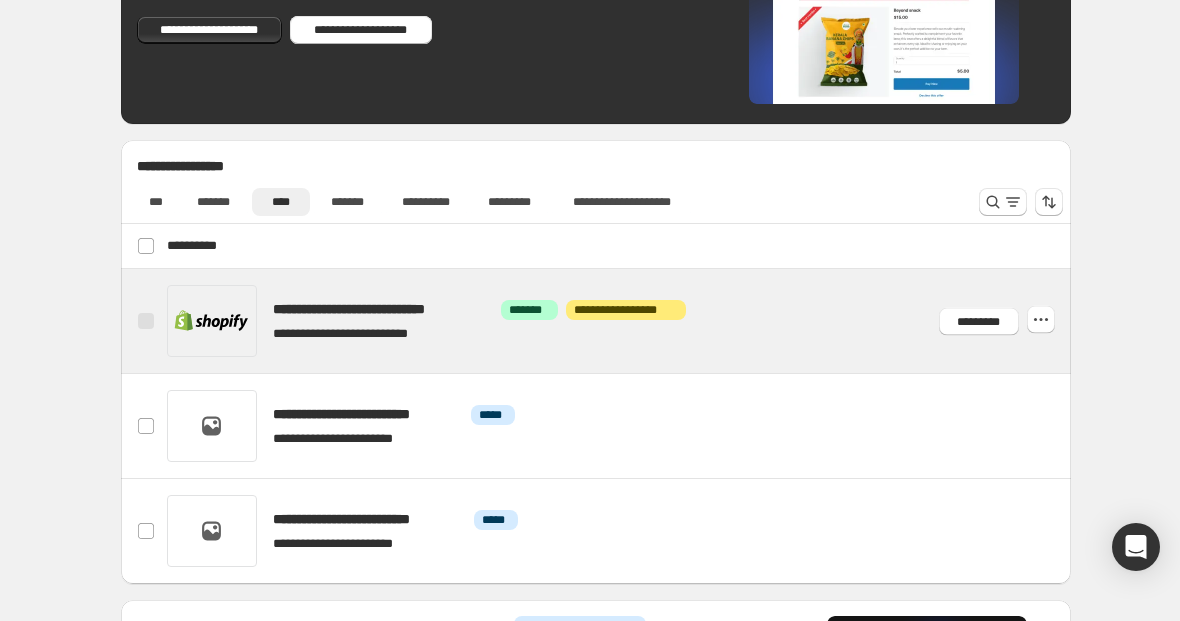 click at bounding box center [619, 321] 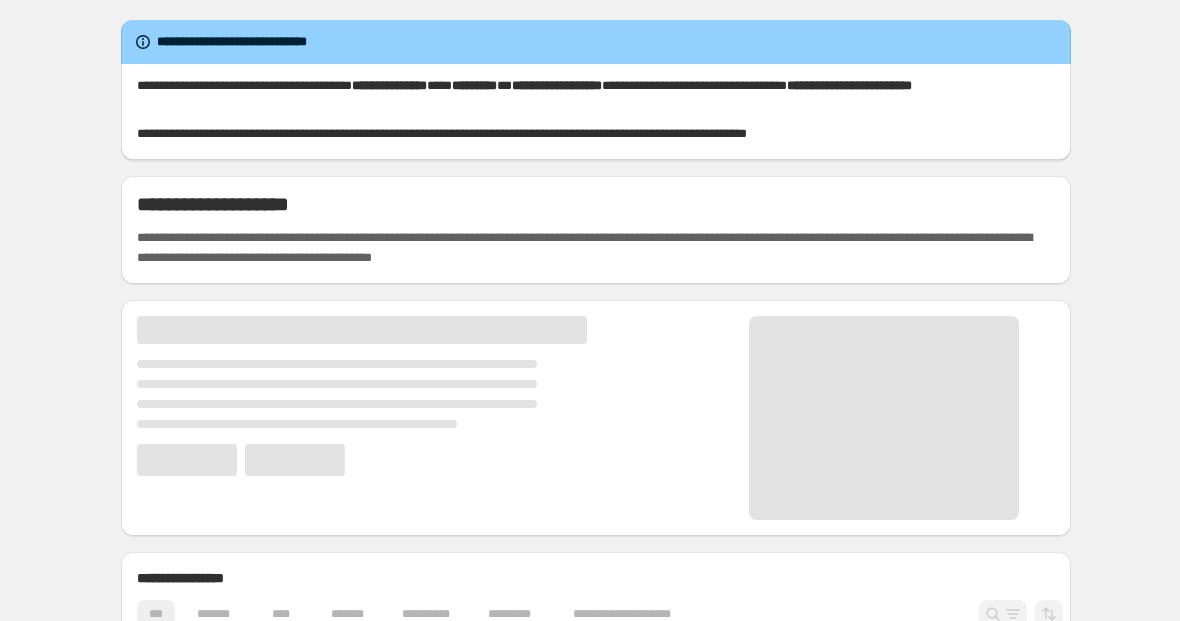 scroll, scrollTop: 0, scrollLeft: 0, axis: both 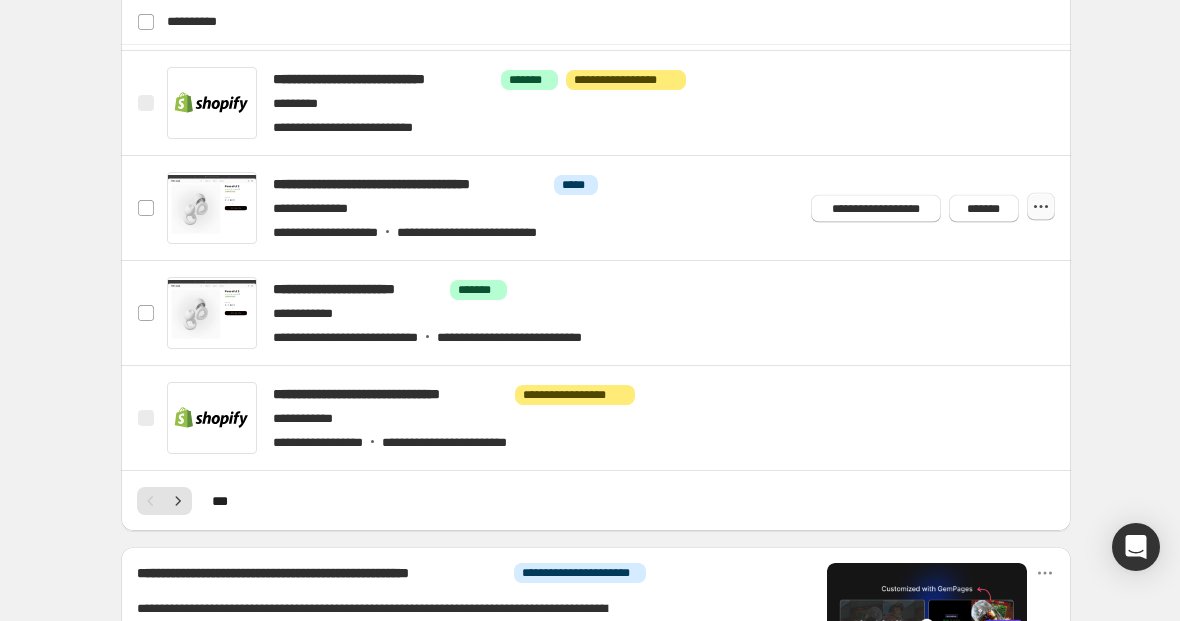click at bounding box center [1041, 207] 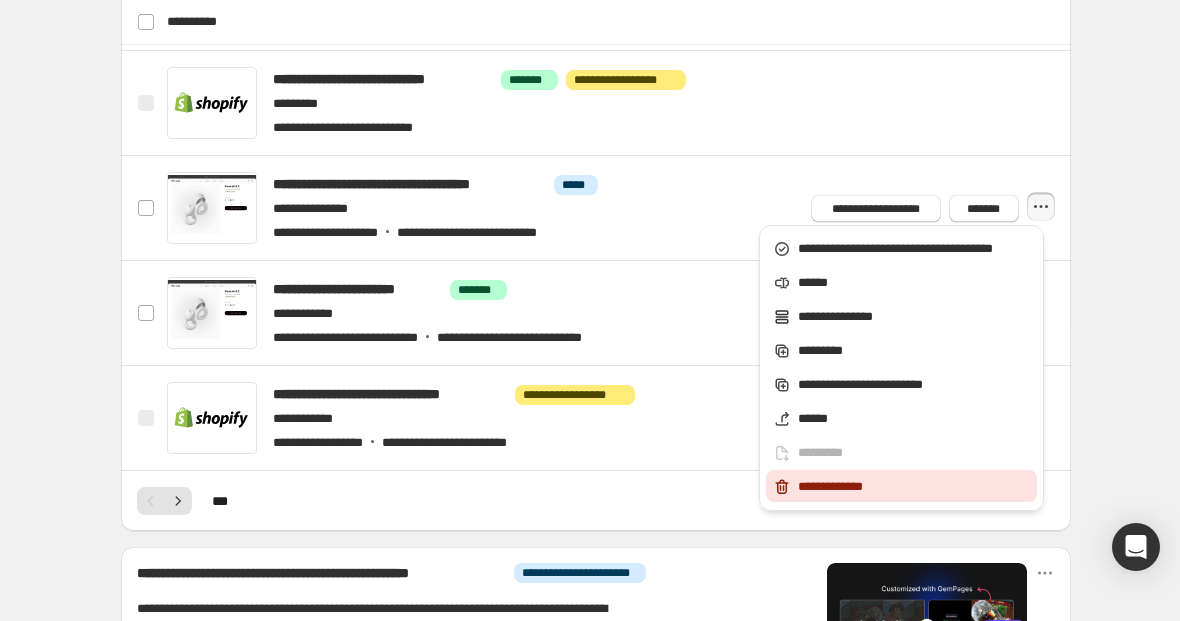click on "**********" at bounding box center (914, 487) 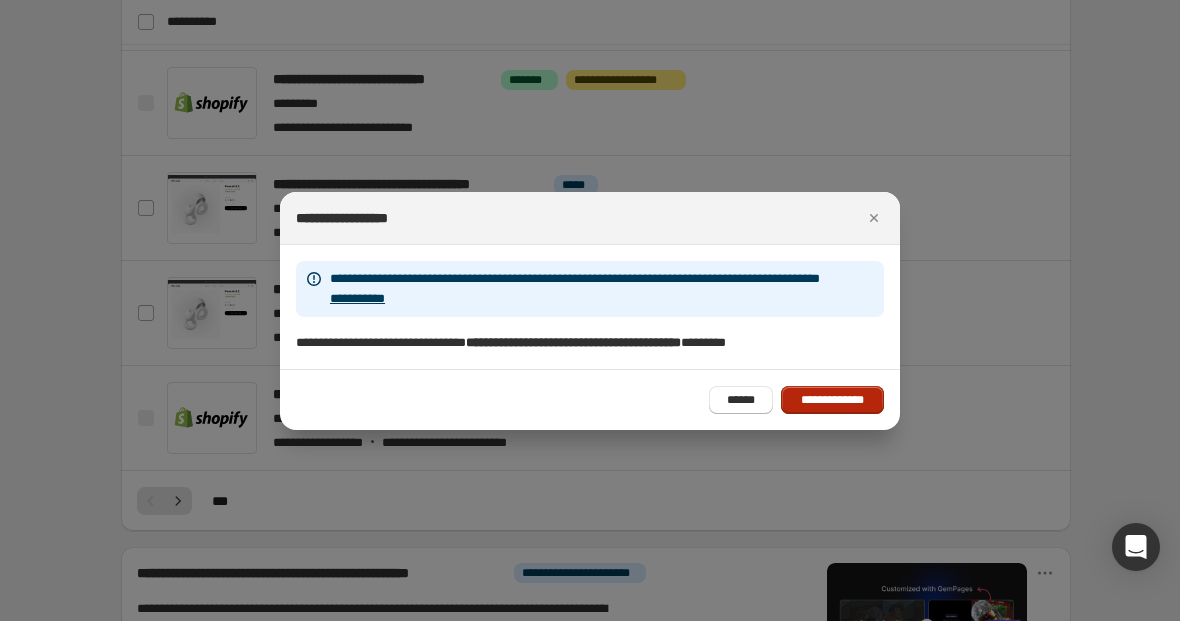 click on "**********" at bounding box center (832, 400) 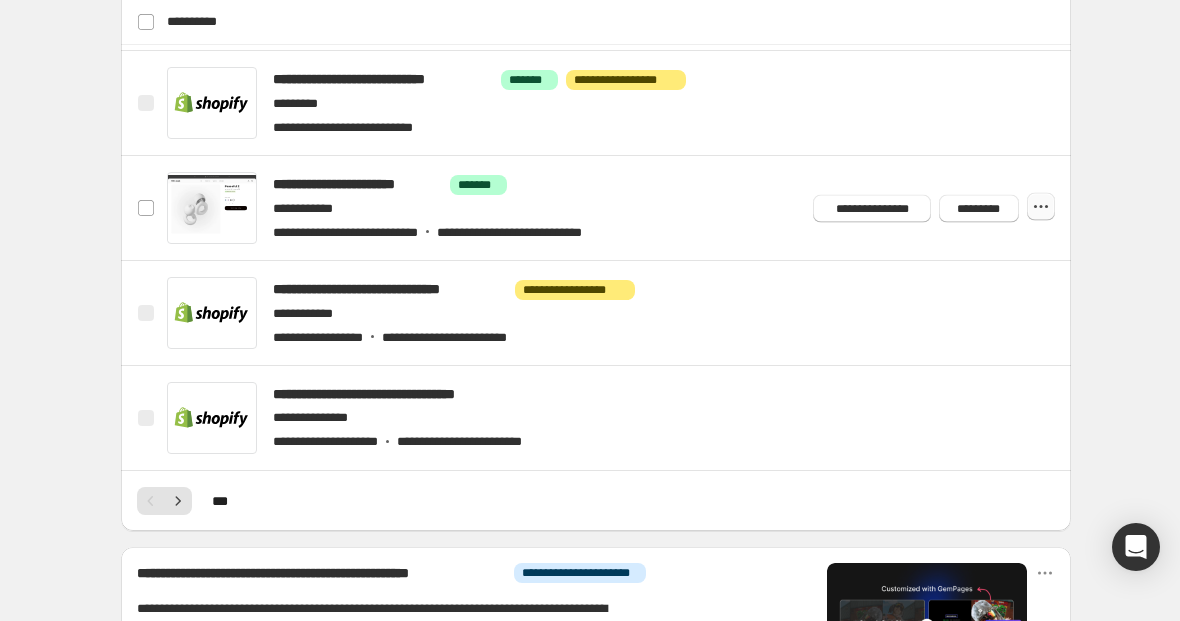 click on "**********" at bounding box center (929, 204) 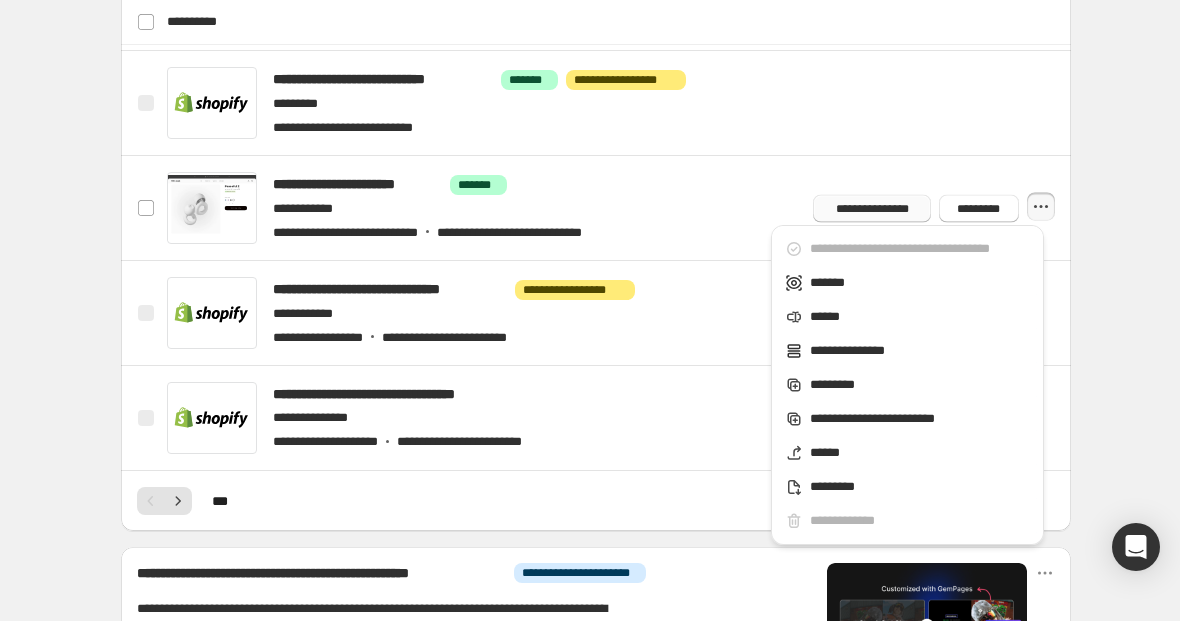 click on "**********" at bounding box center [872, 208] 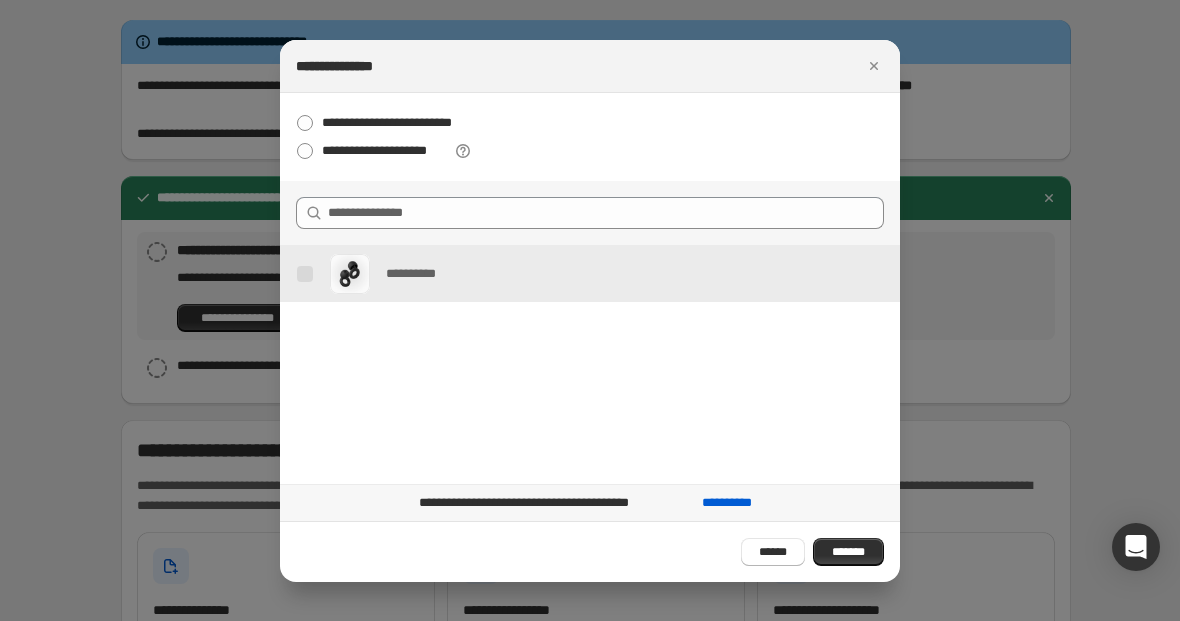 click at bounding box center (305, 274) 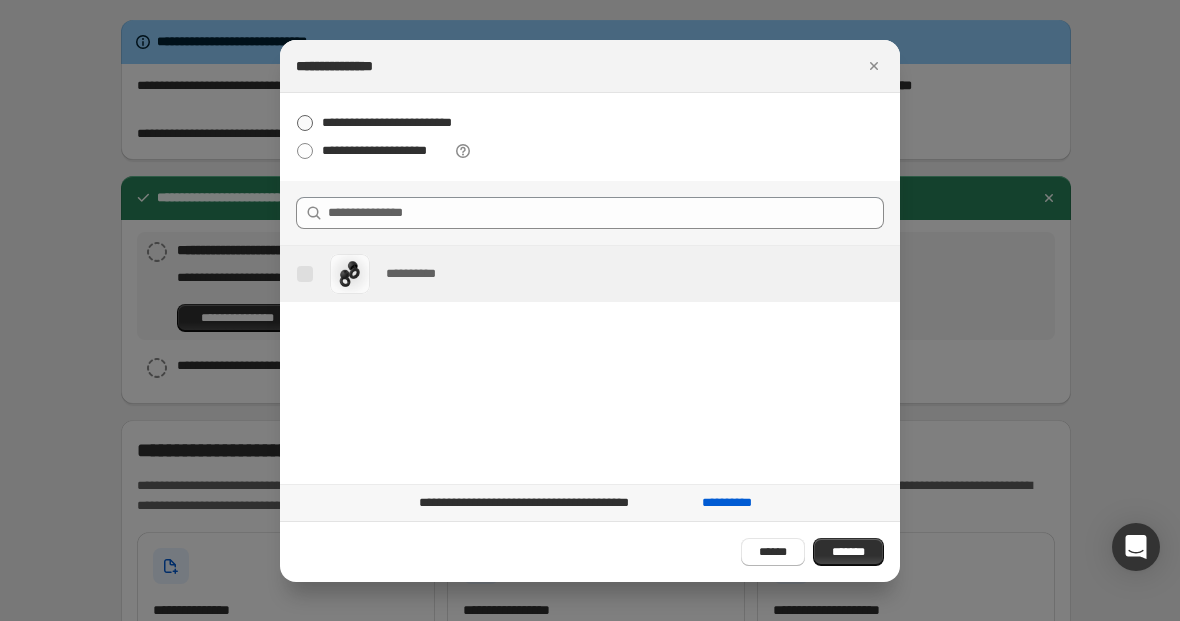 click at bounding box center (305, 123) 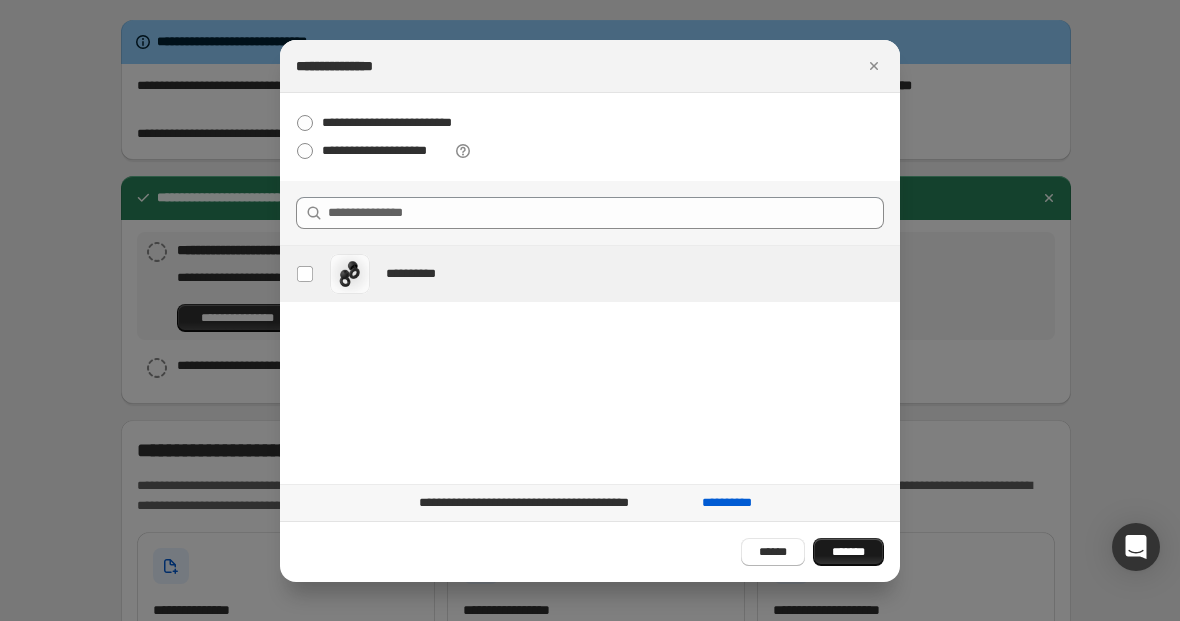click on "*******" at bounding box center (848, 552) 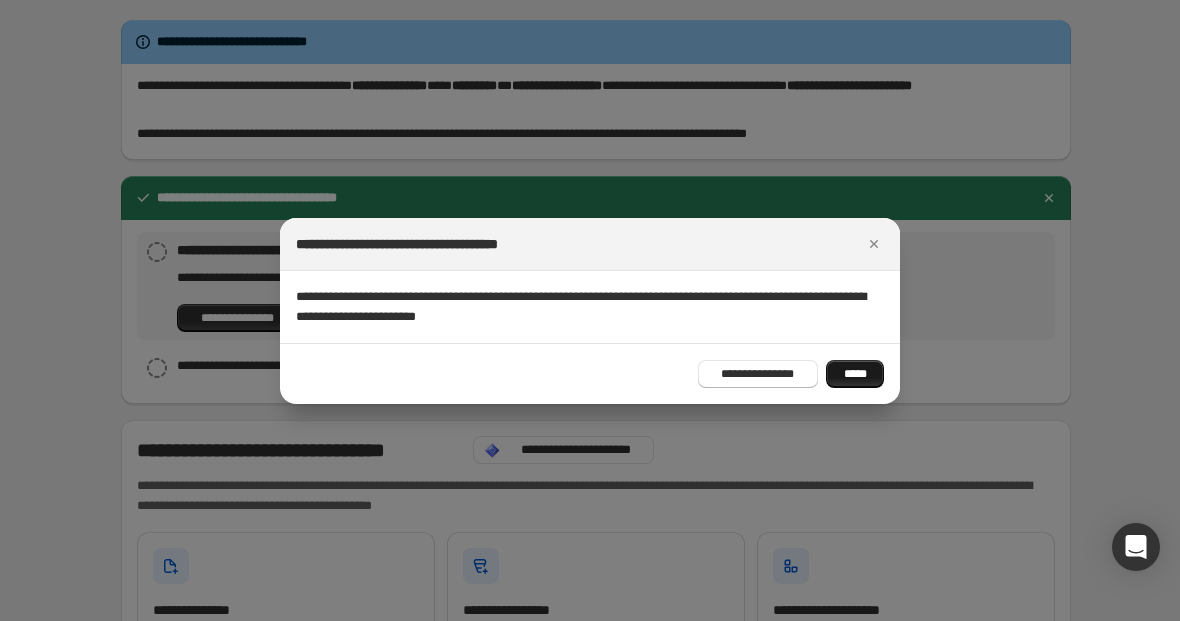 click on "*****" at bounding box center (855, 374) 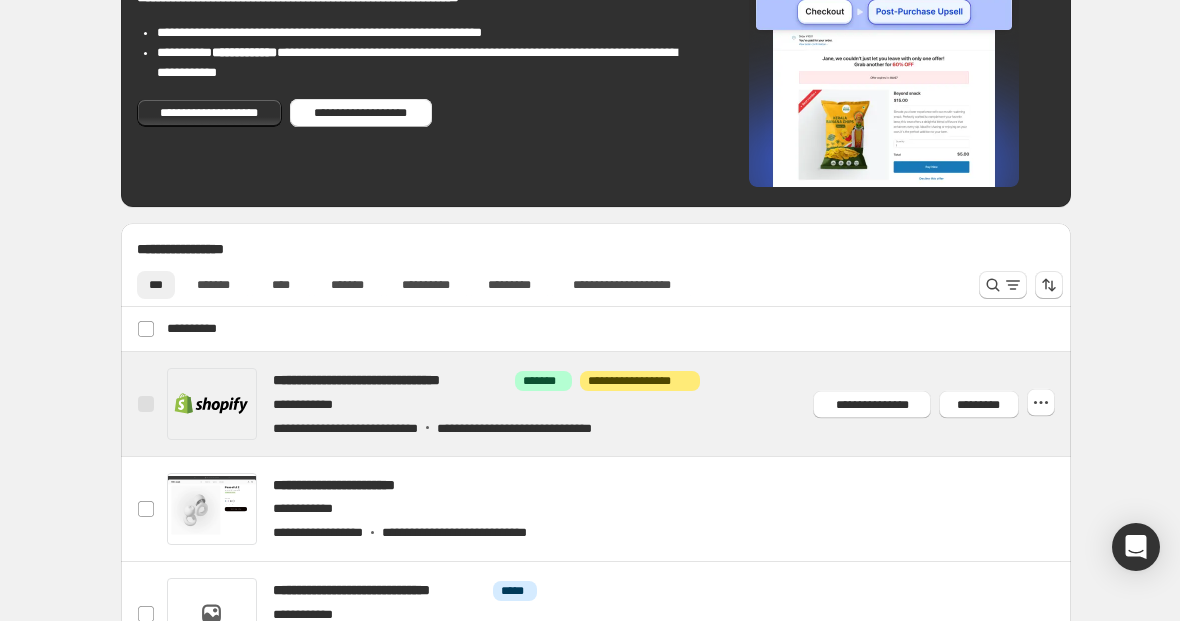 scroll, scrollTop: 746, scrollLeft: 0, axis: vertical 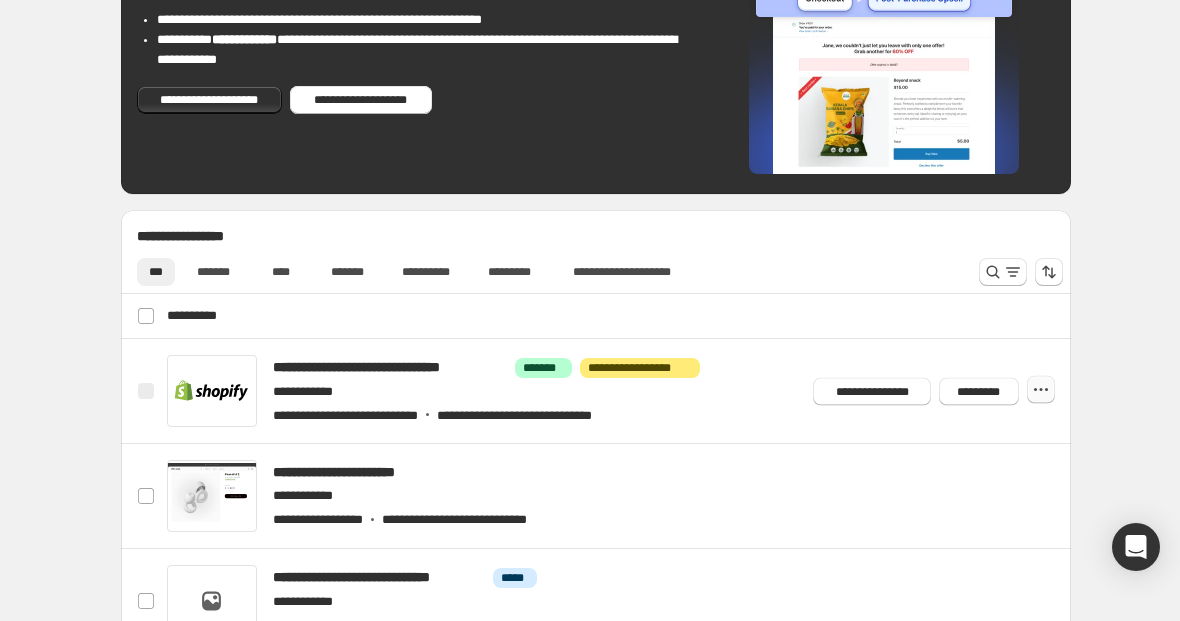 click at bounding box center [1041, 390] 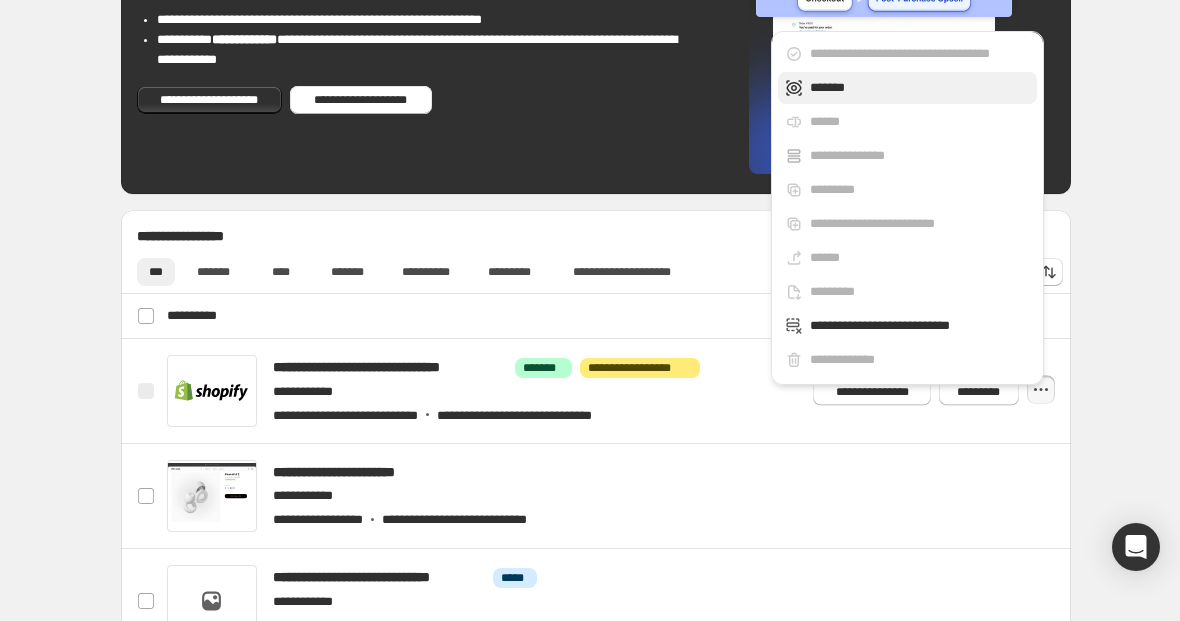 click on "*******" at bounding box center (920, 88) 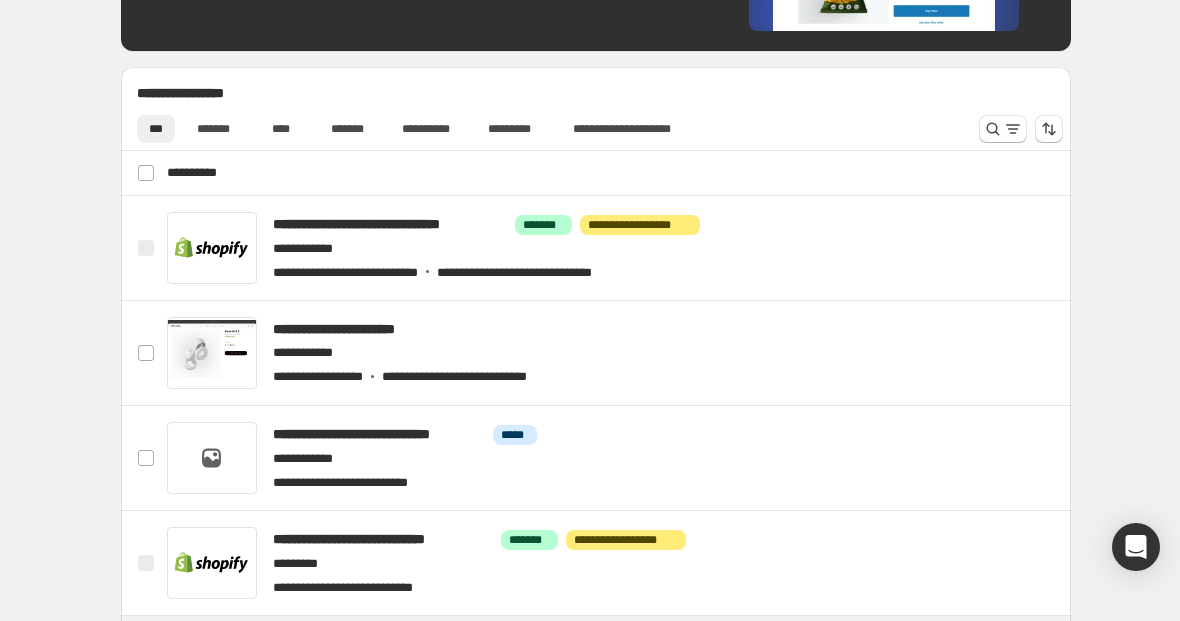 scroll, scrollTop: 1137, scrollLeft: 0, axis: vertical 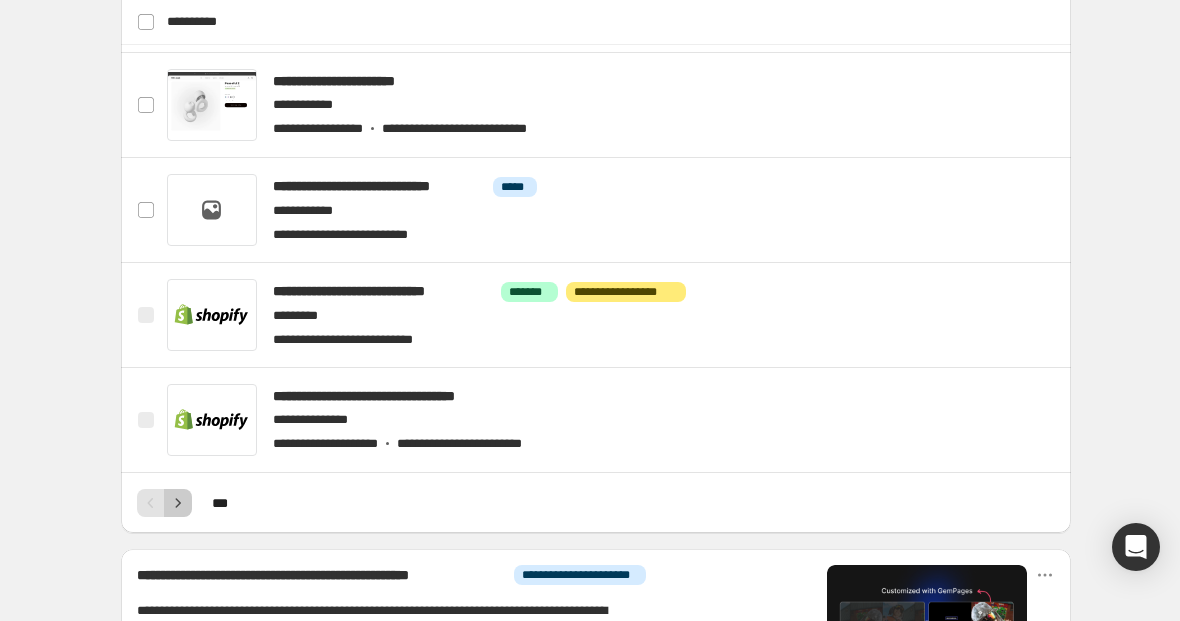 click 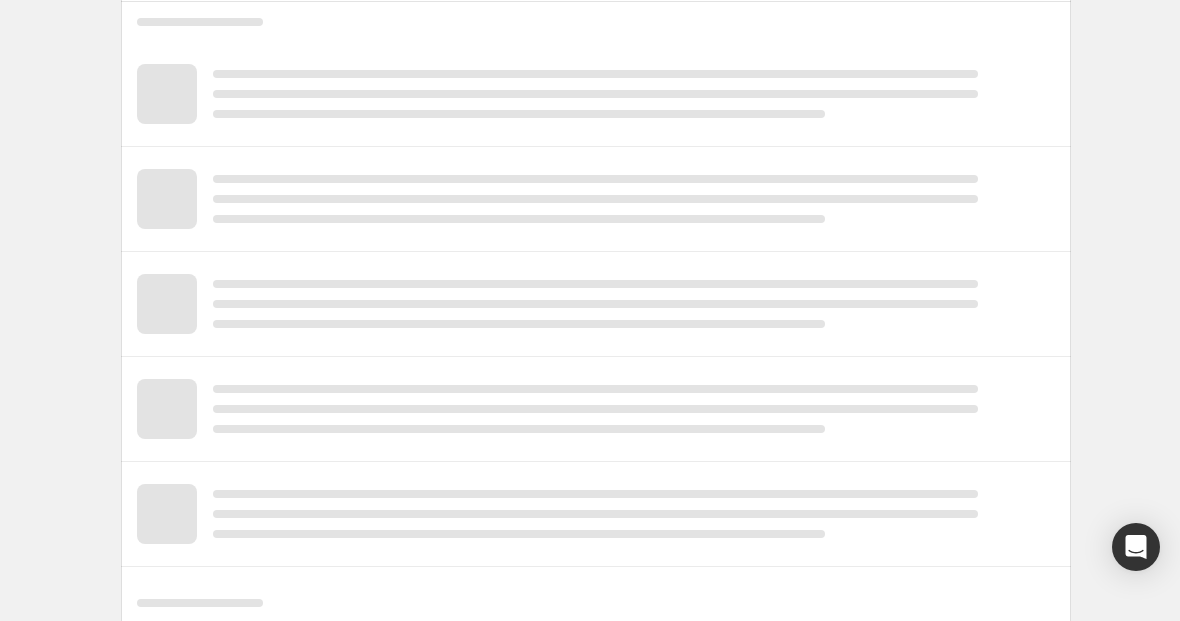 scroll, scrollTop: 956, scrollLeft: 0, axis: vertical 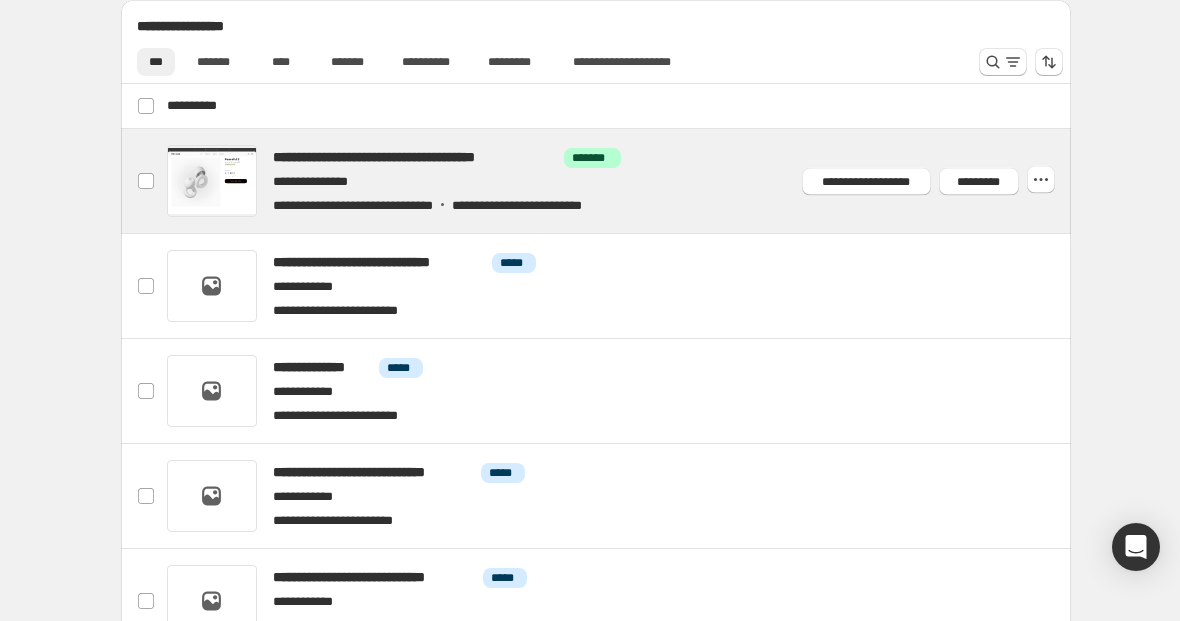 click at bounding box center [619, 181] 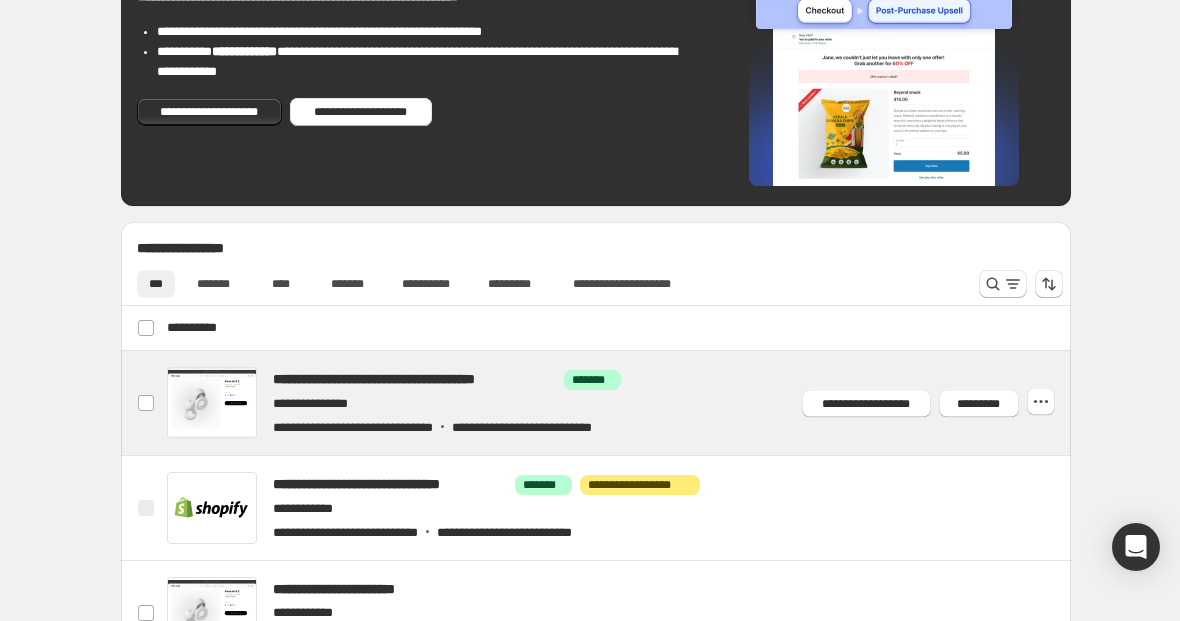 scroll, scrollTop: 736, scrollLeft: 0, axis: vertical 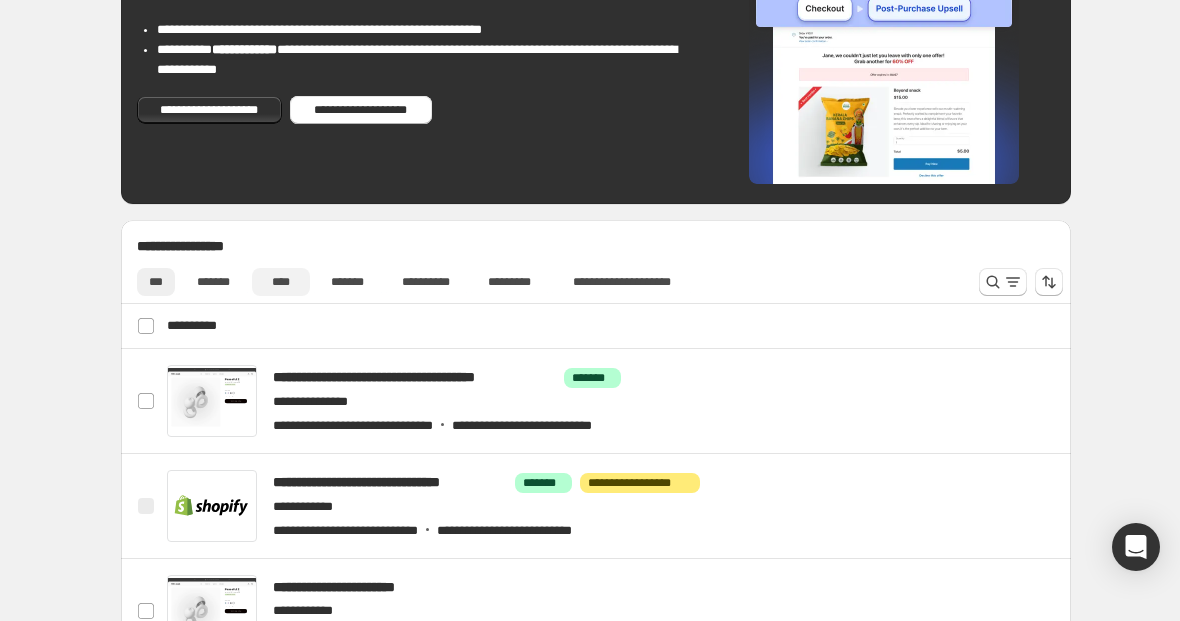click on "****" at bounding box center [281, 282] 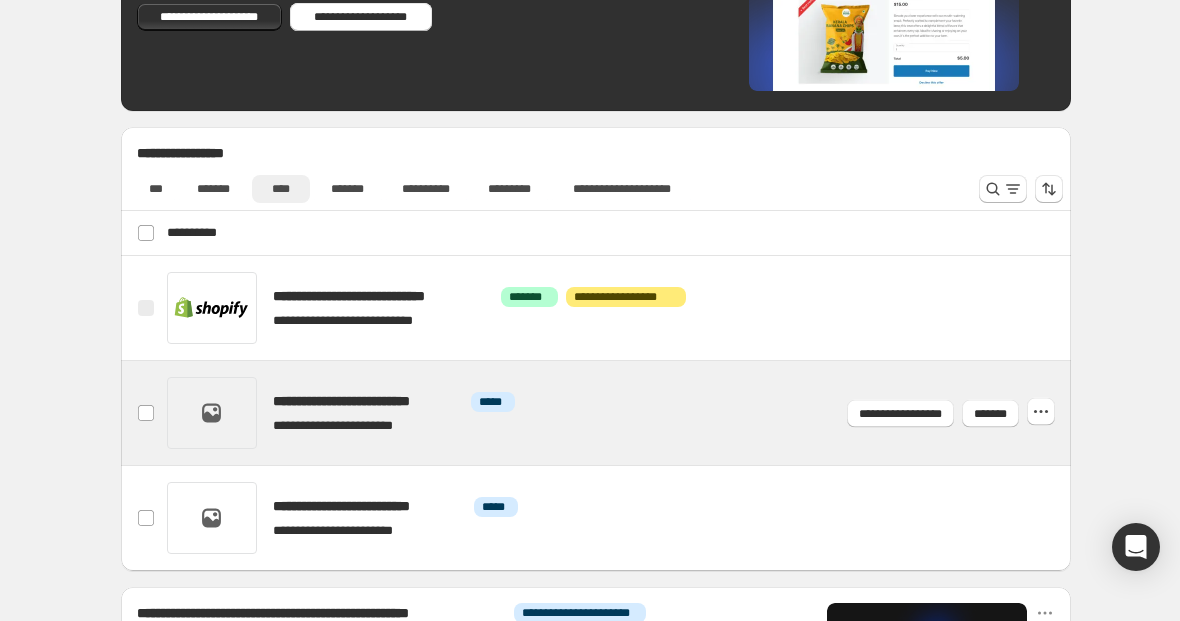 scroll, scrollTop: 926, scrollLeft: 0, axis: vertical 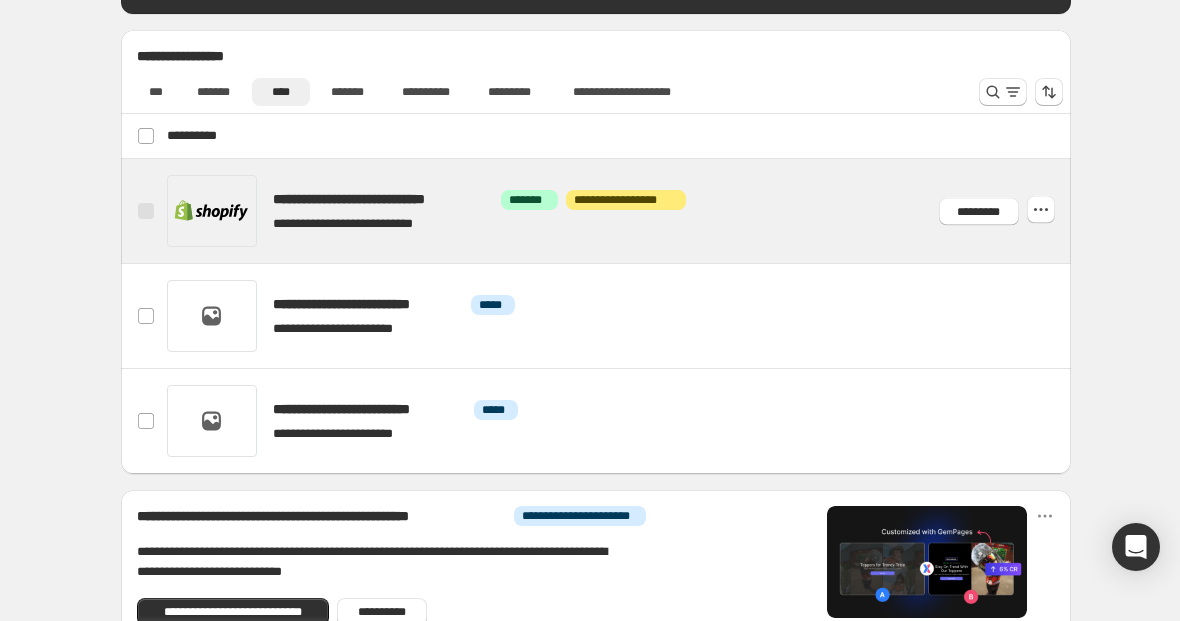 click at bounding box center [619, 211] 